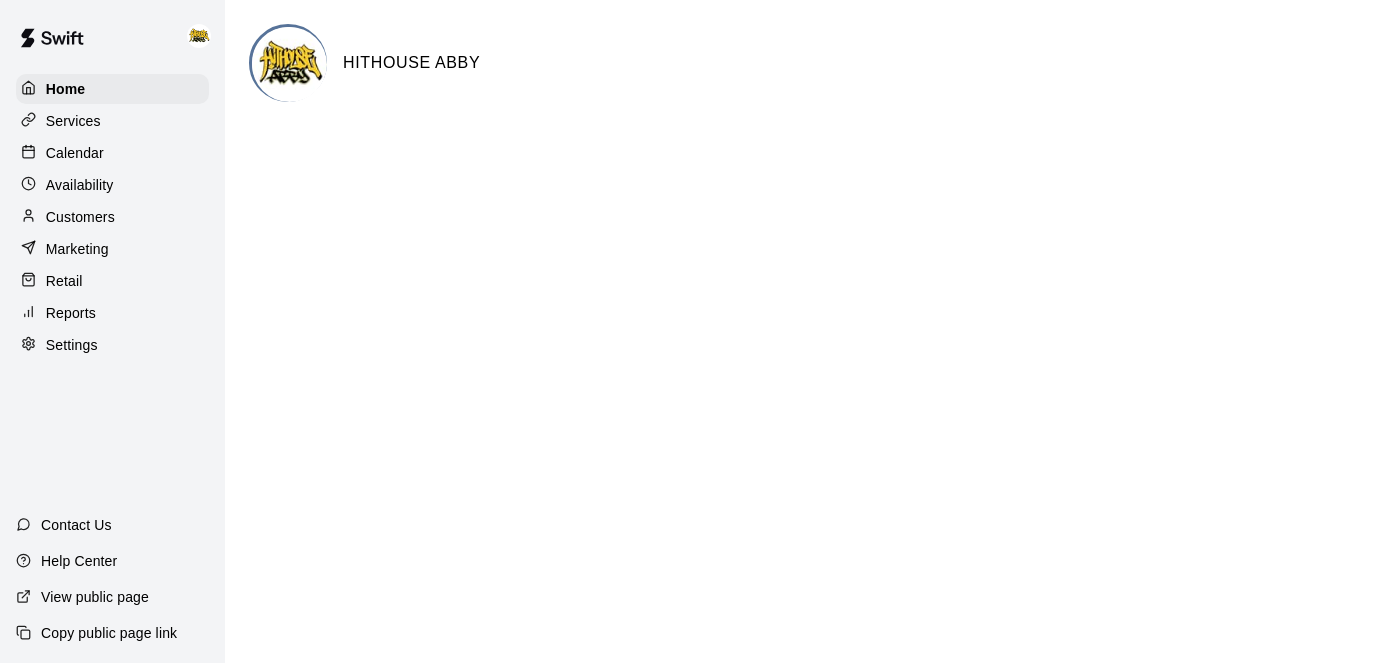 scroll, scrollTop: 0, scrollLeft: 0, axis: both 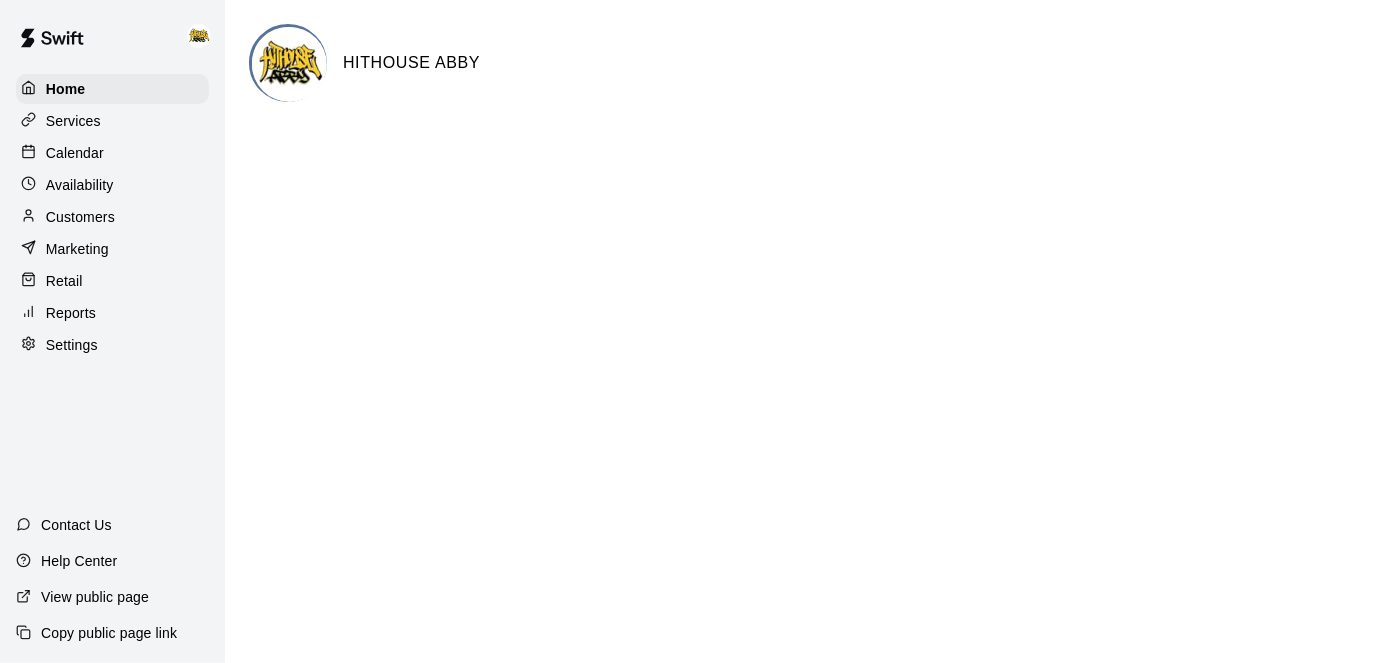 click on "Calendar" at bounding box center (75, 153) 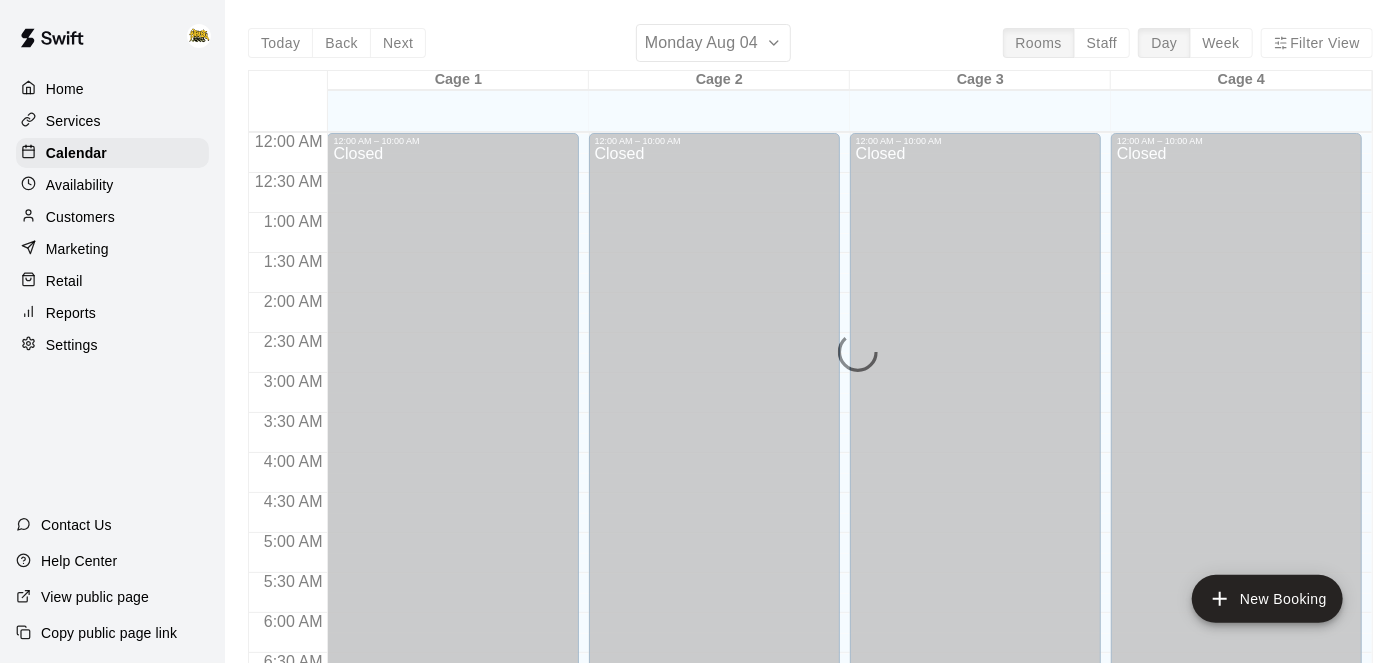 scroll, scrollTop: 1306, scrollLeft: 0, axis: vertical 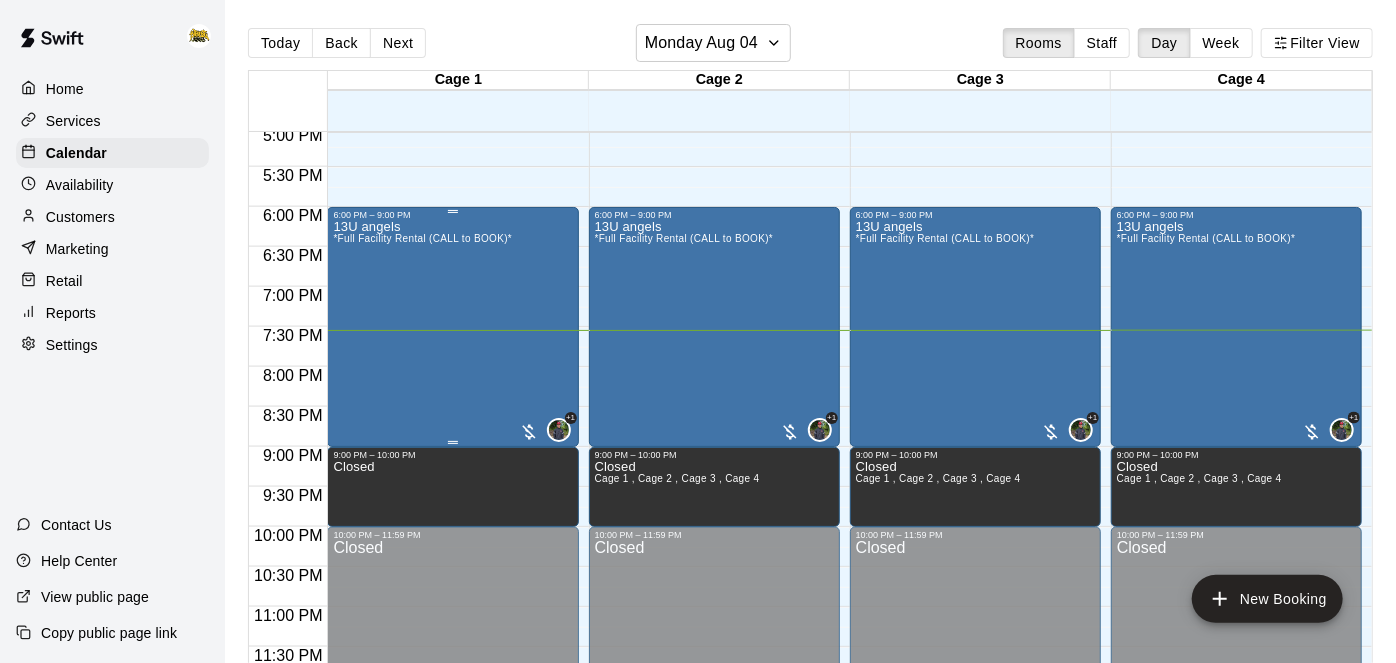 click on "13U angels *Full Facility Rental (CALL to BOOK)*" at bounding box center [422, 551] 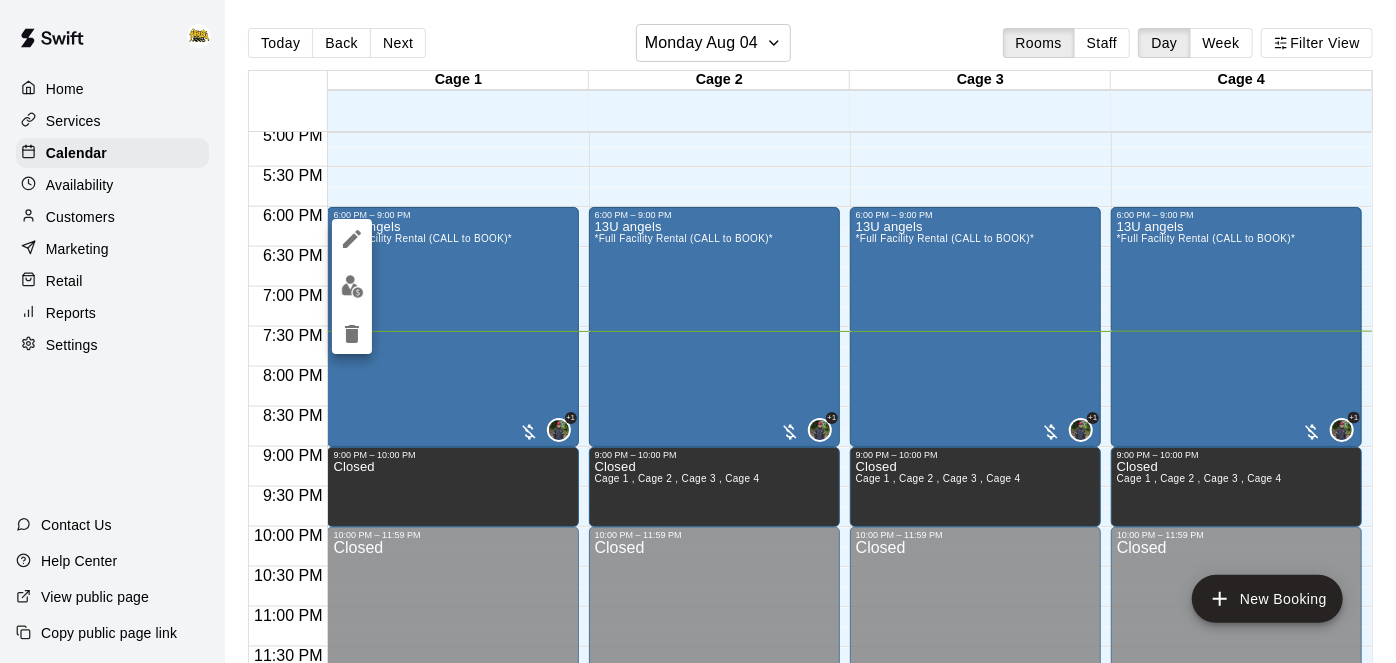 click at bounding box center [698, 331] 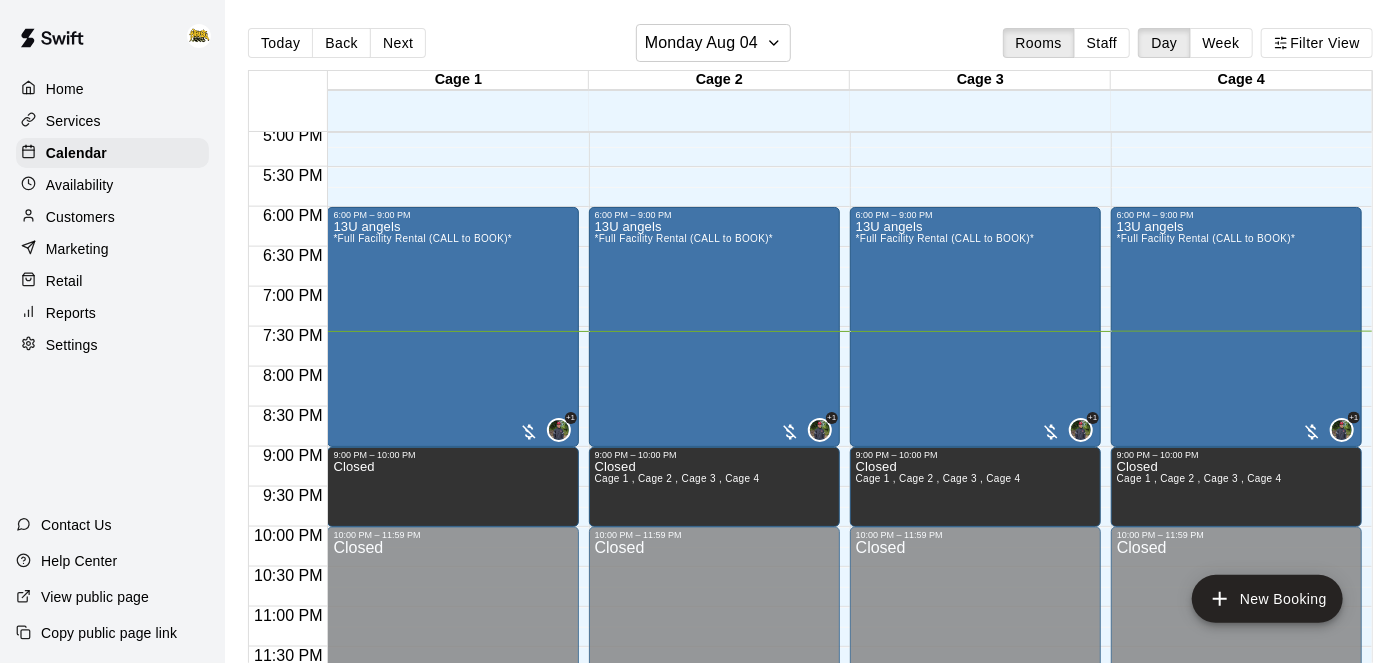 click on "Home" at bounding box center [65, 89] 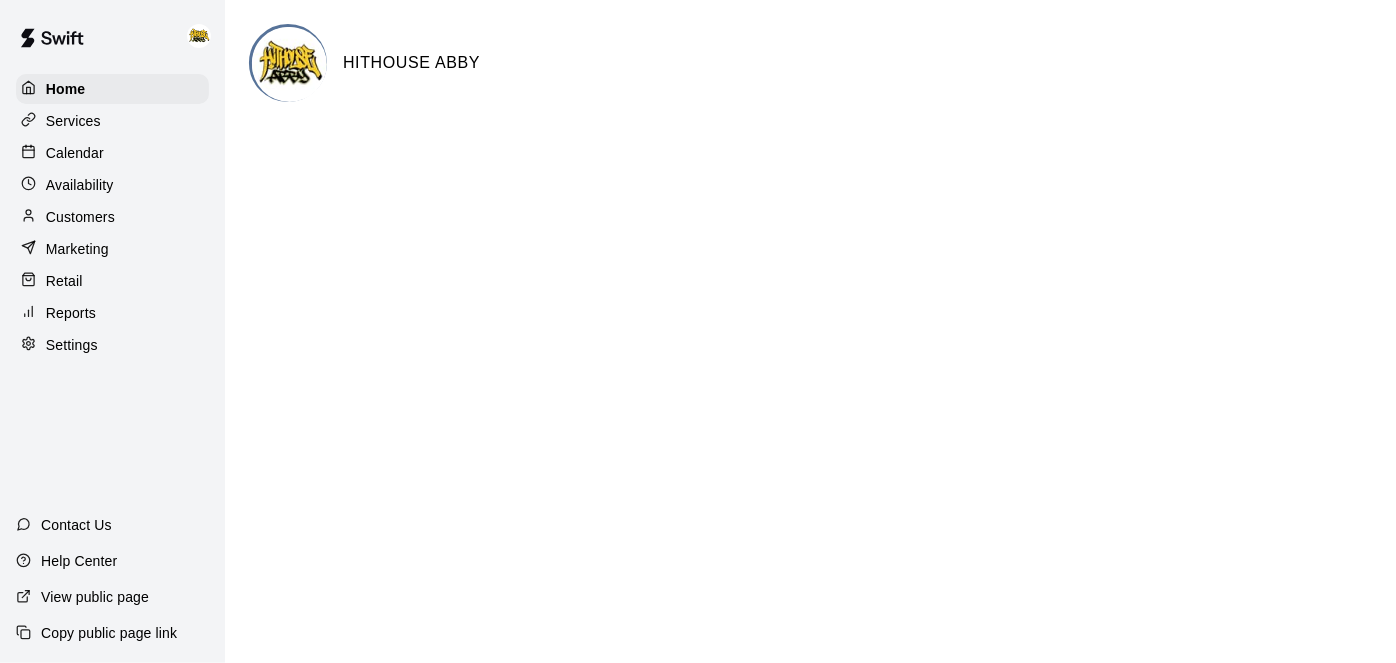 click on "Calendar" at bounding box center (75, 153) 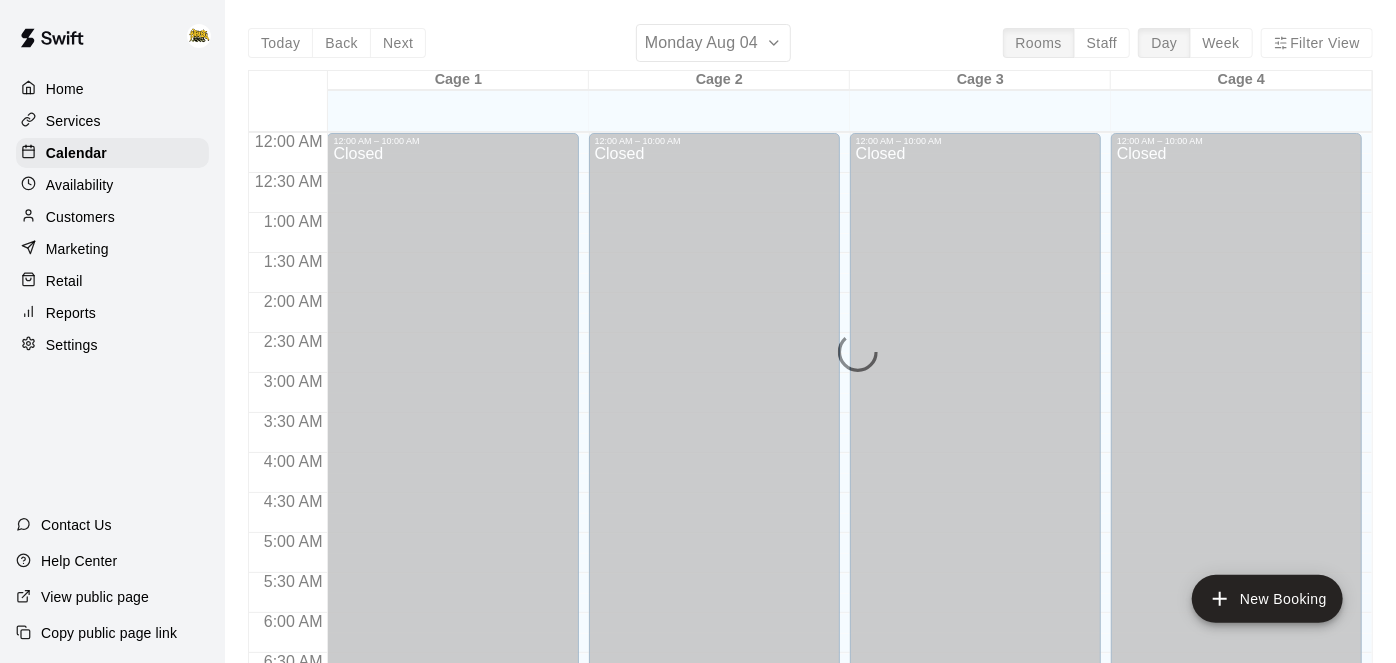scroll, scrollTop: 1306, scrollLeft: 0, axis: vertical 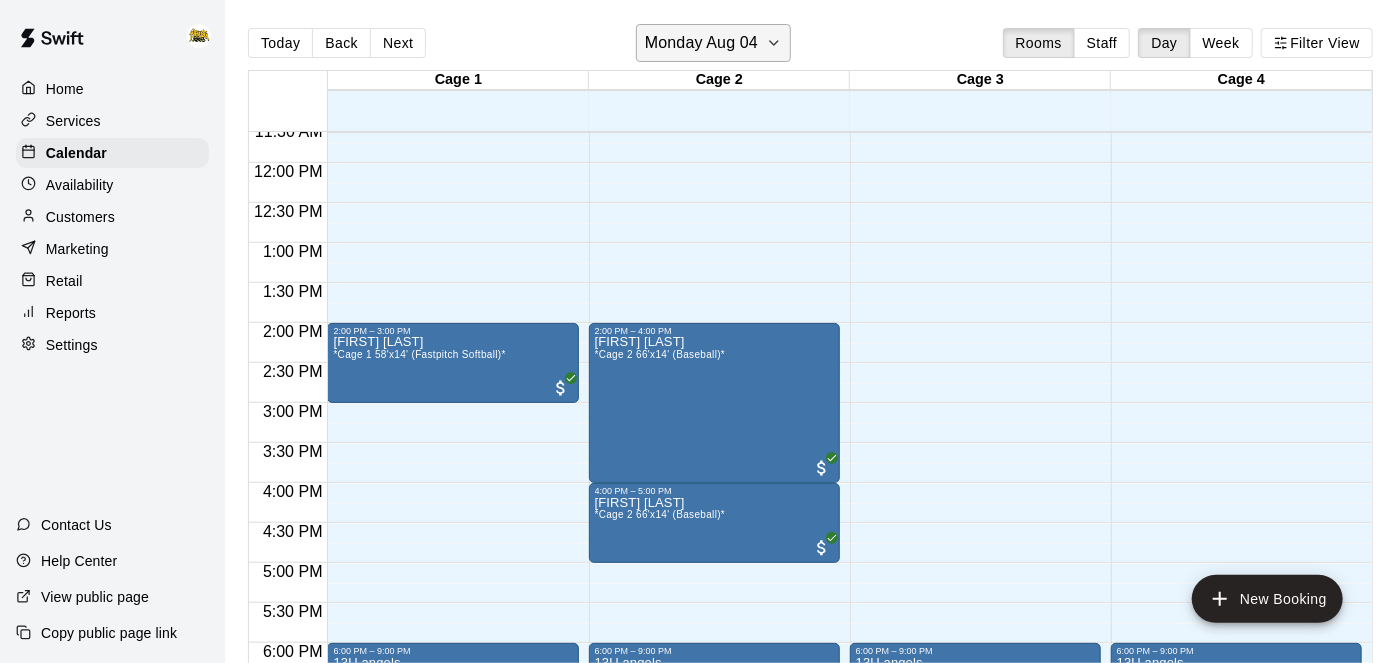 click on "Monday Aug 04" at bounding box center [713, 43] 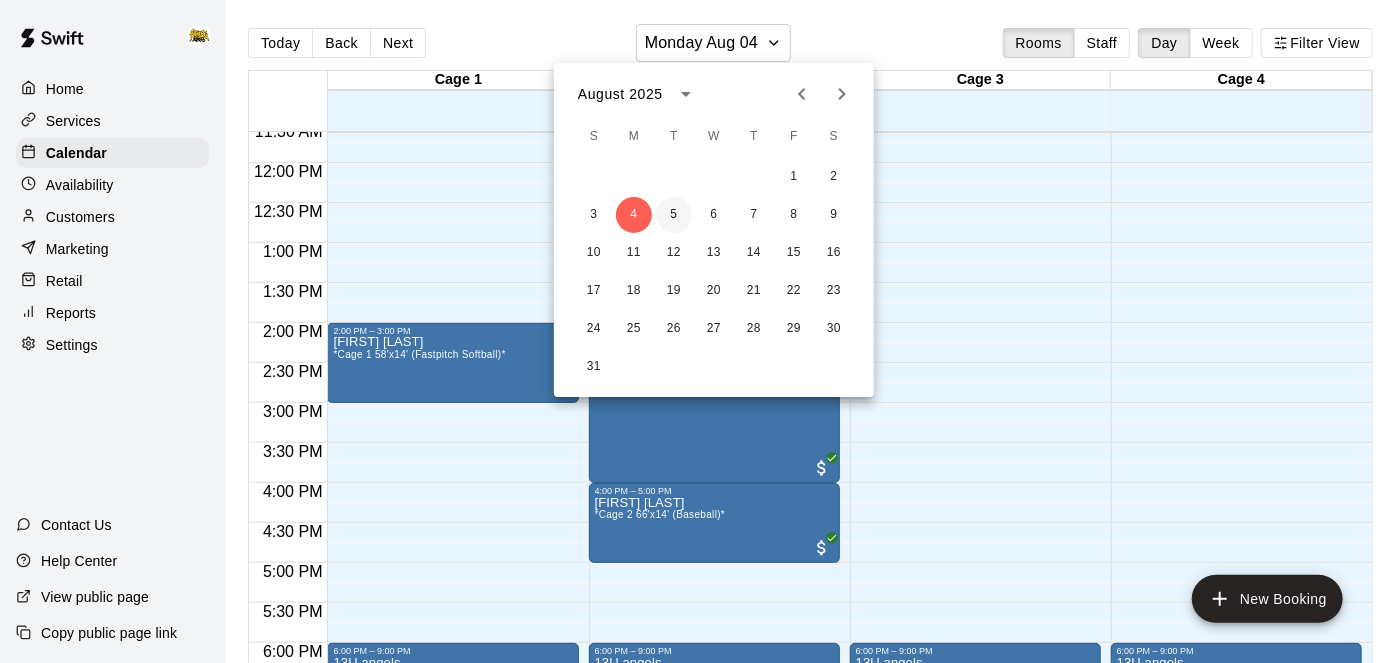 click on "5" at bounding box center [674, 215] 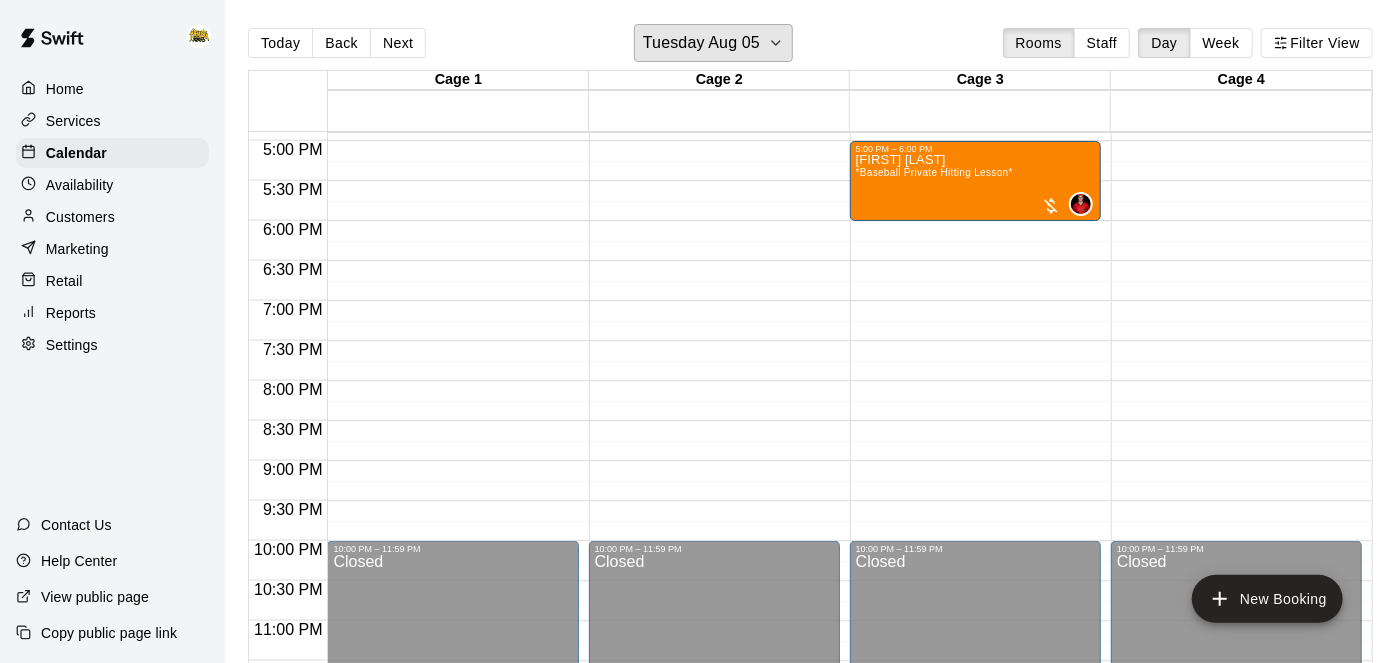 scroll, scrollTop: 1366, scrollLeft: 0, axis: vertical 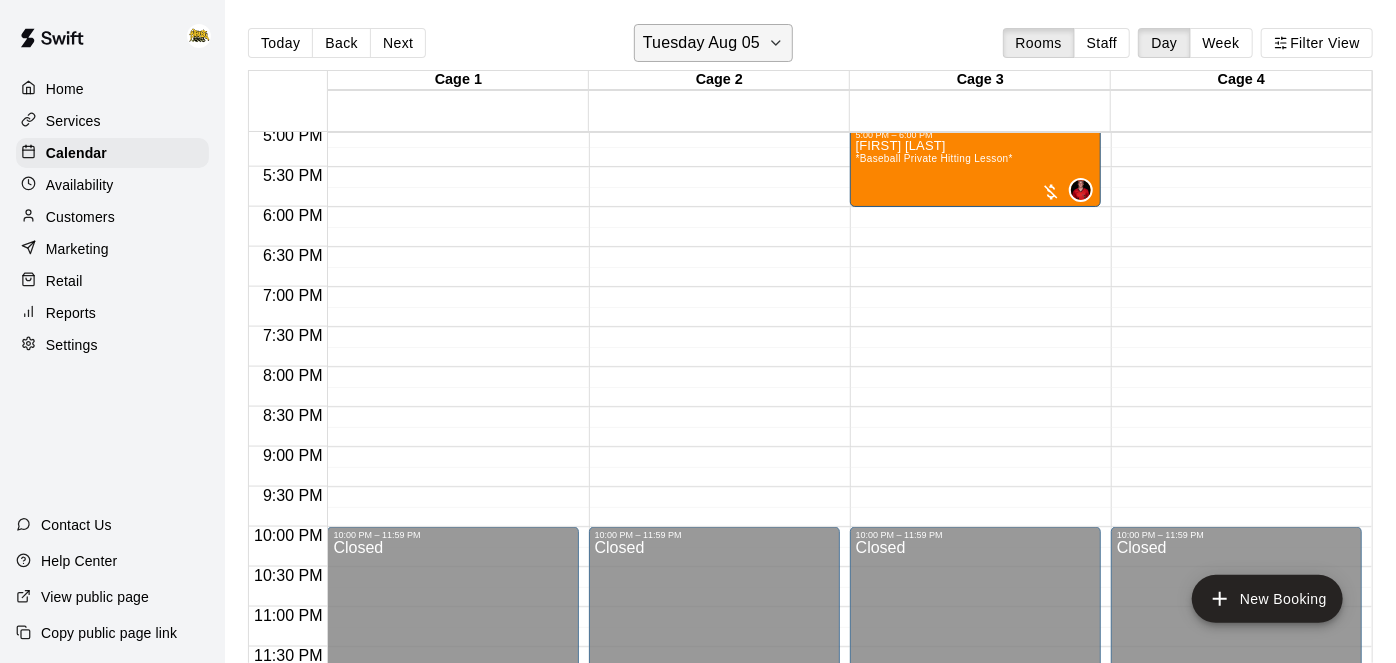 click on "Tuesday Aug 05" at bounding box center (701, 43) 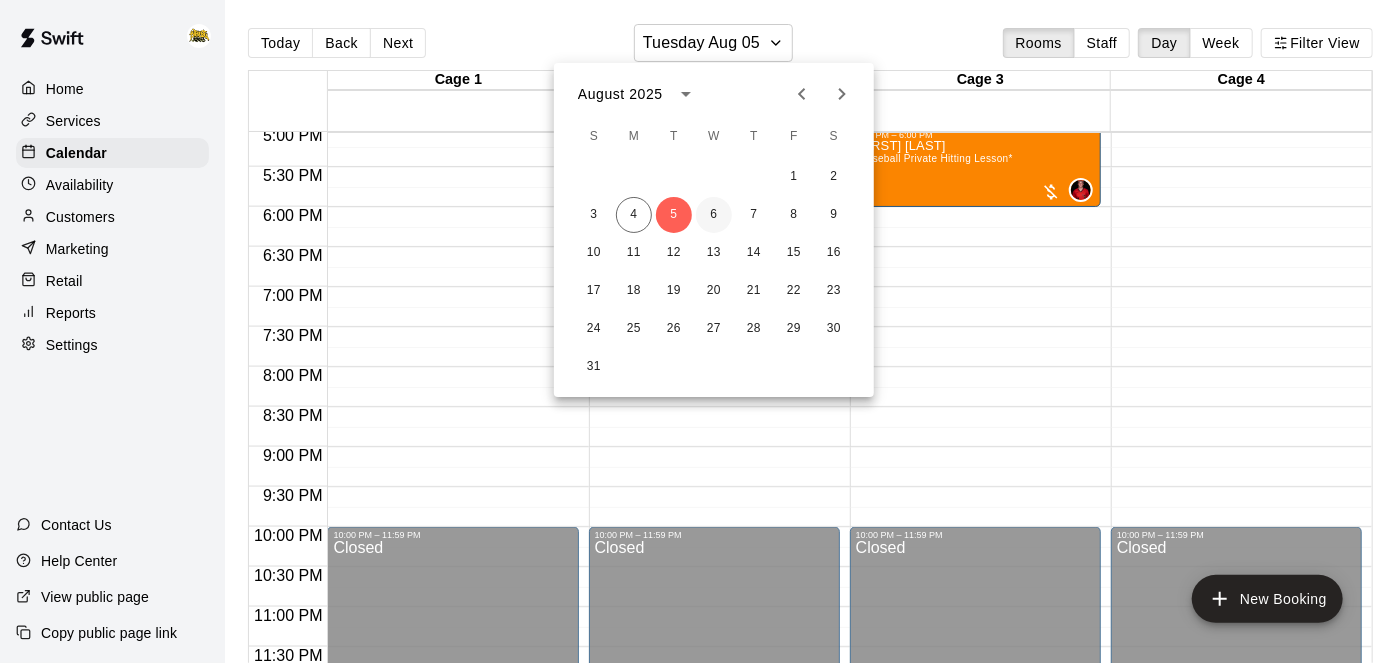 click on "6" at bounding box center [714, 215] 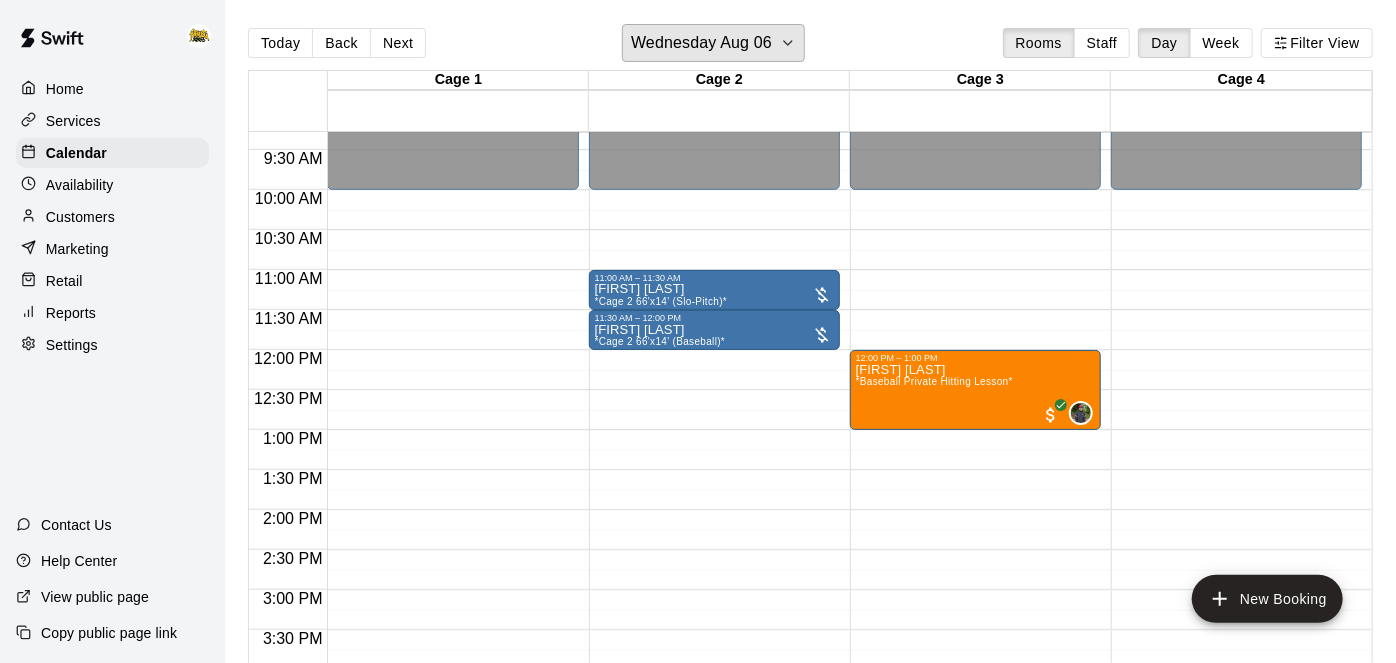 scroll, scrollTop: 742, scrollLeft: 0, axis: vertical 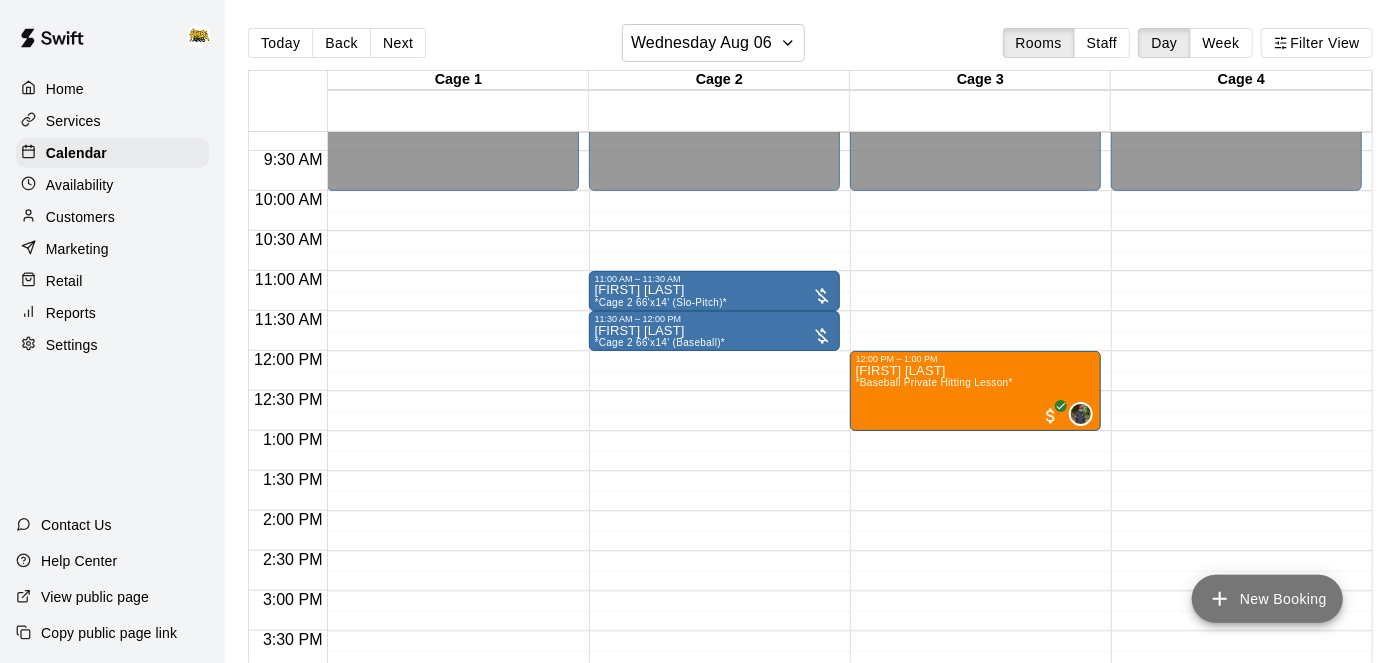 click 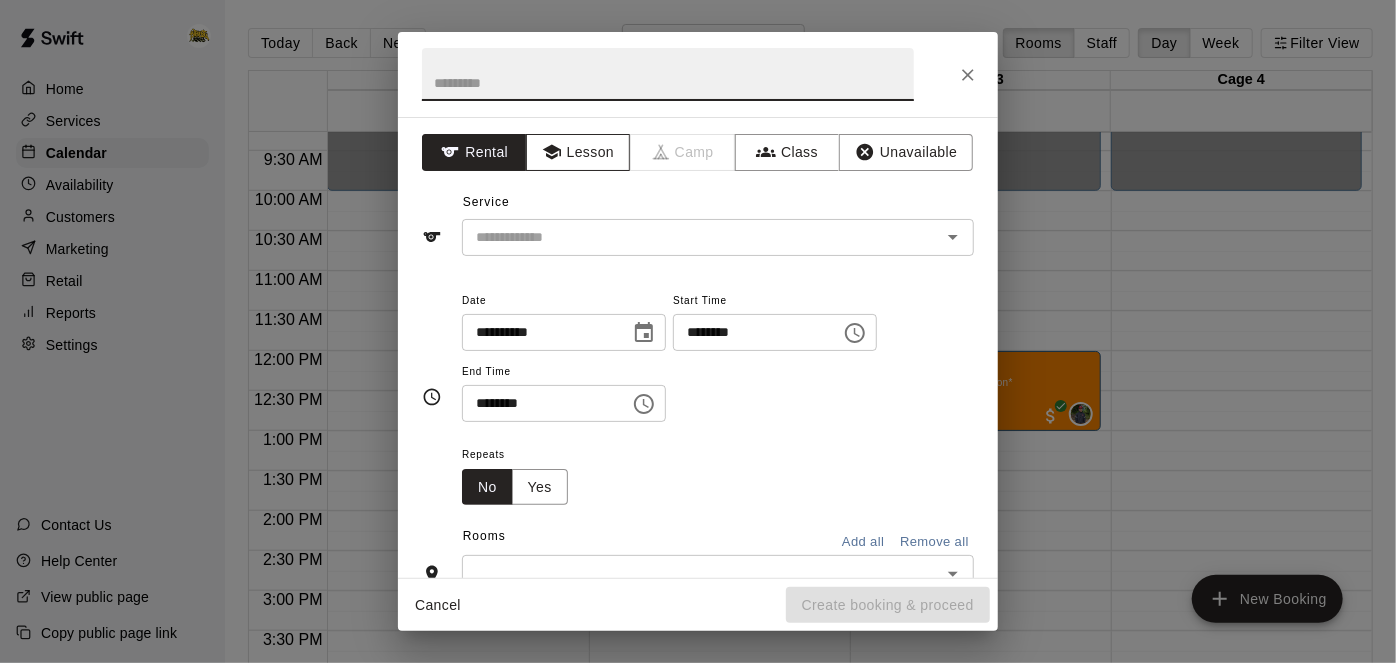 click on "Lesson" at bounding box center [578, 152] 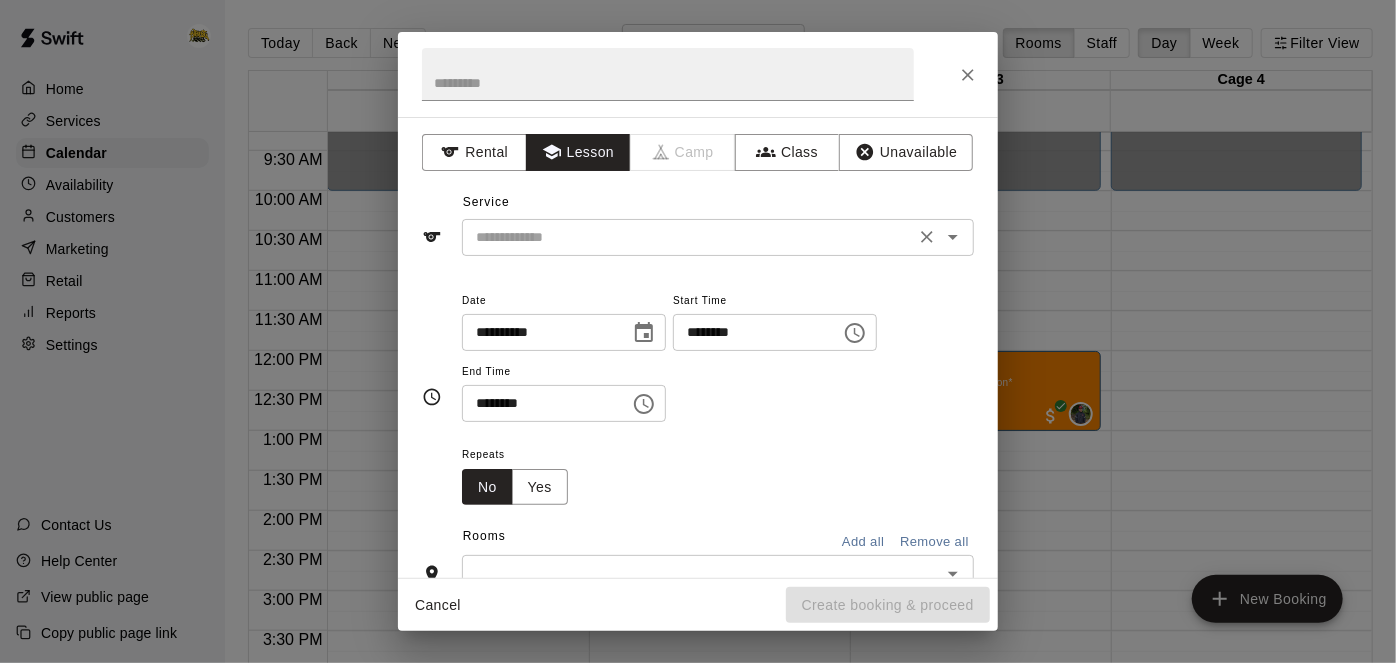 click on "​" at bounding box center [718, 237] 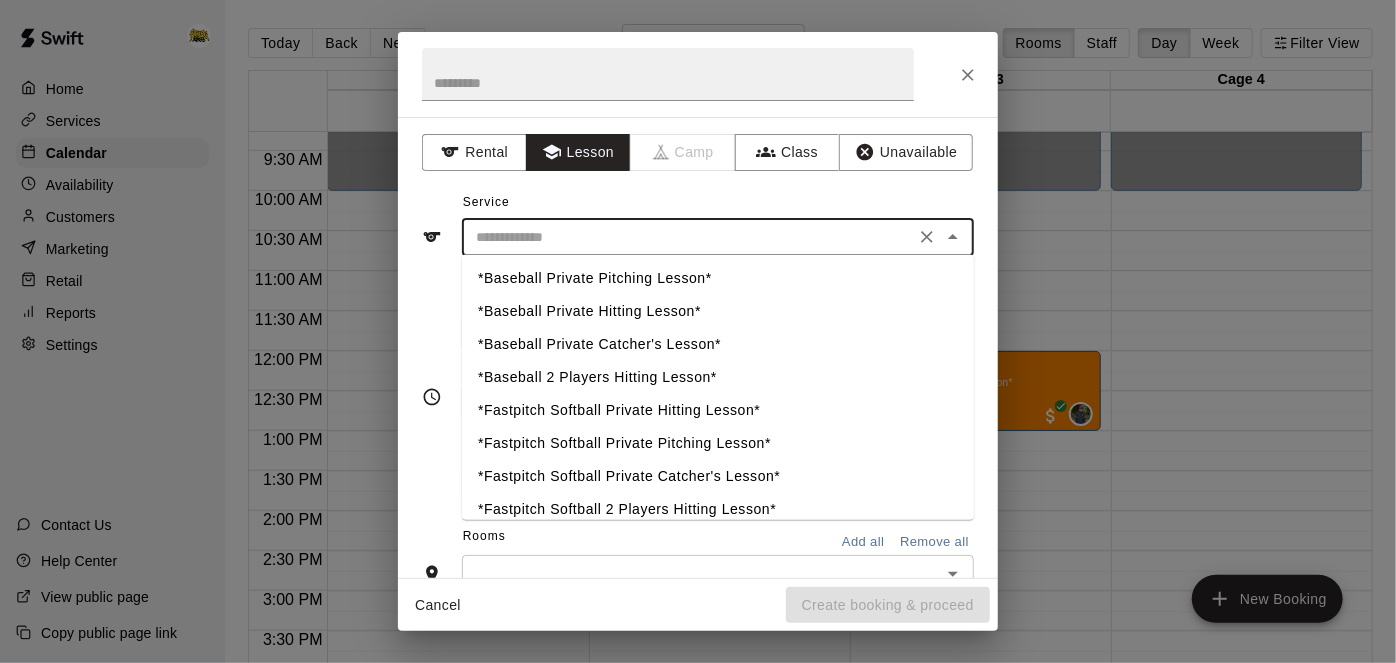 click on "*Fastpitch Softball Private Hitting Lesson*" at bounding box center (718, 411) 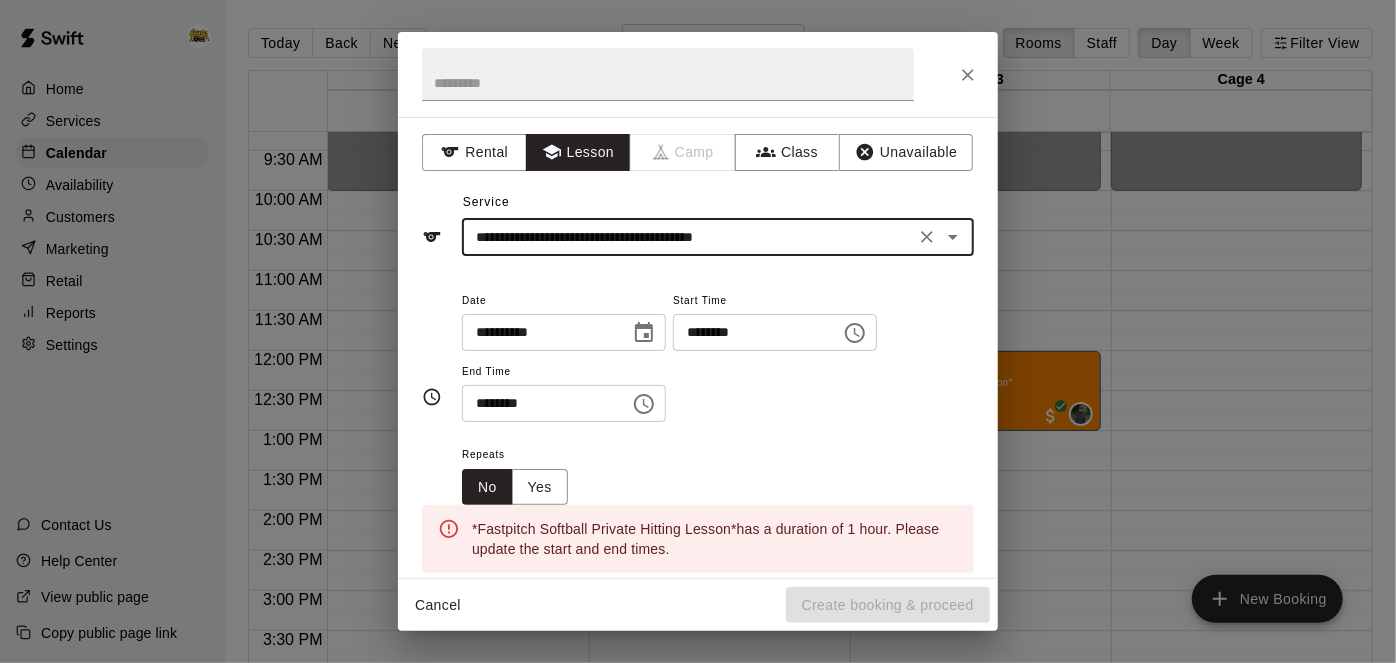 click on "********" at bounding box center [750, 332] 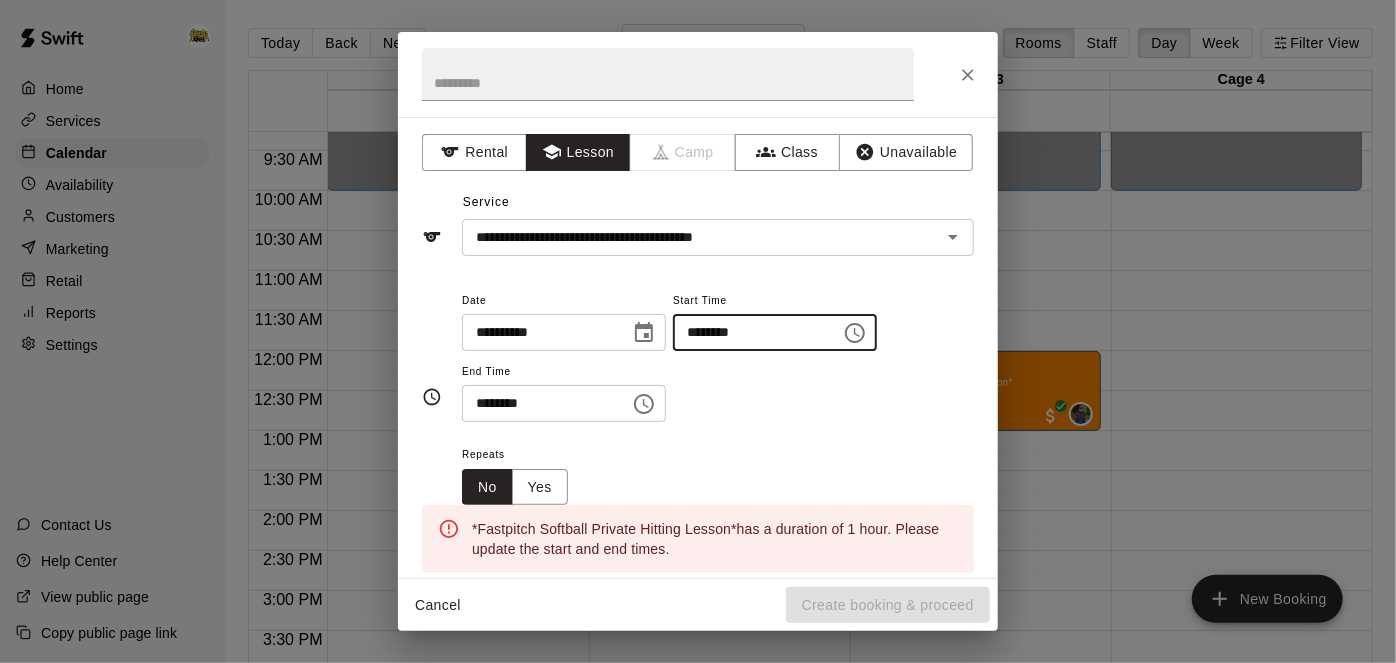 type on "********" 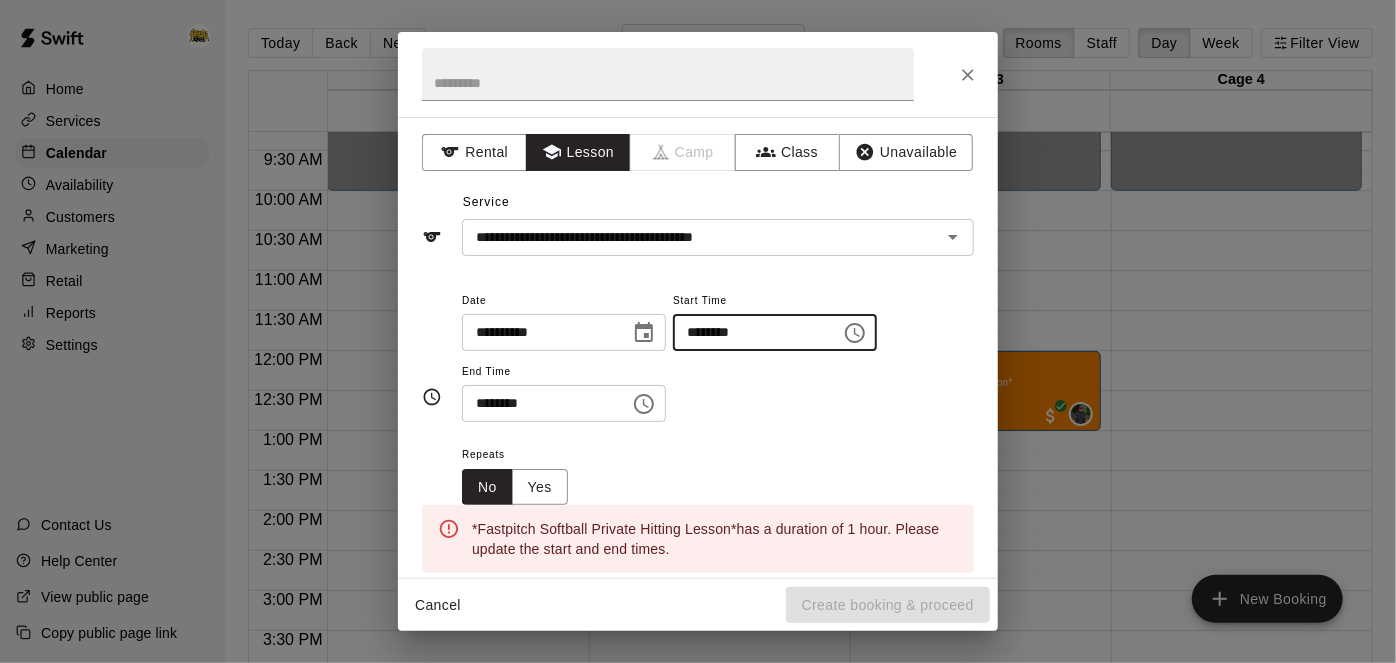 type 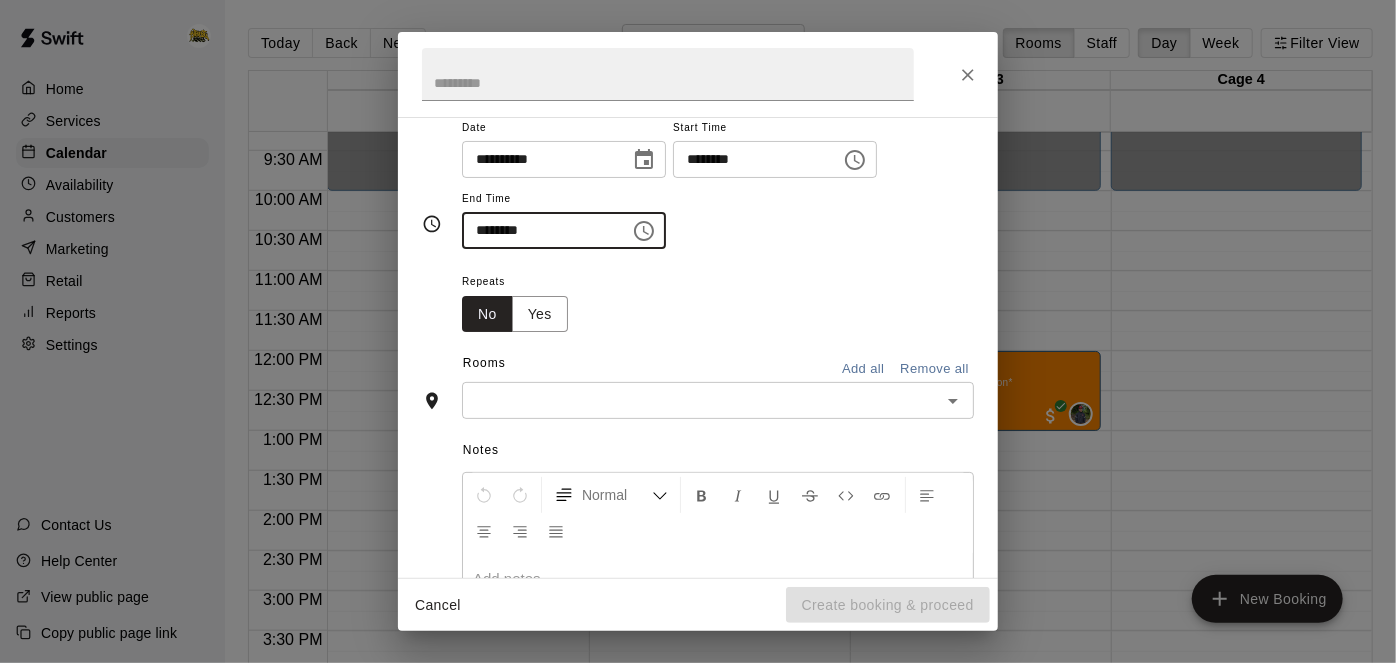 scroll, scrollTop: 181, scrollLeft: 0, axis: vertical 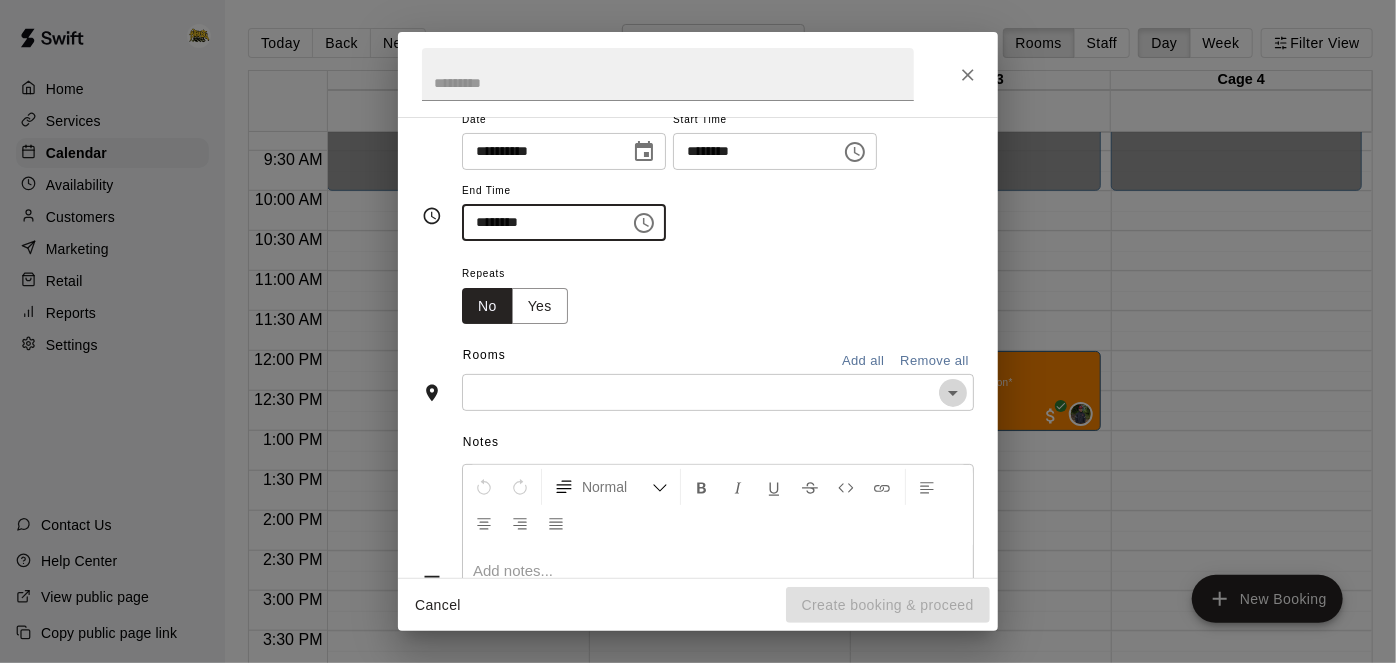 click 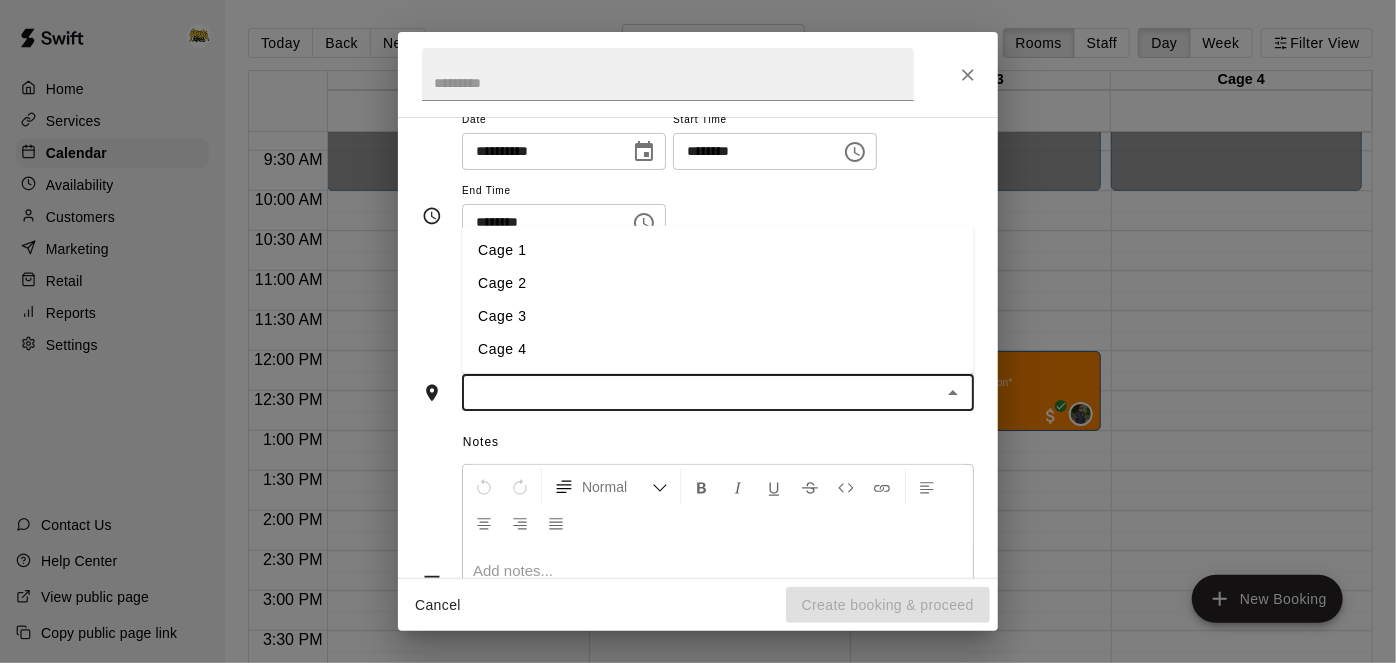 click on "Cage 3" at bounding box center (718, 316) 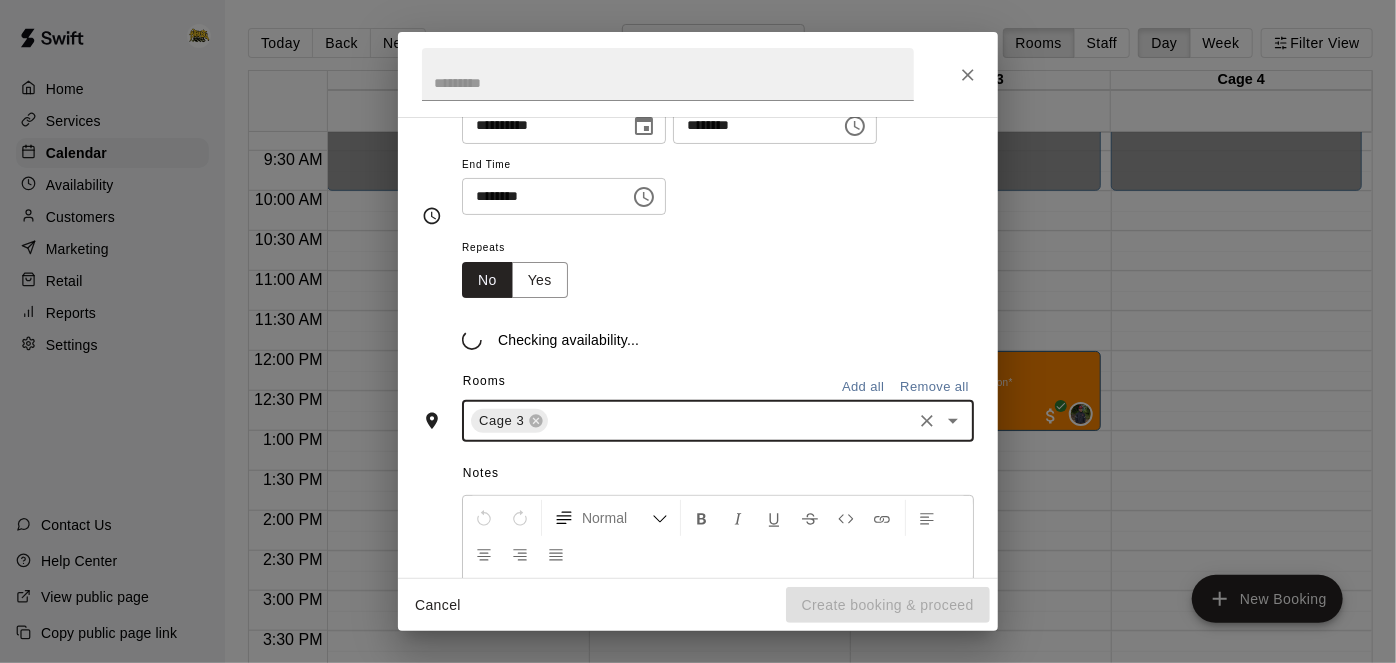 scroll, scrollTop: 219, scrollLeft: 0, axis: vertical 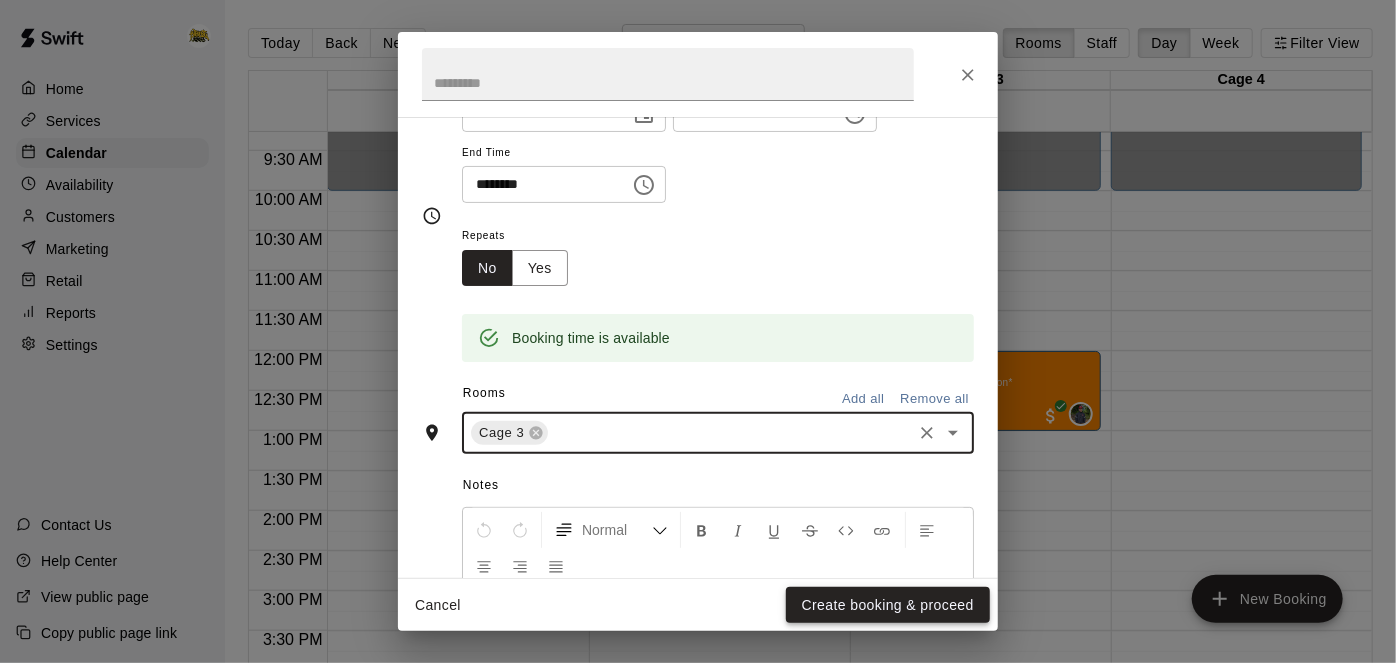 click on "Create booking & proceed" at bounding box center (888, 605) 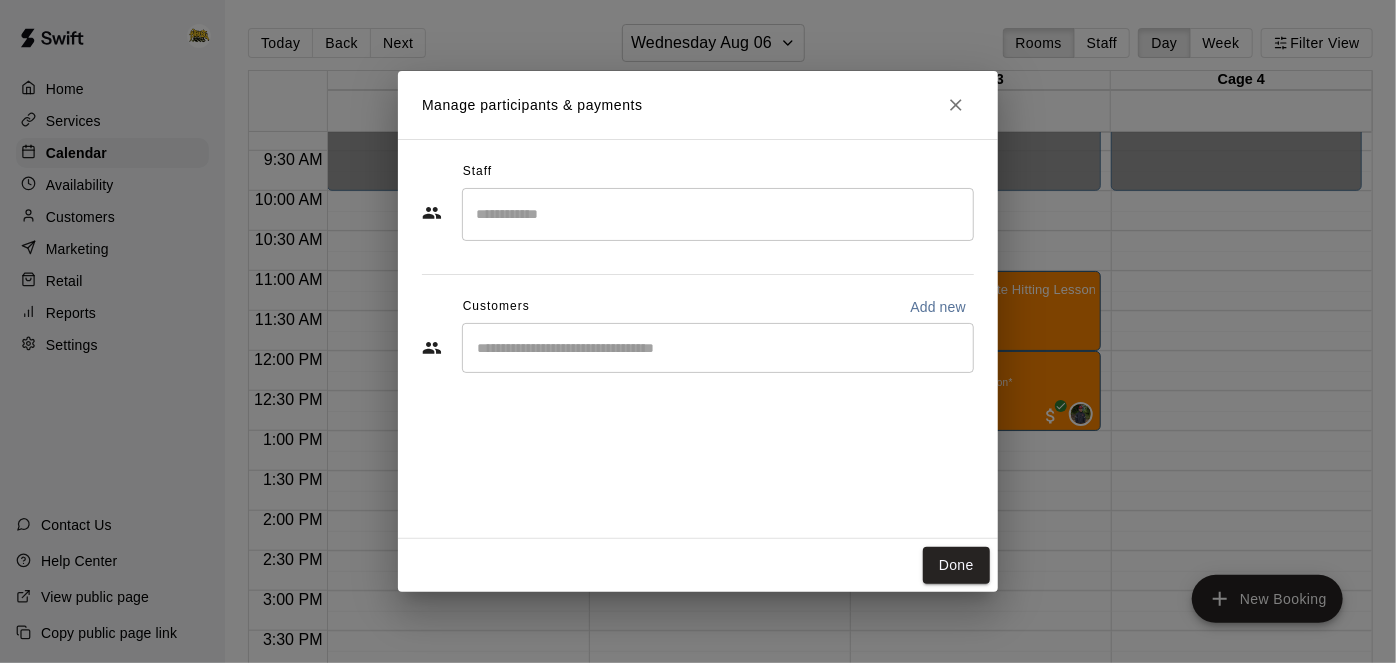 click on "​" at bounding box center (718, 214) 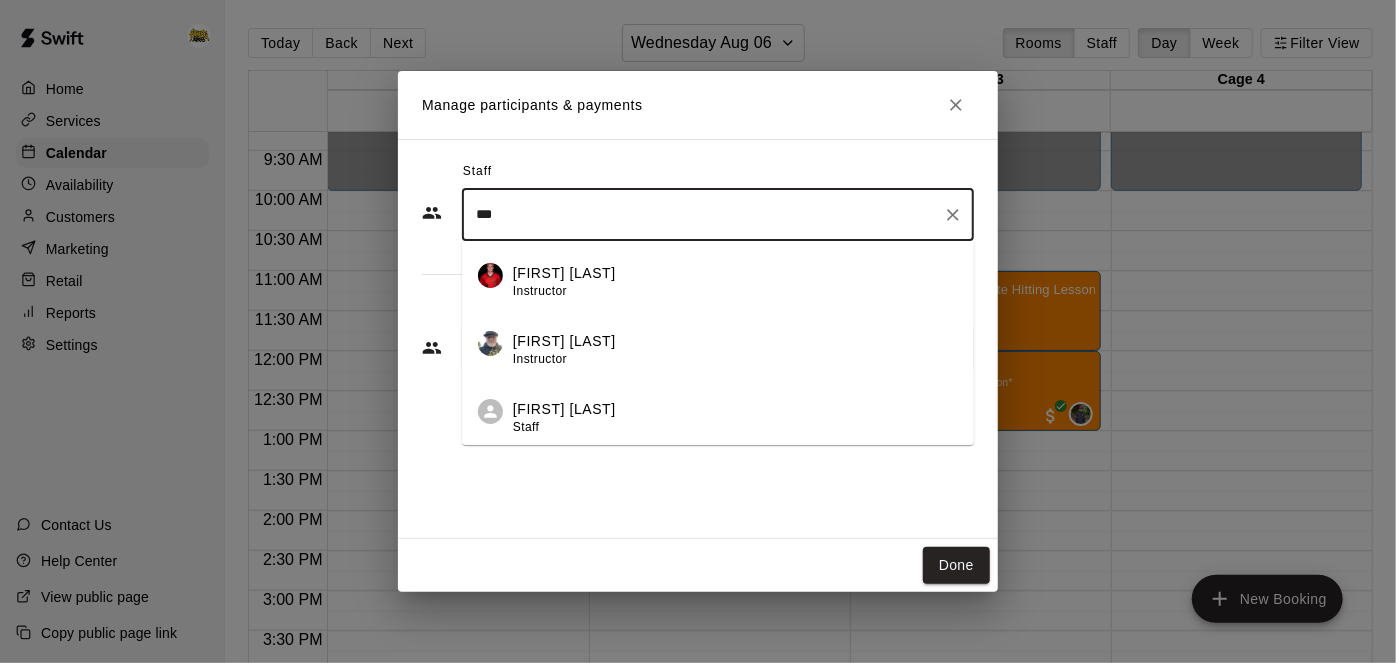 click on "Instructor" at bounding box center [540, 359] 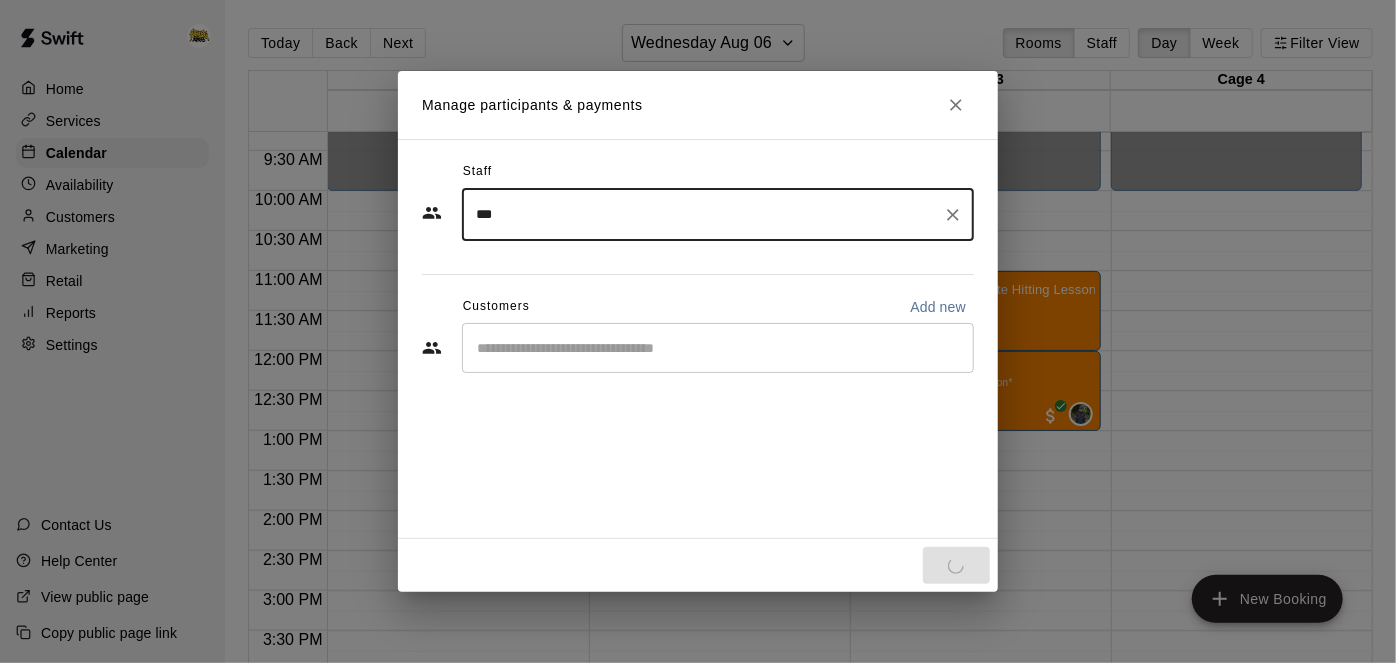 type on "***" 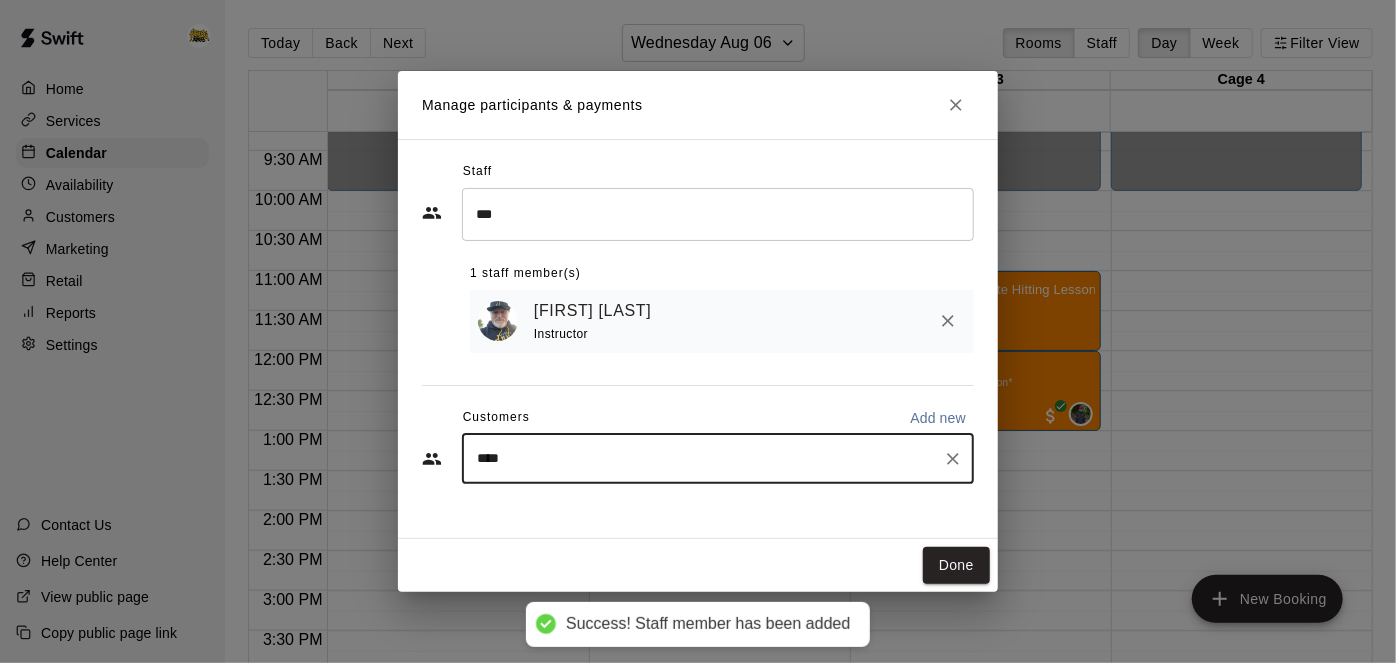 type on "*****" 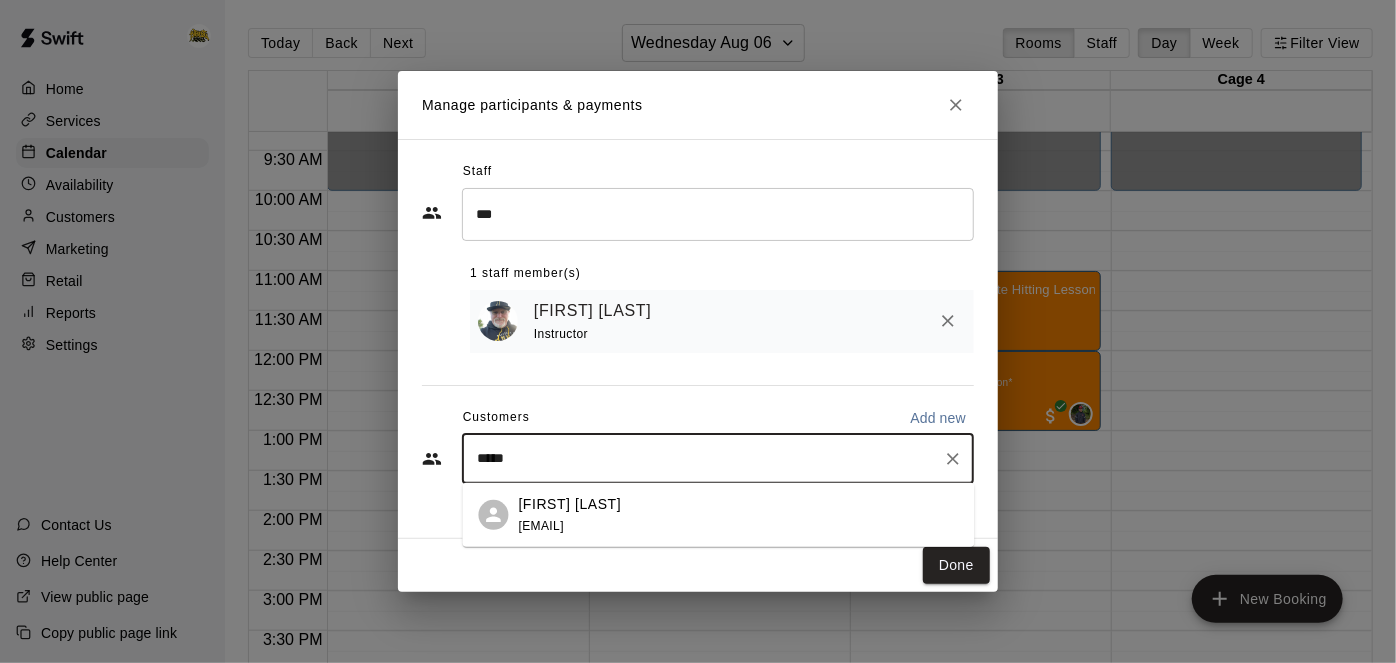 click on "[FIRST] [LAST]" at bounding box center [570, 503] 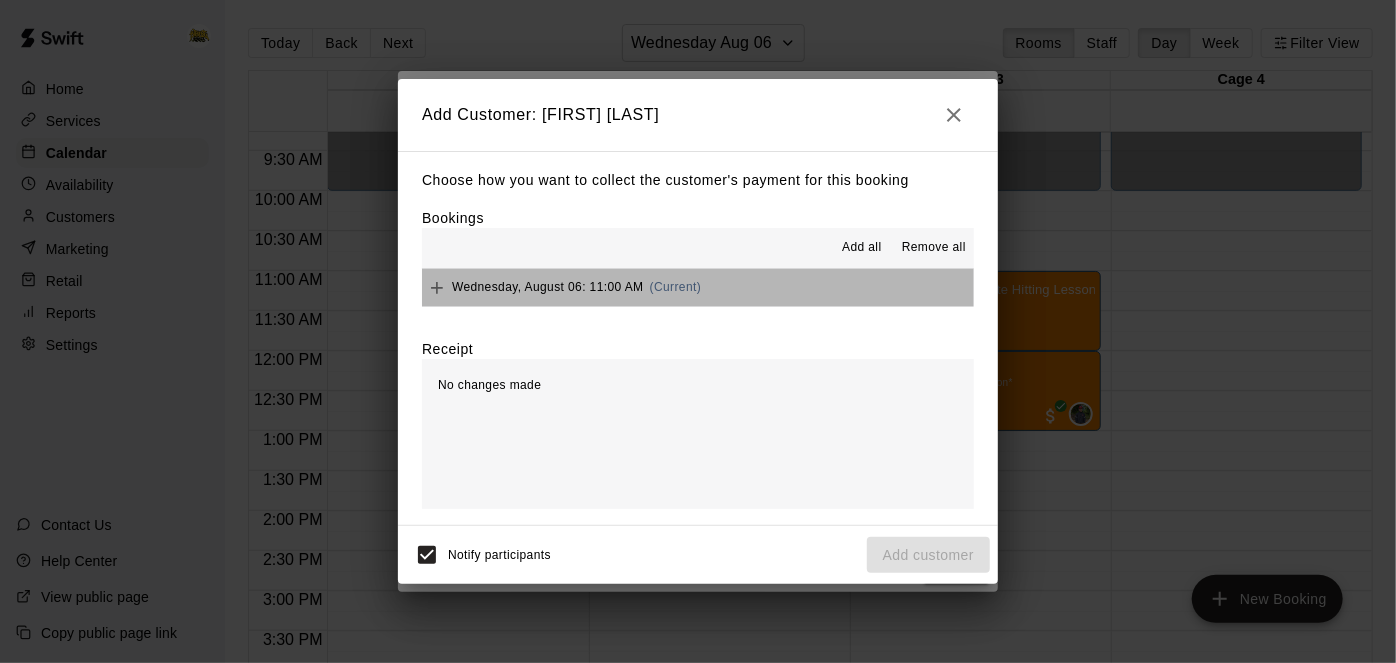 click on "[DAY_OF_WEEK], [MONTH] [NUMBER]: [TIME] [AM/PM] (Current)" at bounding box center (698, 287) 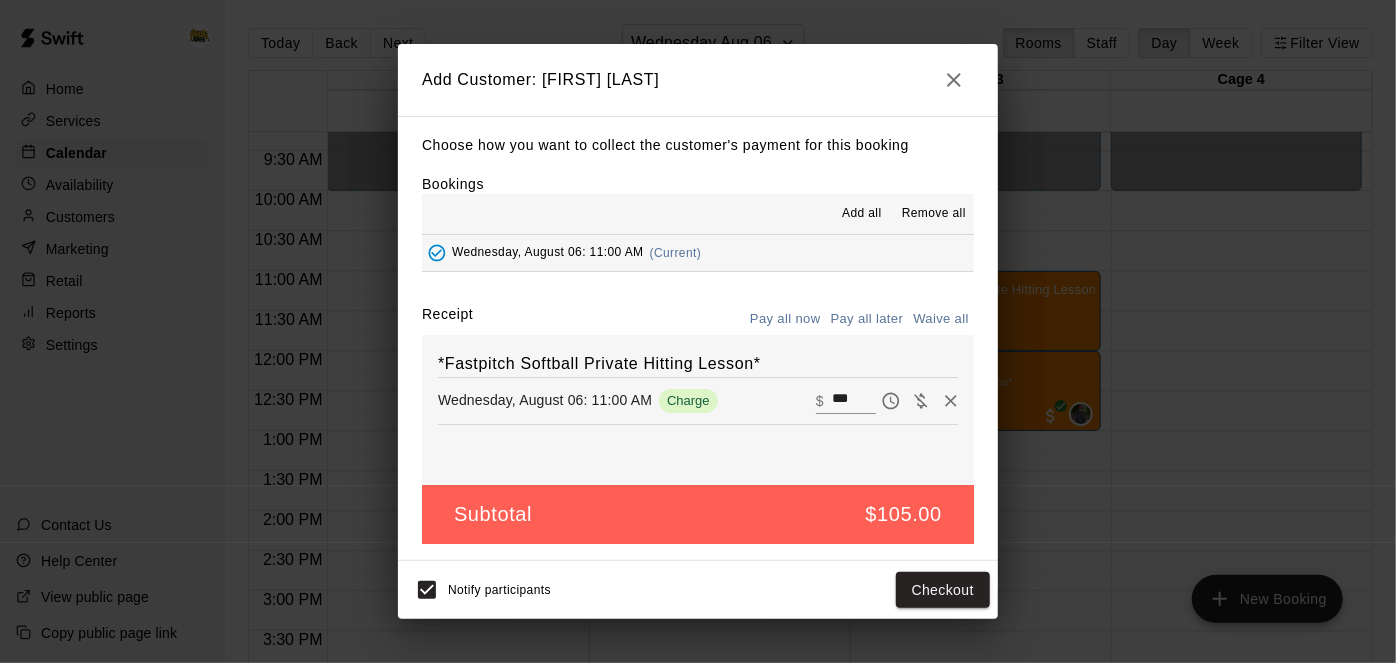 click on "Pay all later" at bounding box center [867, 319] 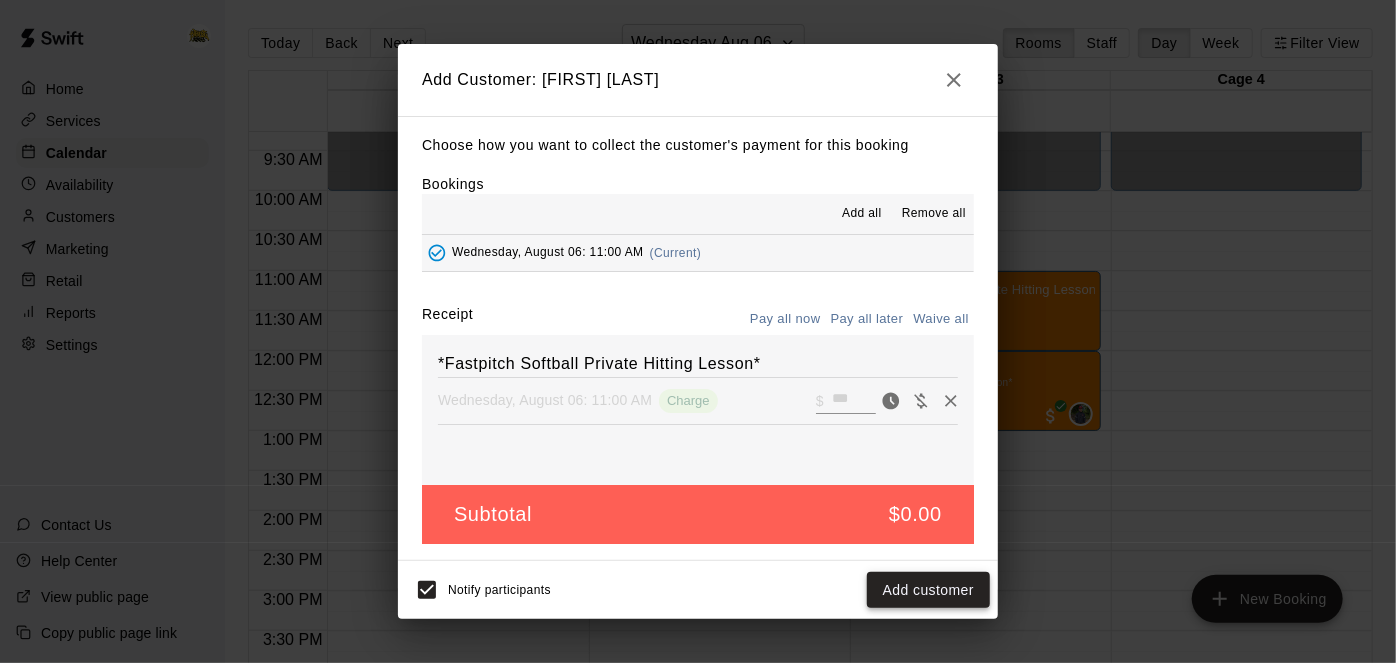 click on "Add customer" at bounding box center [928, 590] 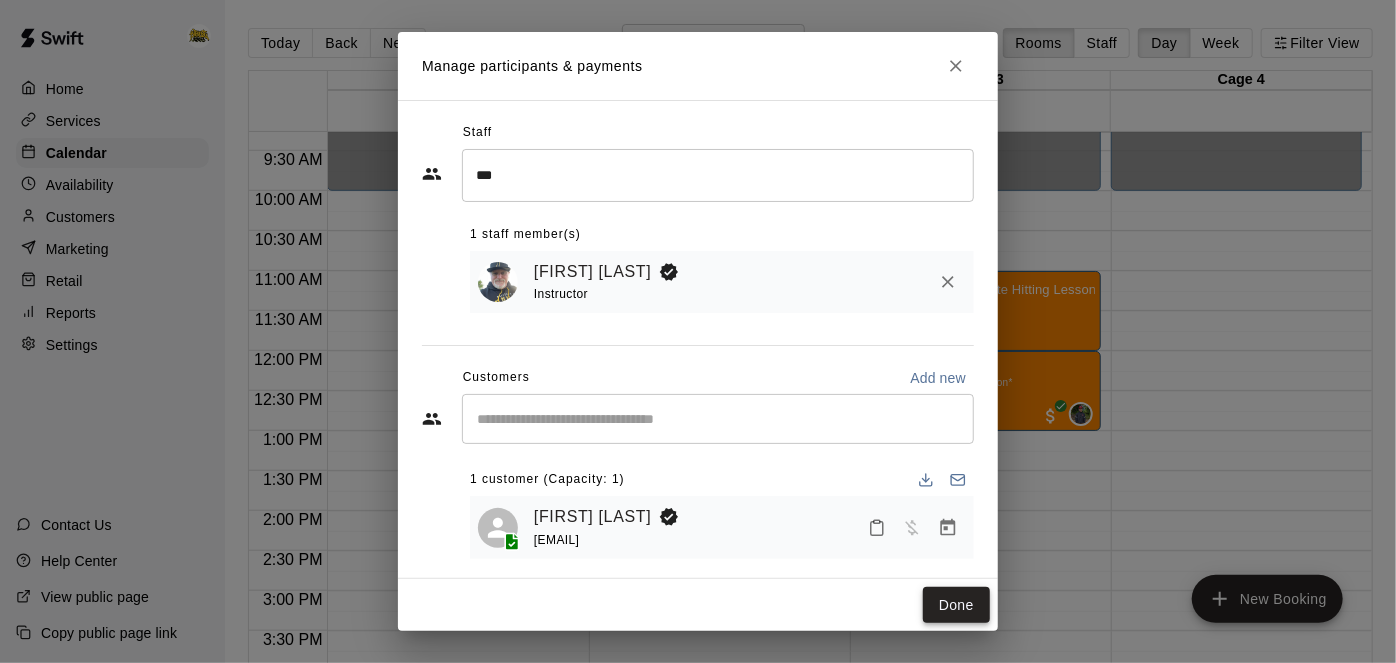 click on "Done" at bounding box center [956, 605] 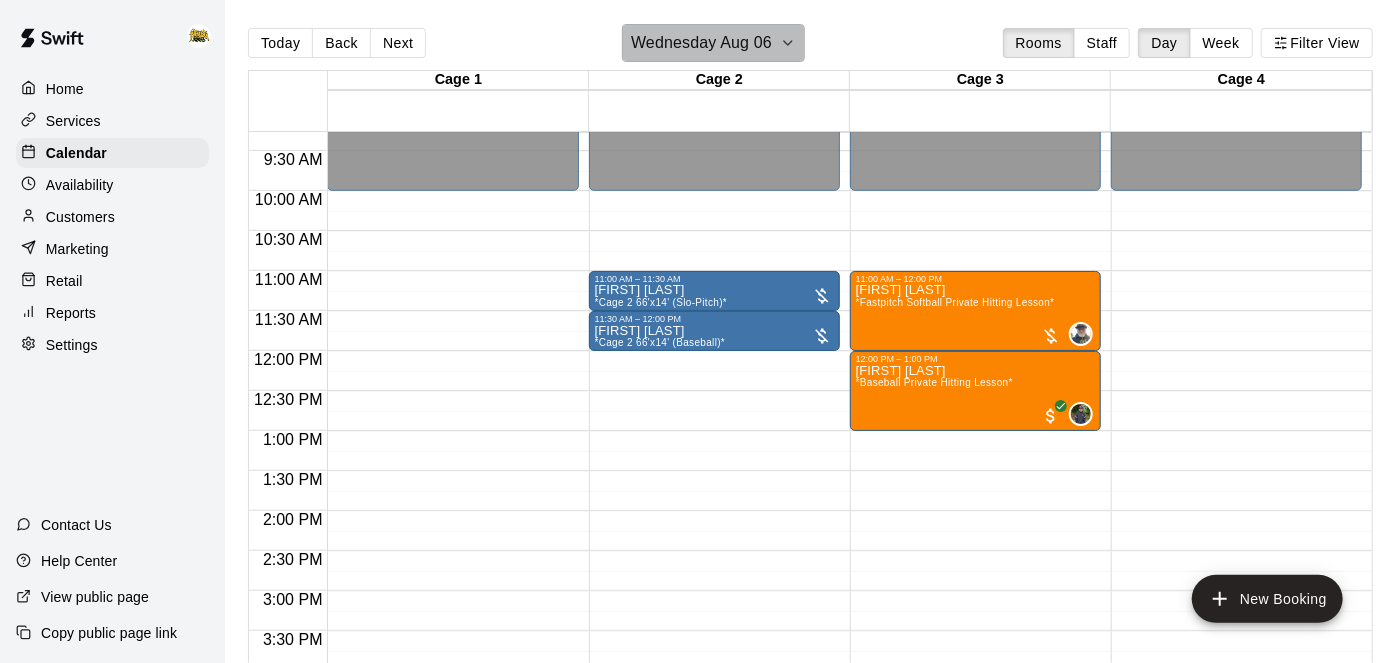 click on "Wednesday Aug 06" at bounding box center (701, 43) 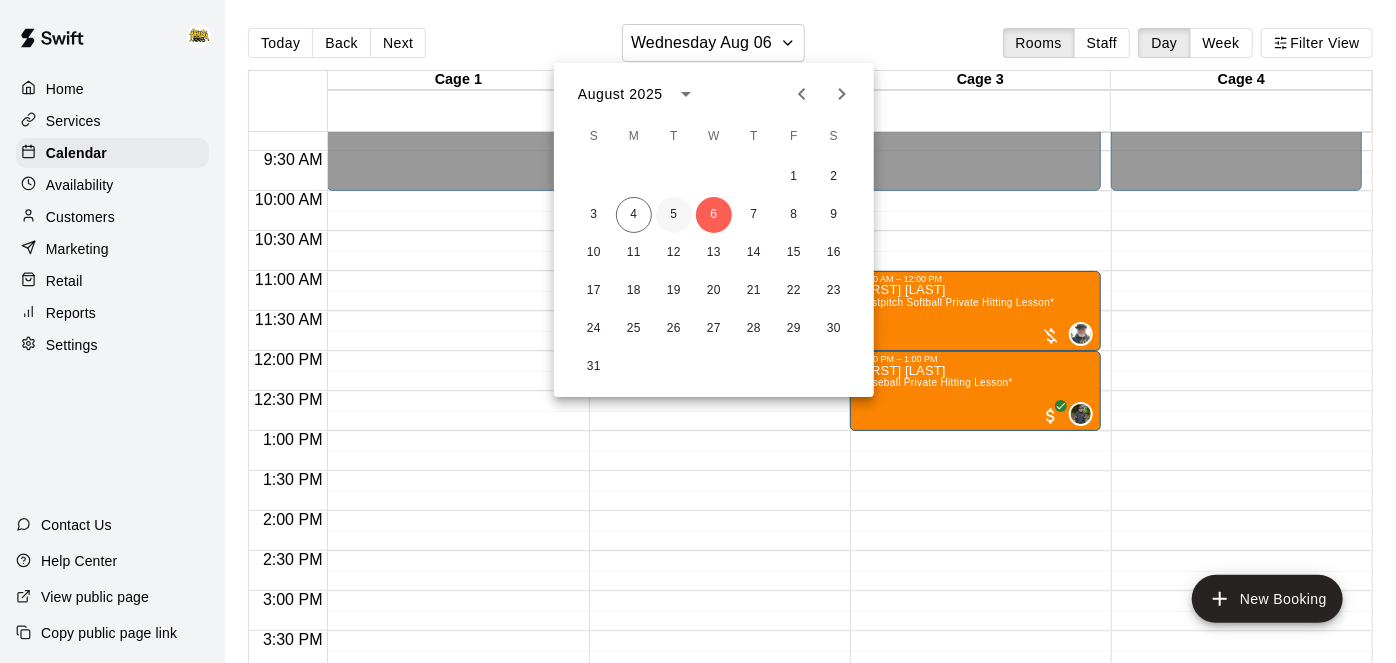 click on "5" at bounding box center (674, 215) 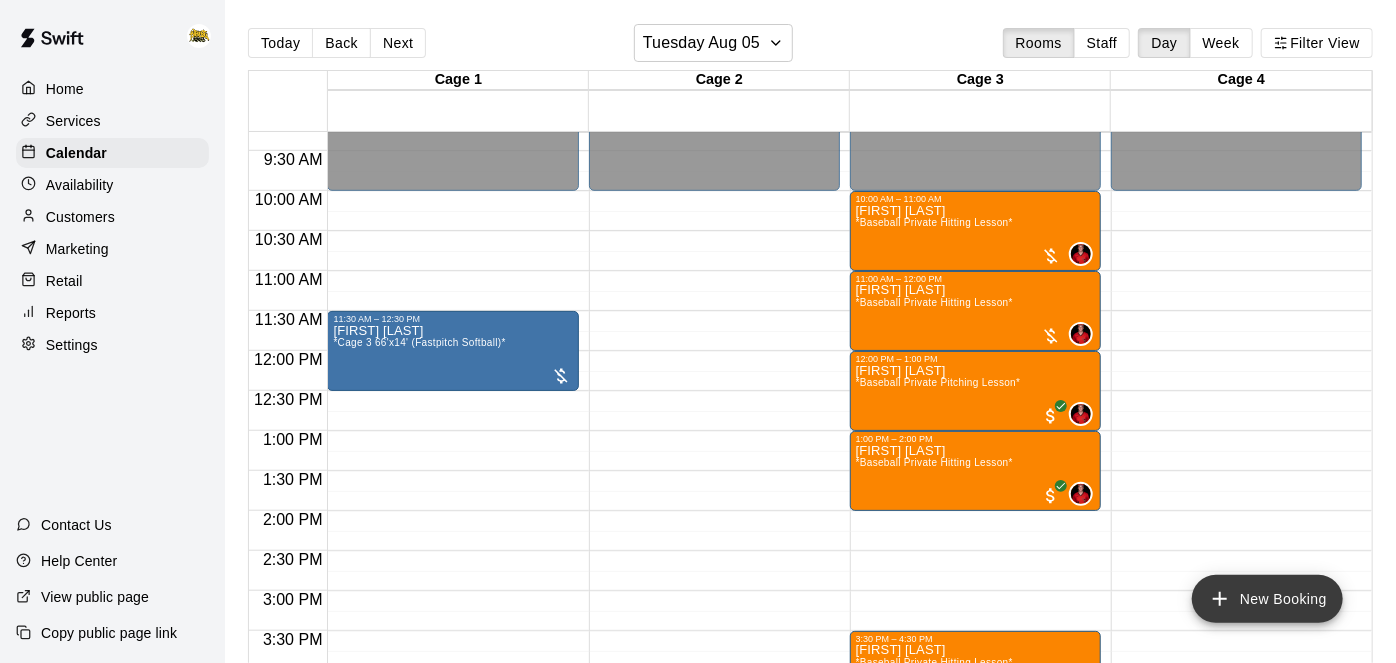 click 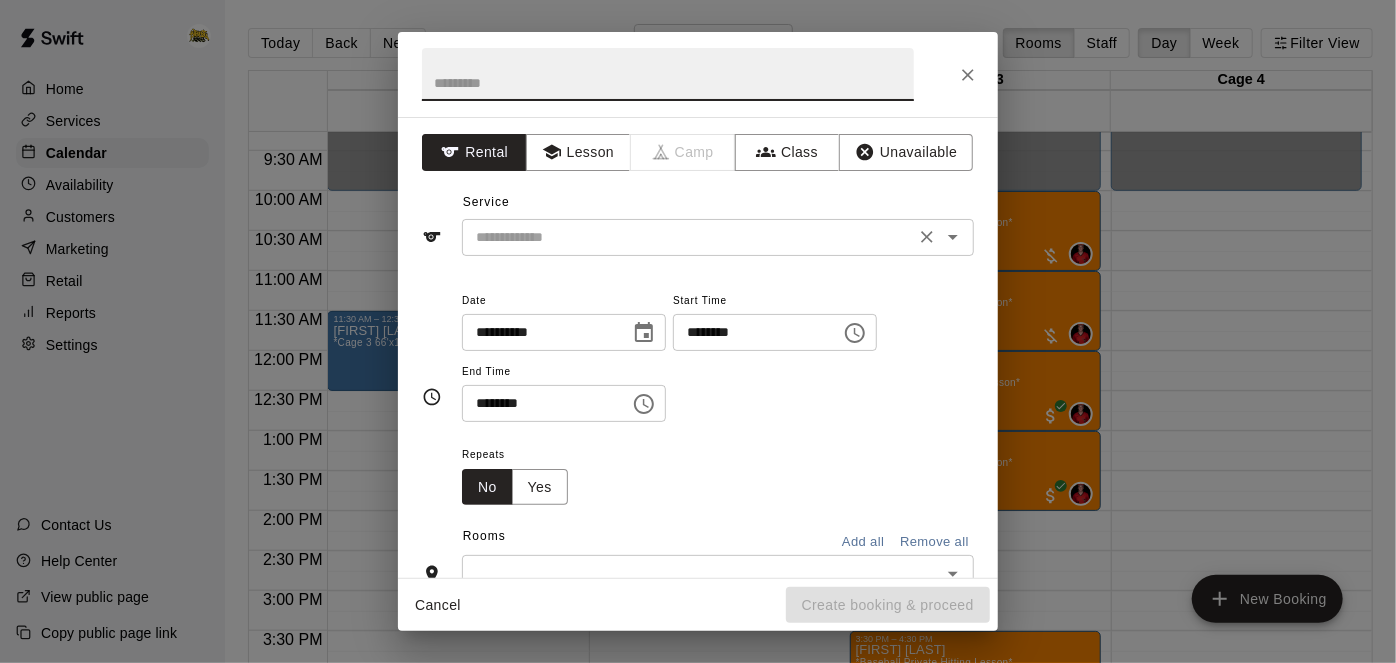 click 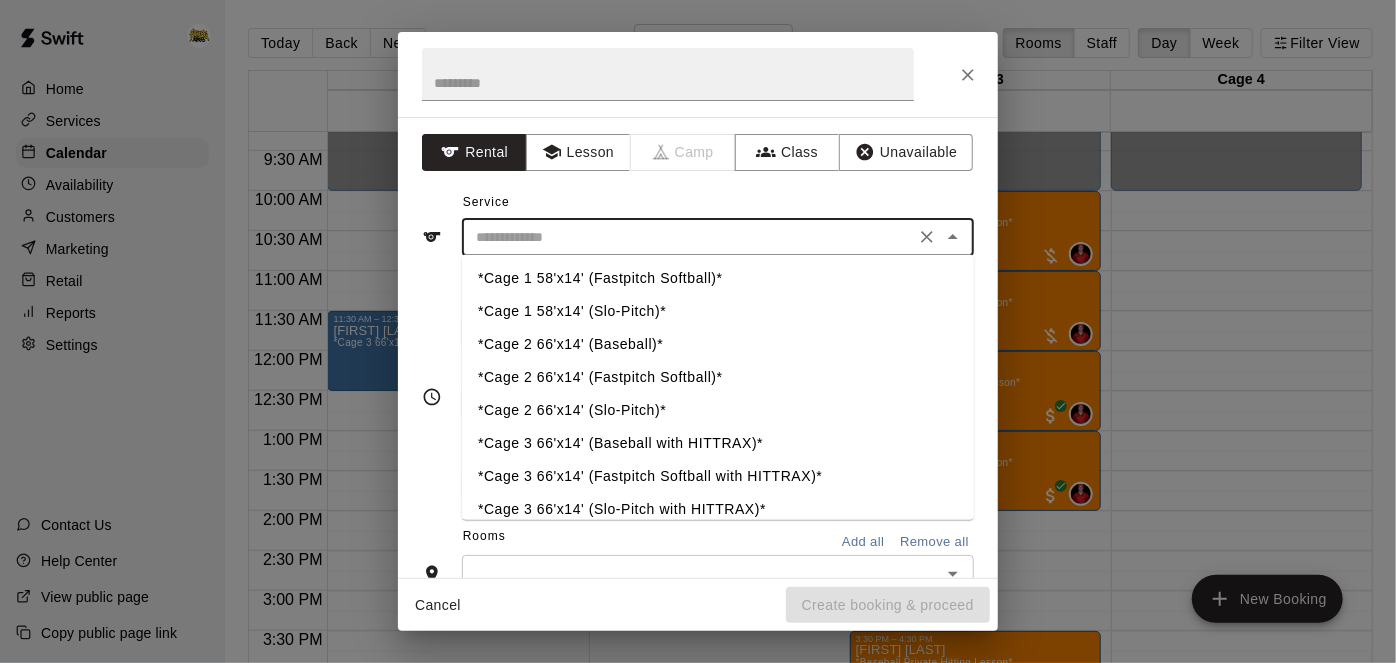 click on "*Cage 3 66'x14' (Baseball with HITTRAX)*" at bounding box center [718, 444] 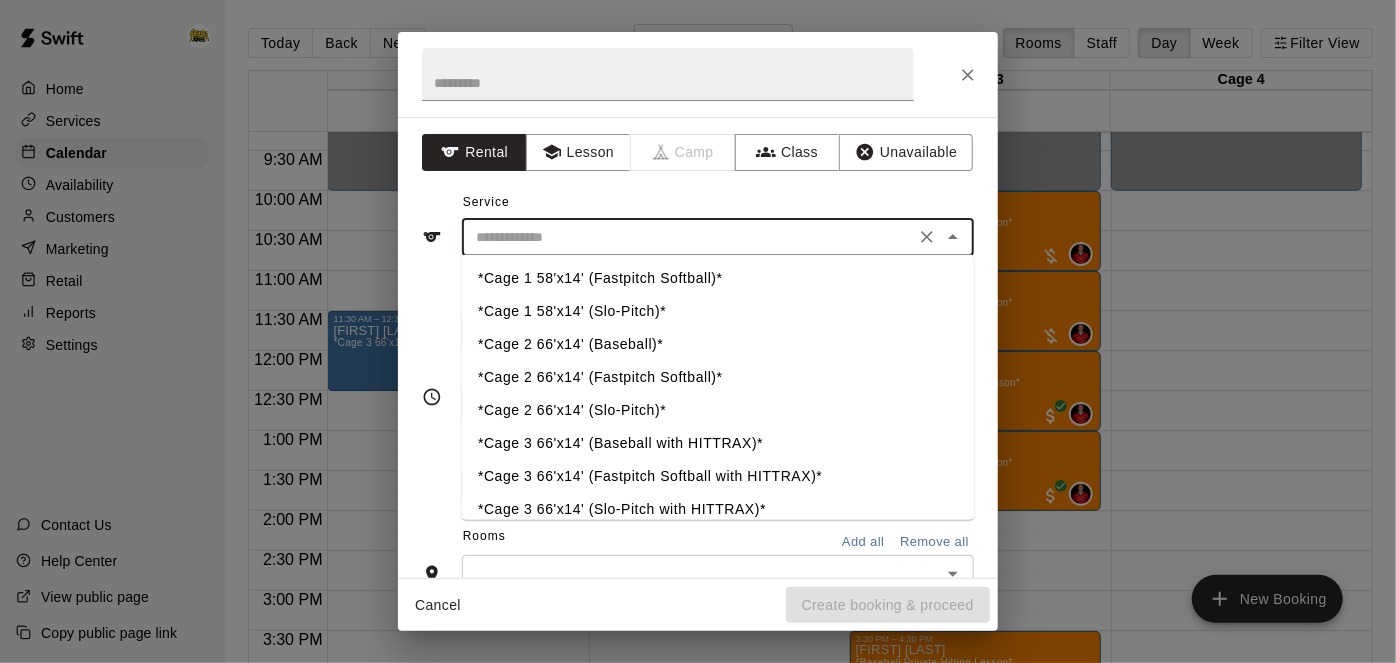 type on "**********" 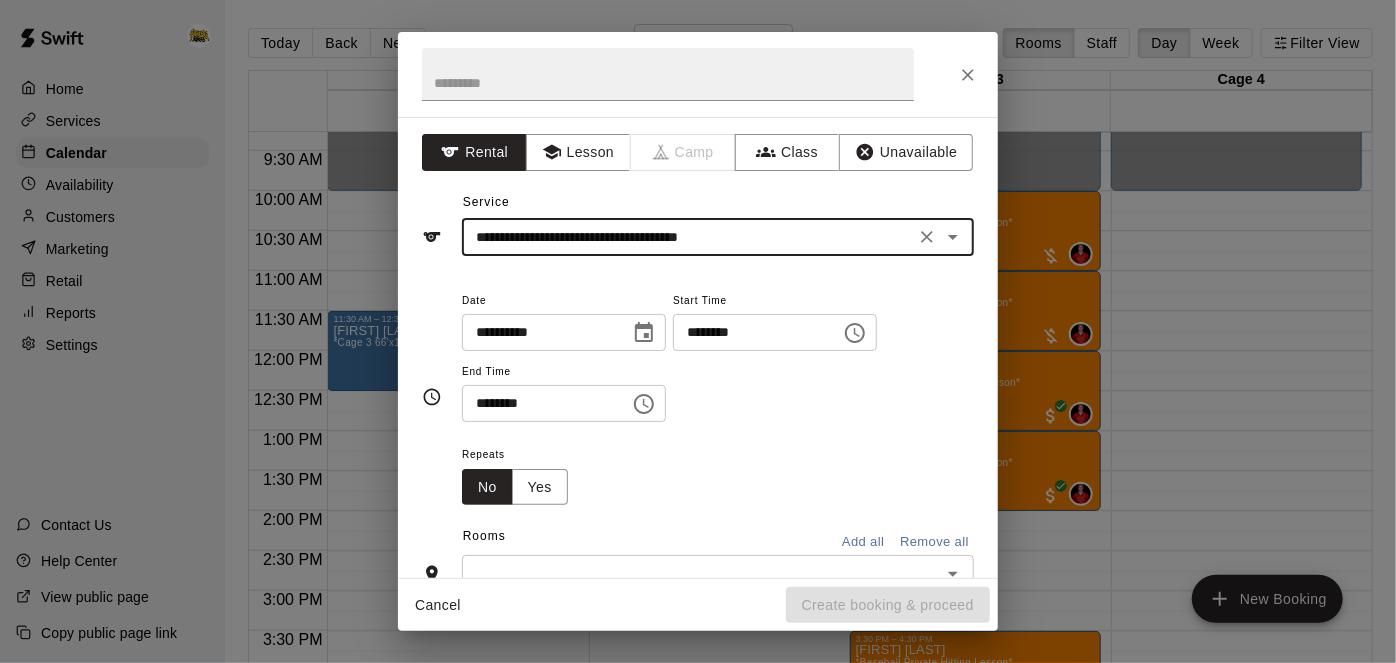 click on "********" at bounding box center [750, 332] 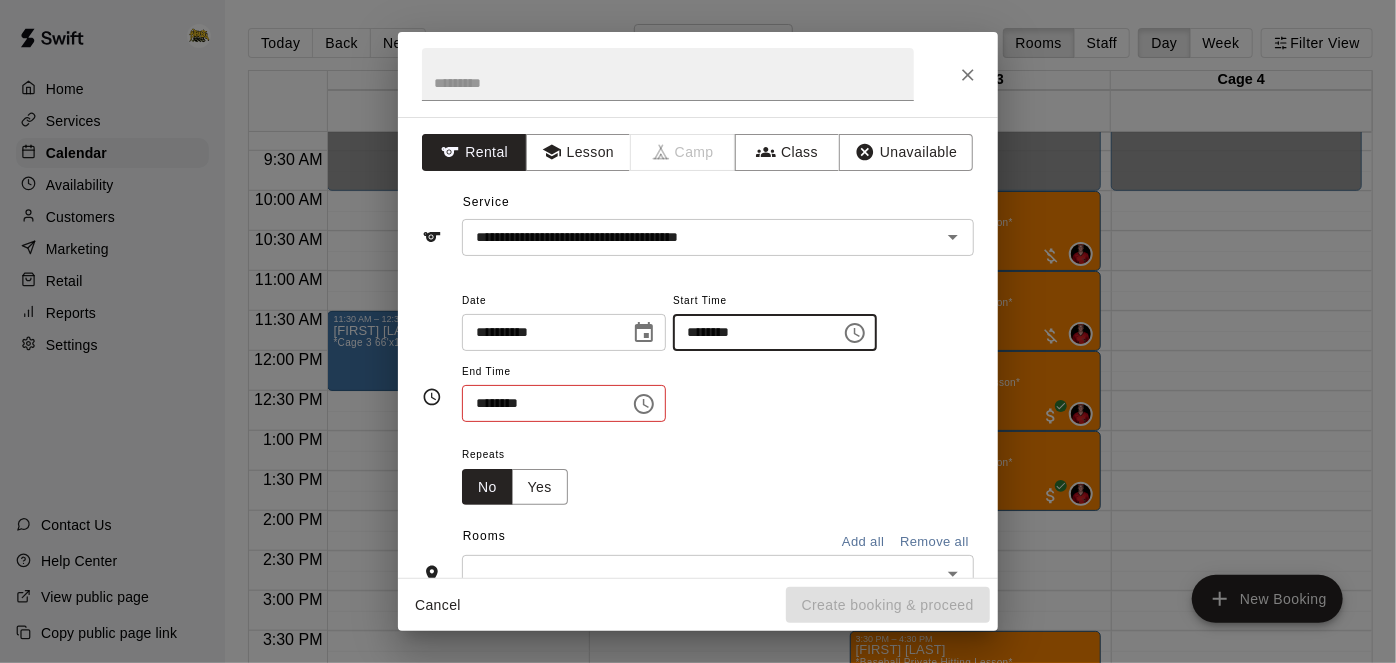 type on "********" 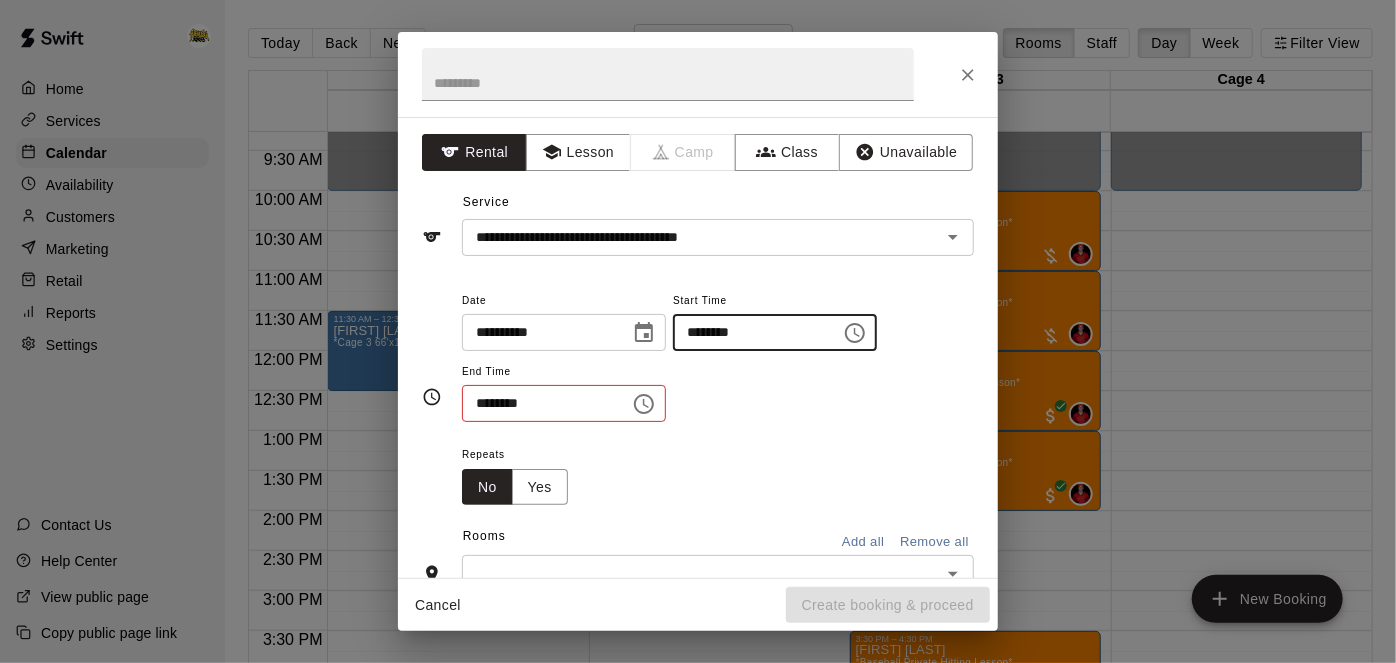 type 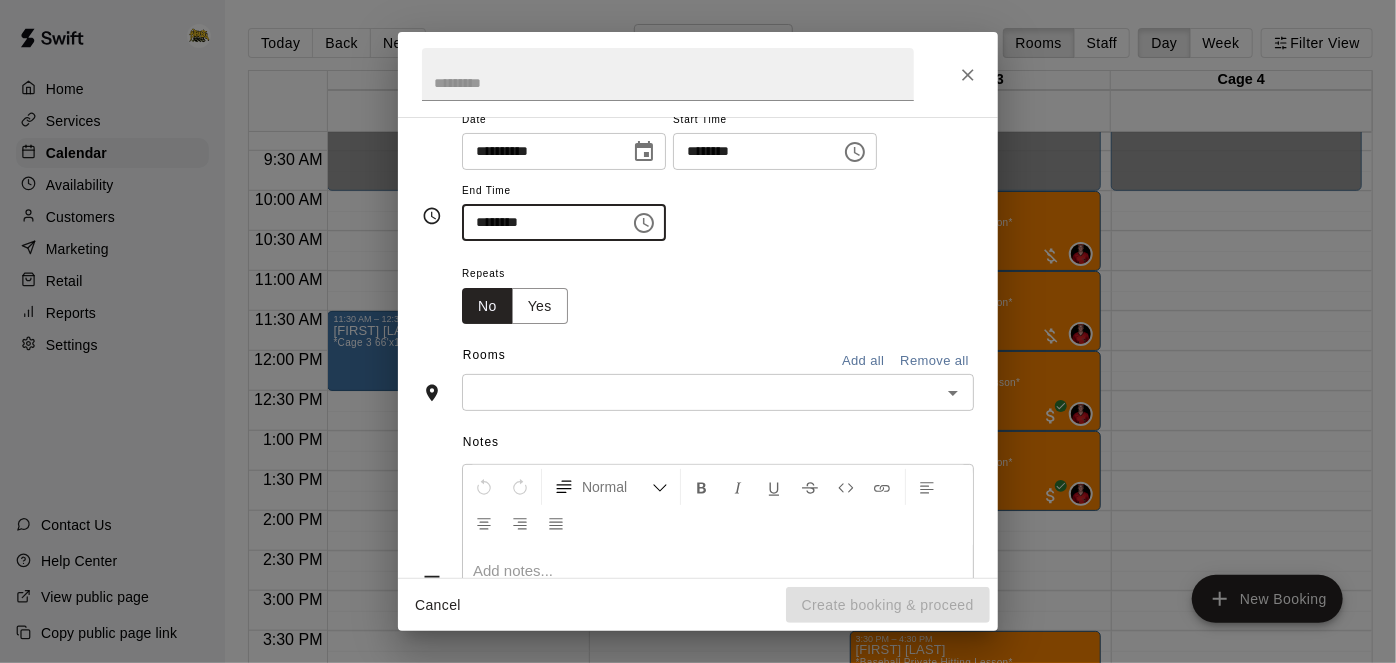 scroll, scrollTop: 173, scrollLeft: 0, axis: vertical 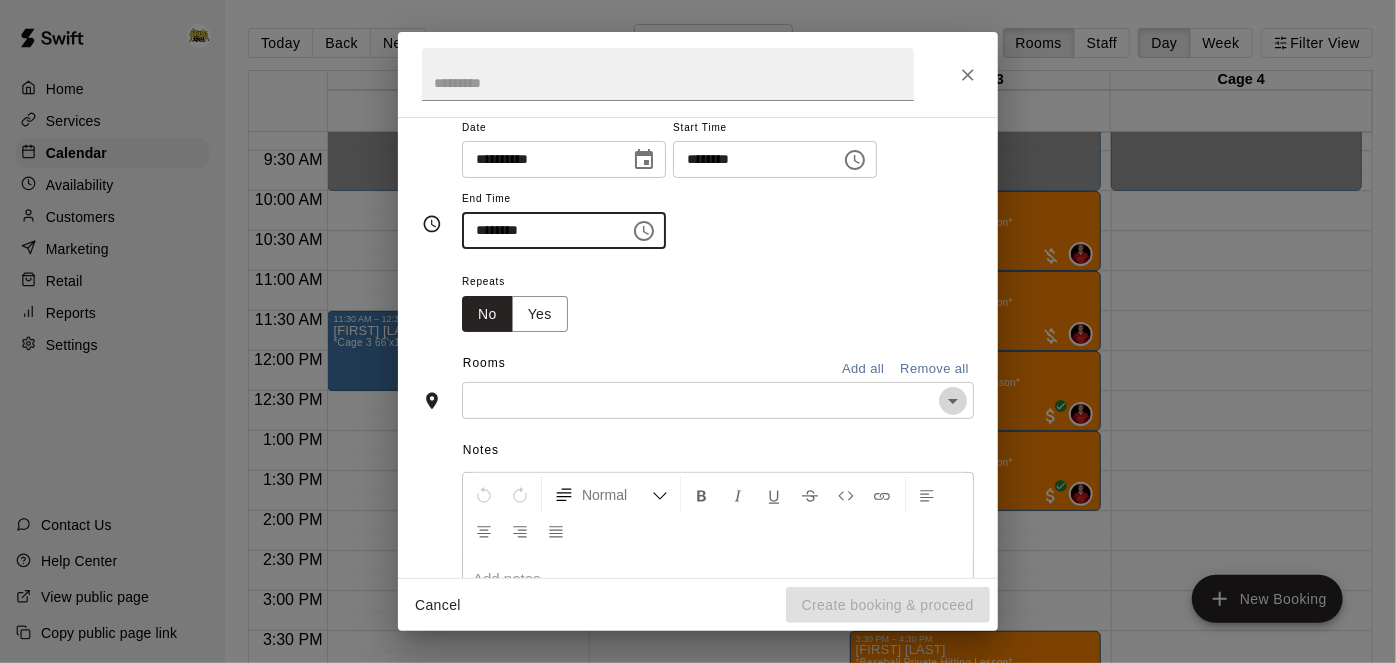 click 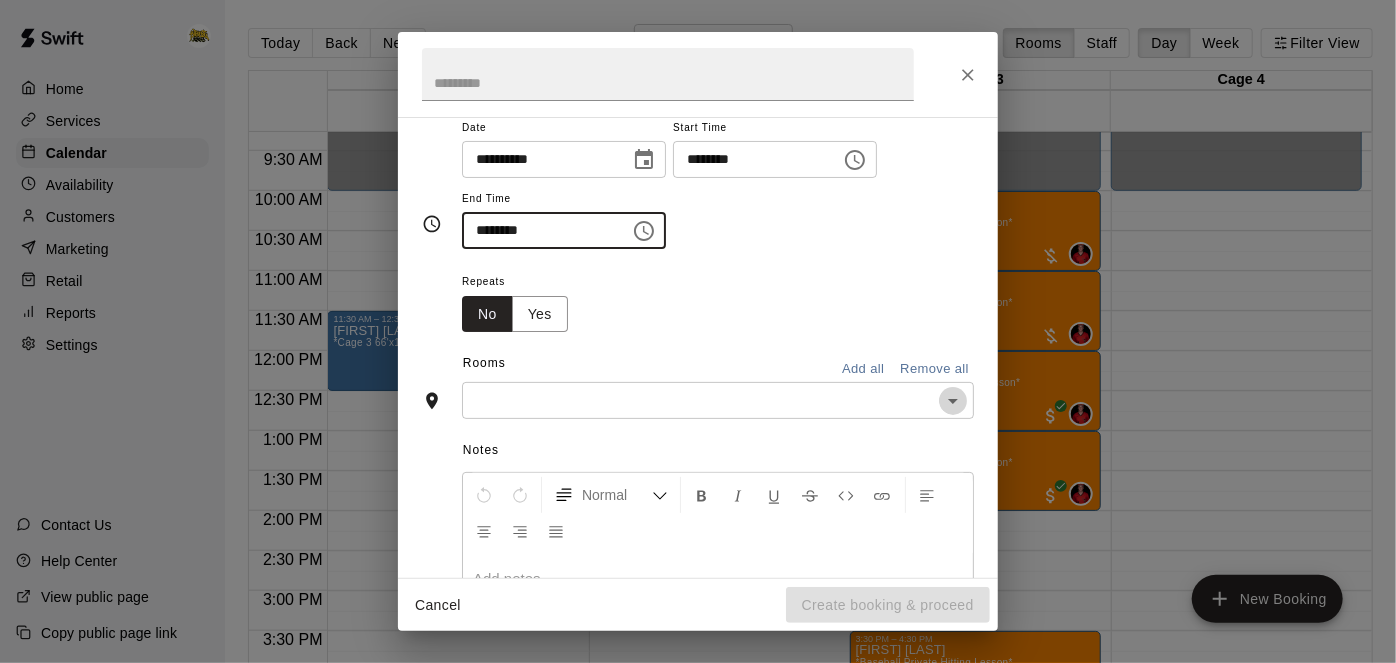 type on "********" 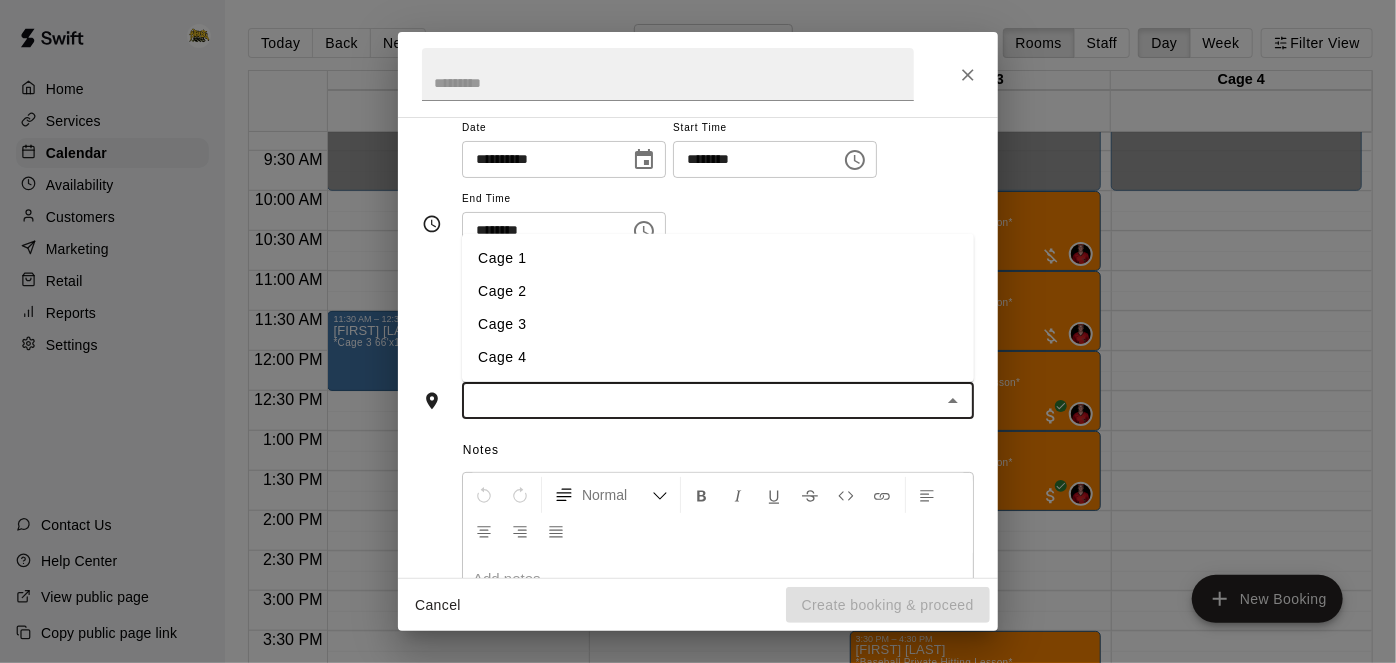 click on "Cage 3" at bounding box center [718, 324] 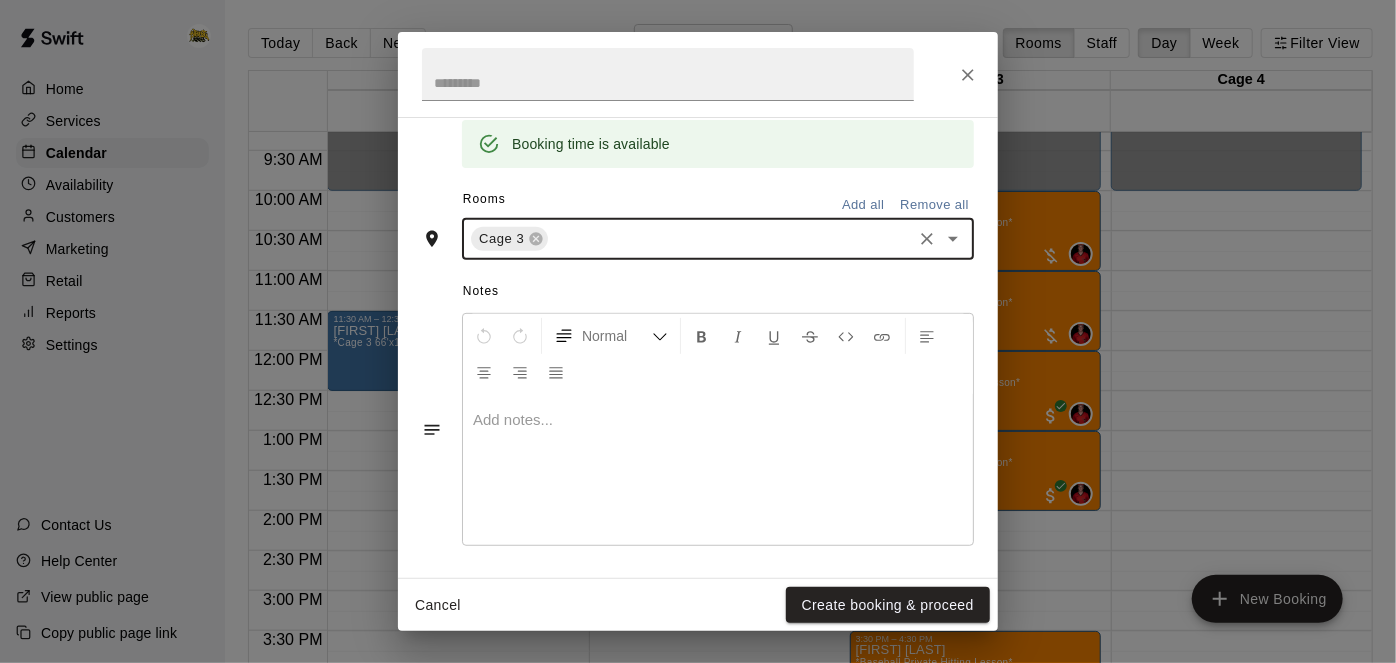 scroll, scrollTop: 416, scrollLeft: 0, axis: vertical 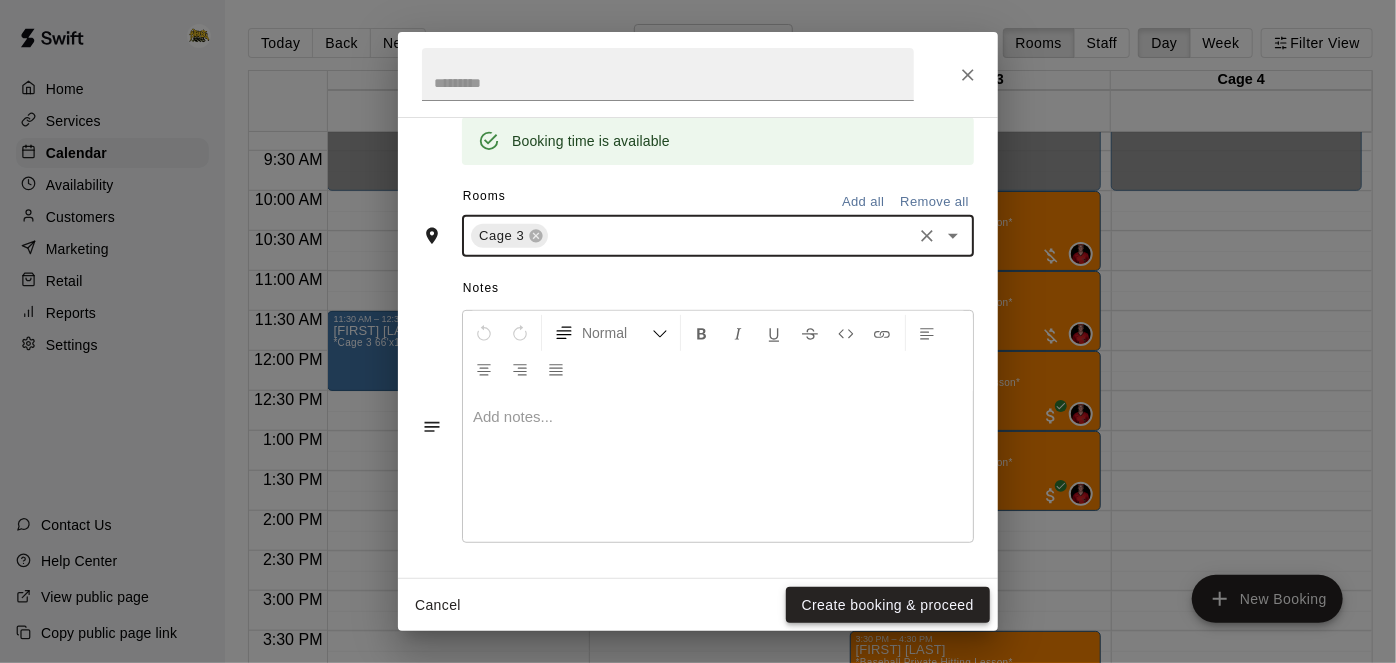 click on "Create booking & proceed" at bounding box center [888, 605] 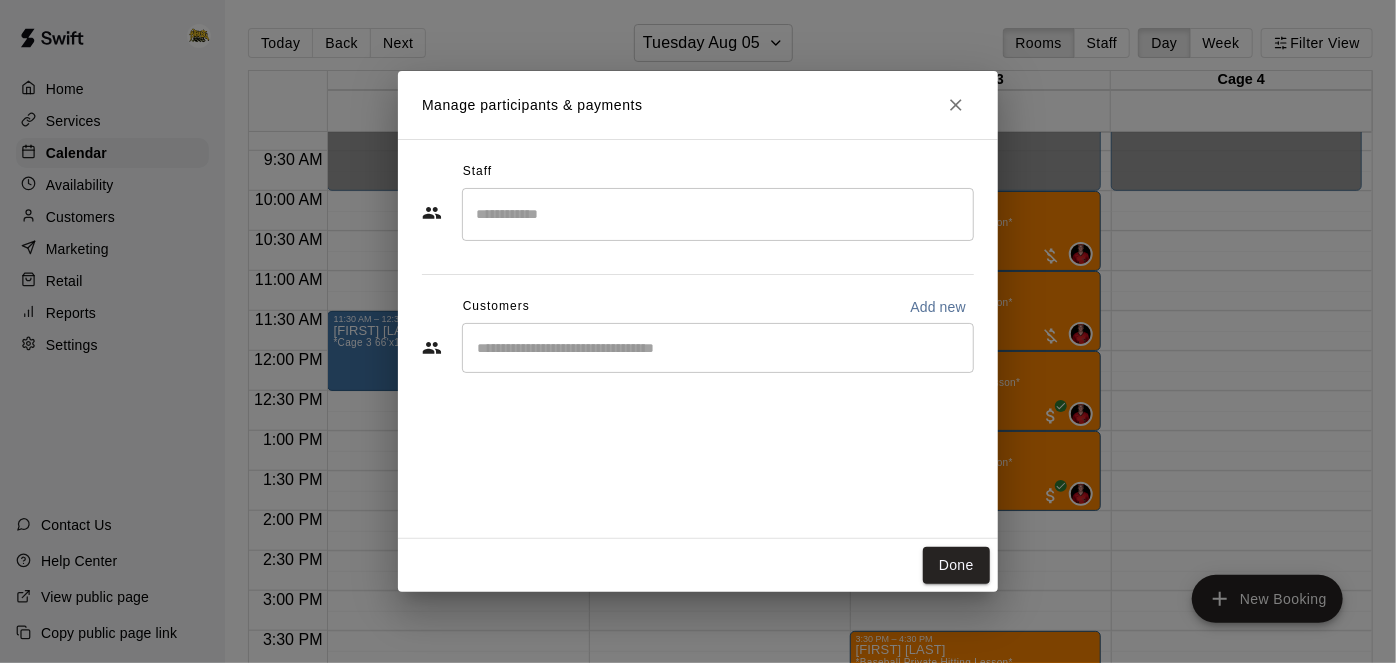click at bounding box center [718, 348] 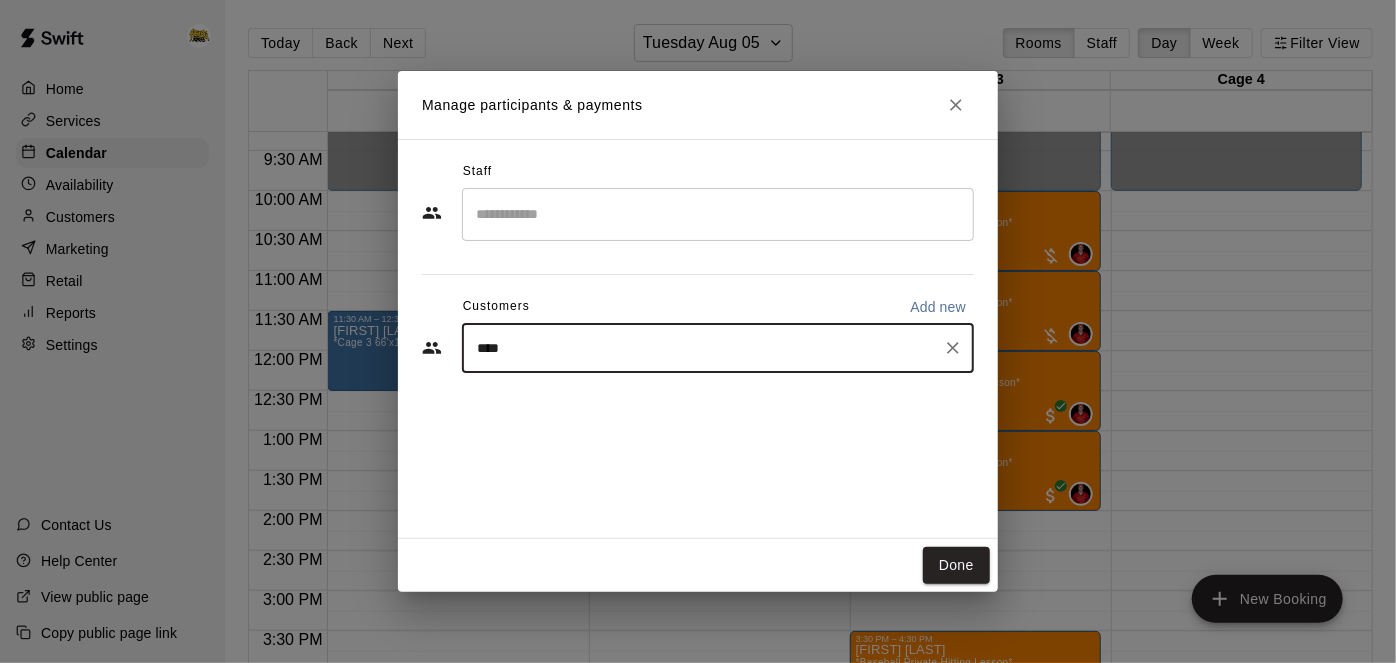 type on "*****" 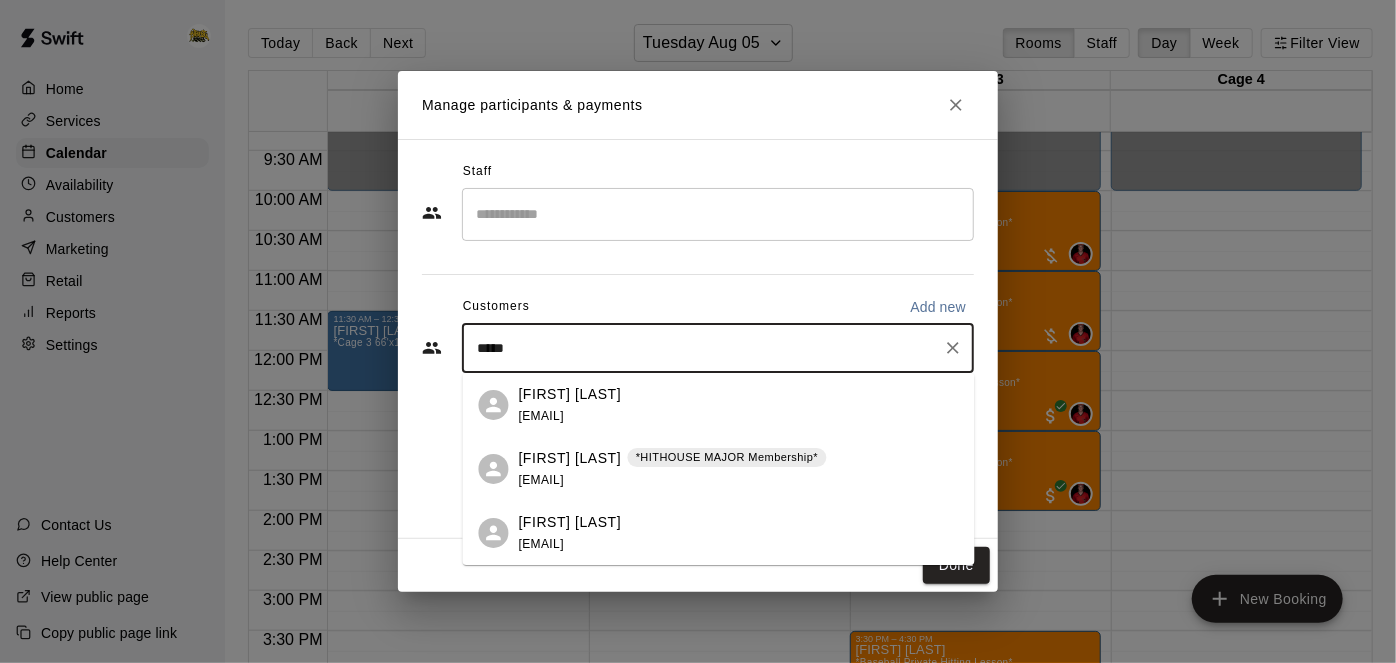click on "*HITHOUSE MAJOR Membership*" at bounding box center (727, 457) 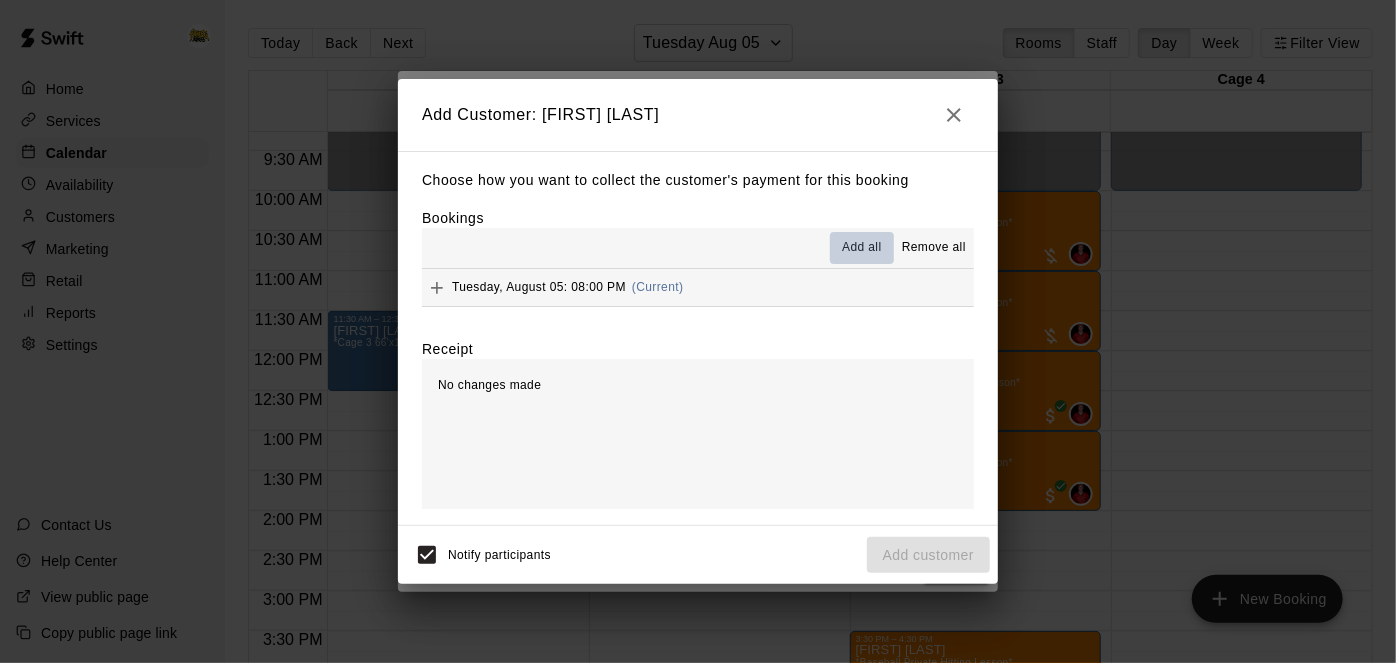 click on "Add all" at bounding box center (862, 248) 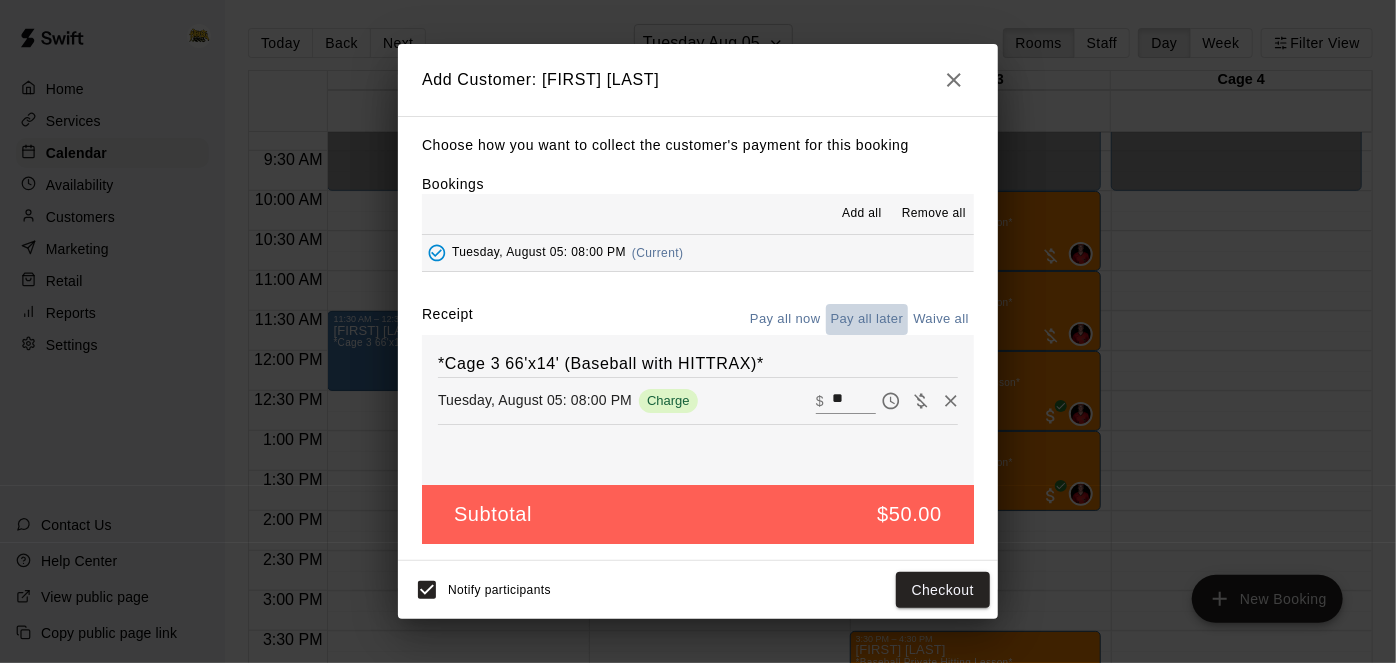 click on "Pay all later" at bounding box center [867, 319] 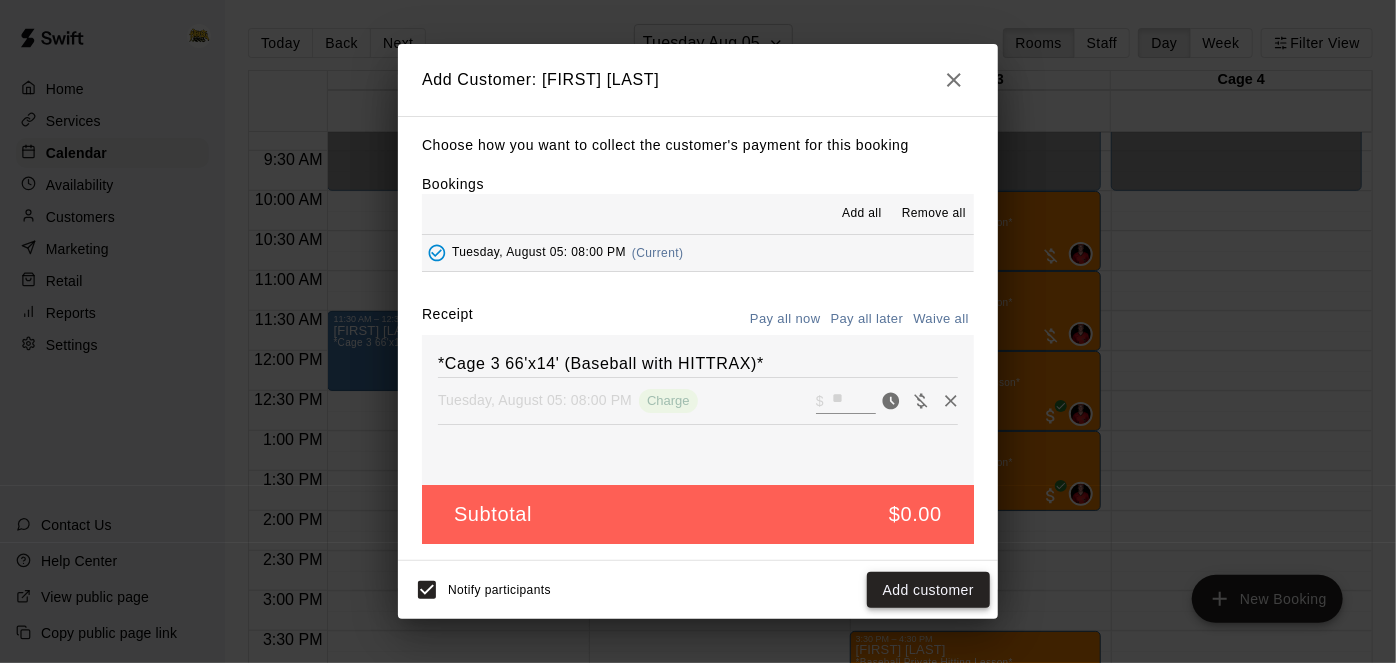 click on "Add customer" at bounding box center (928, 590) 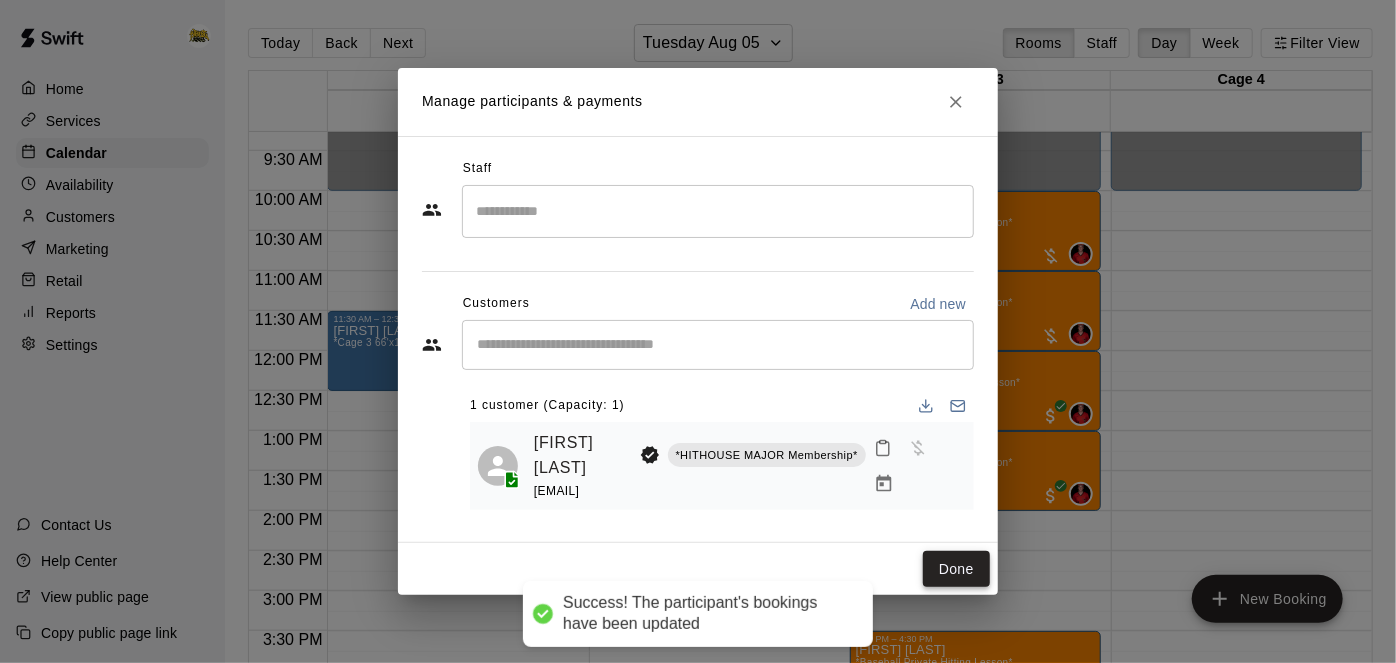 click on "Done" at bounding box center [956, 569] 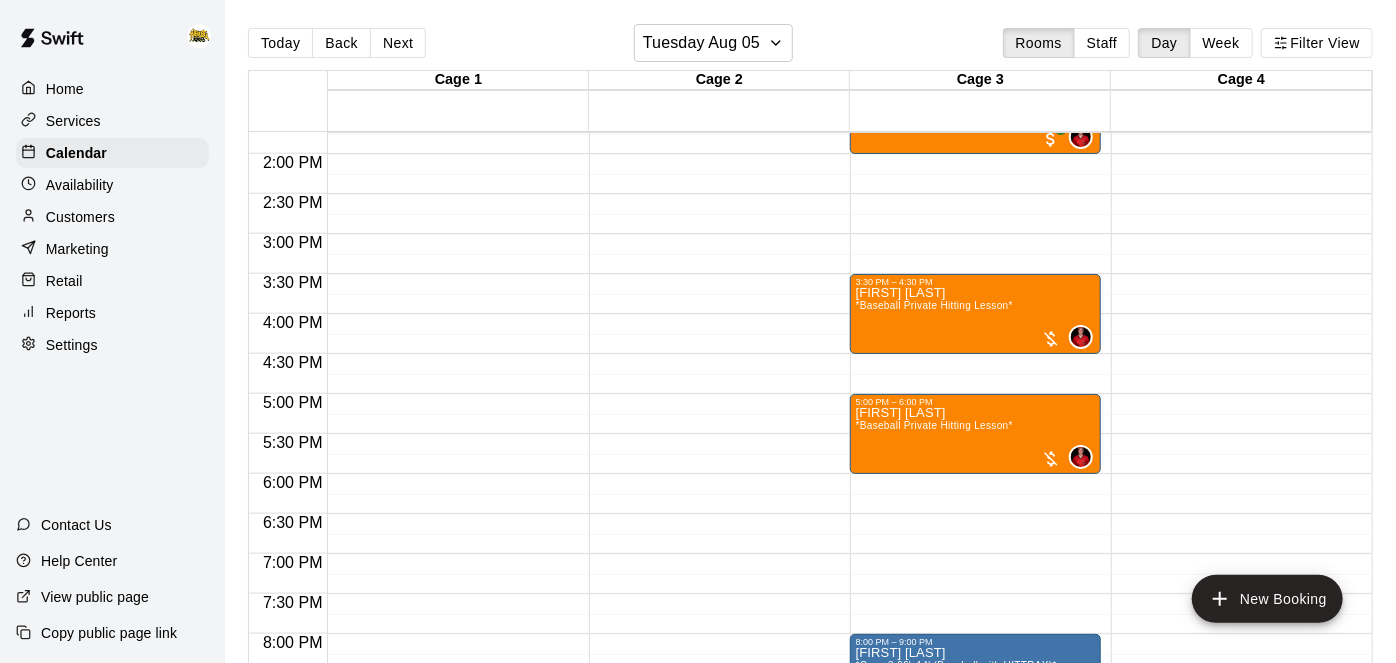 scroll, scrollTop: 1250, scrollLeft: 0, axis: vertical 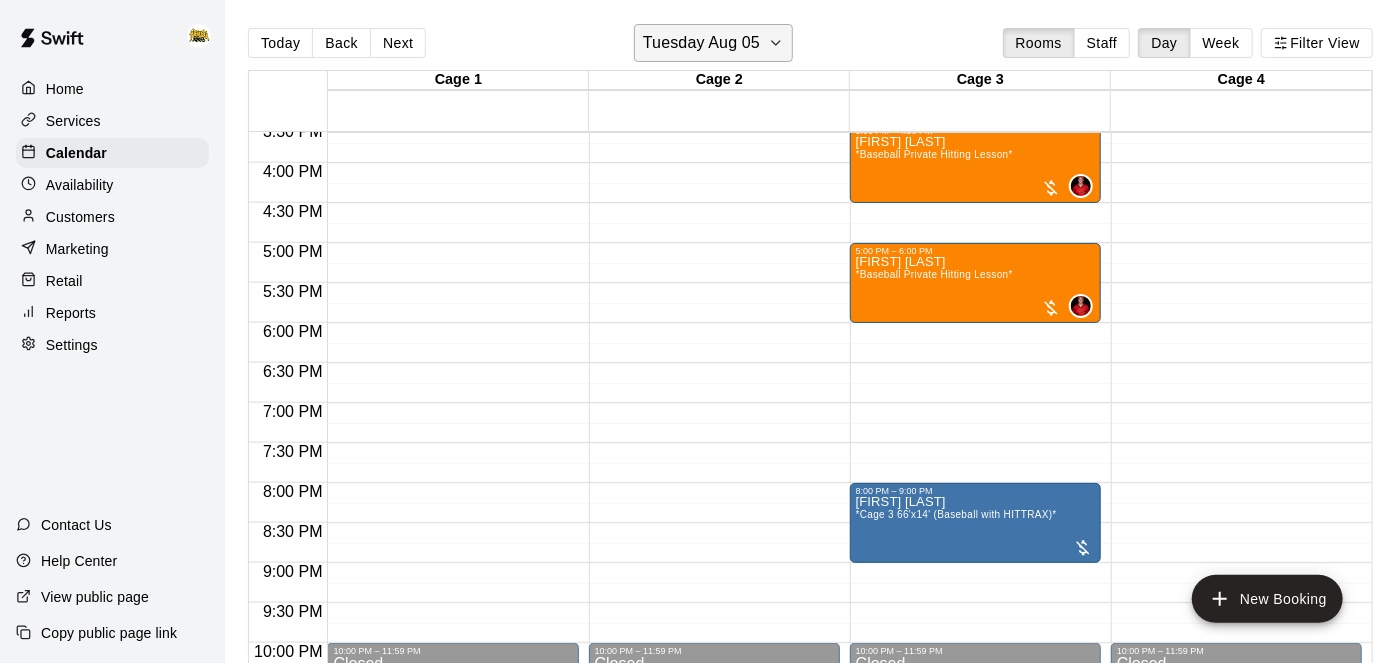 click on "Tuesday Aug 05" at bounding box center [713, 43] 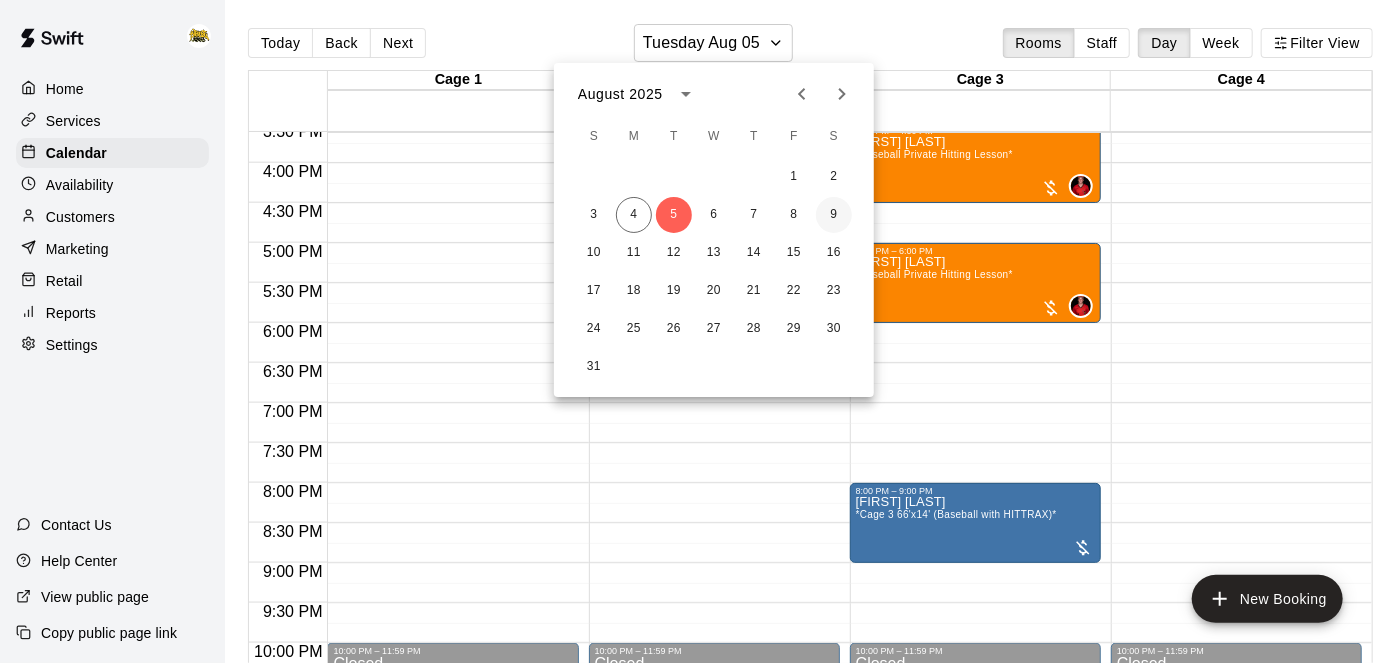 click on "9" at bounding box center [834, 215] 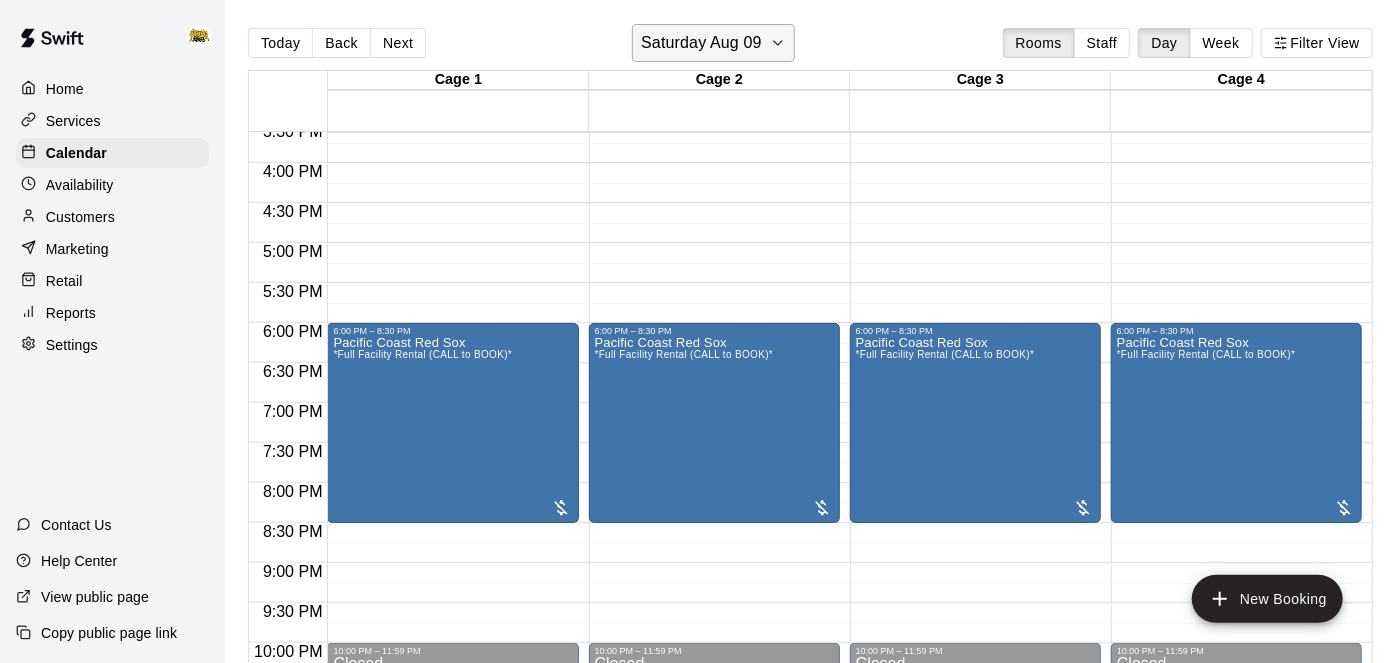 click 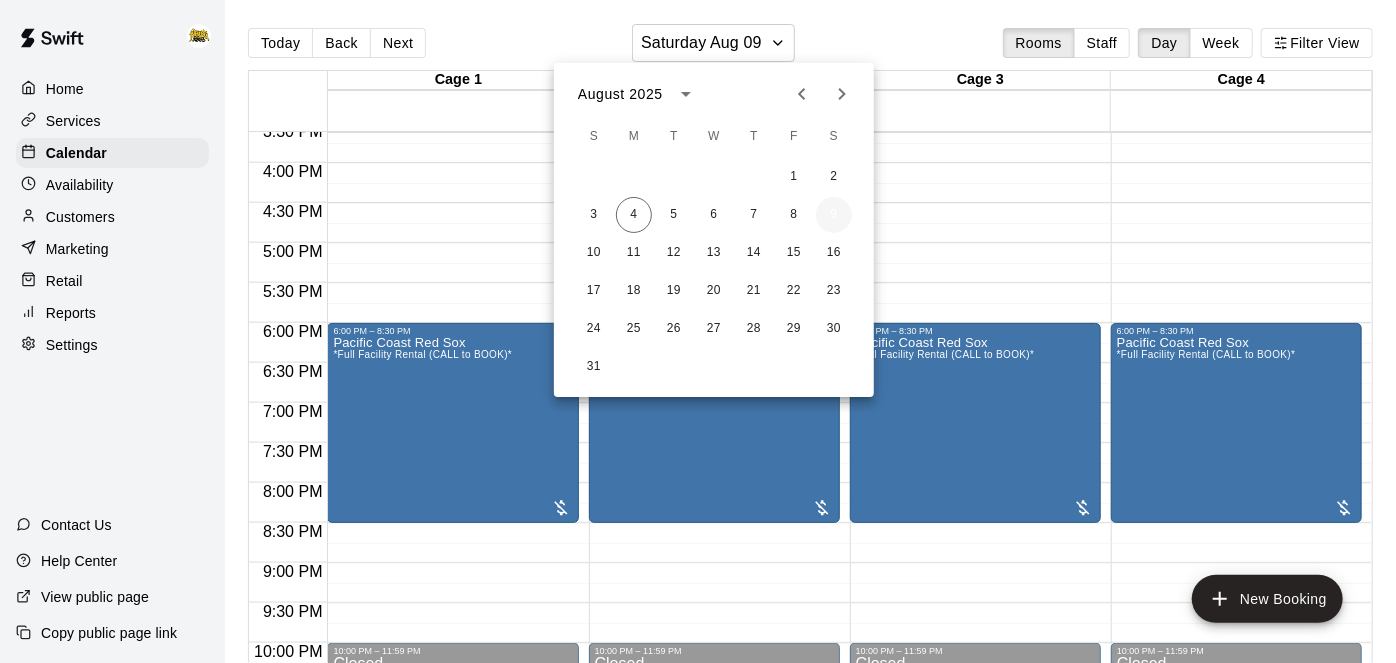 click on "9" at bounding box center [834, 215] 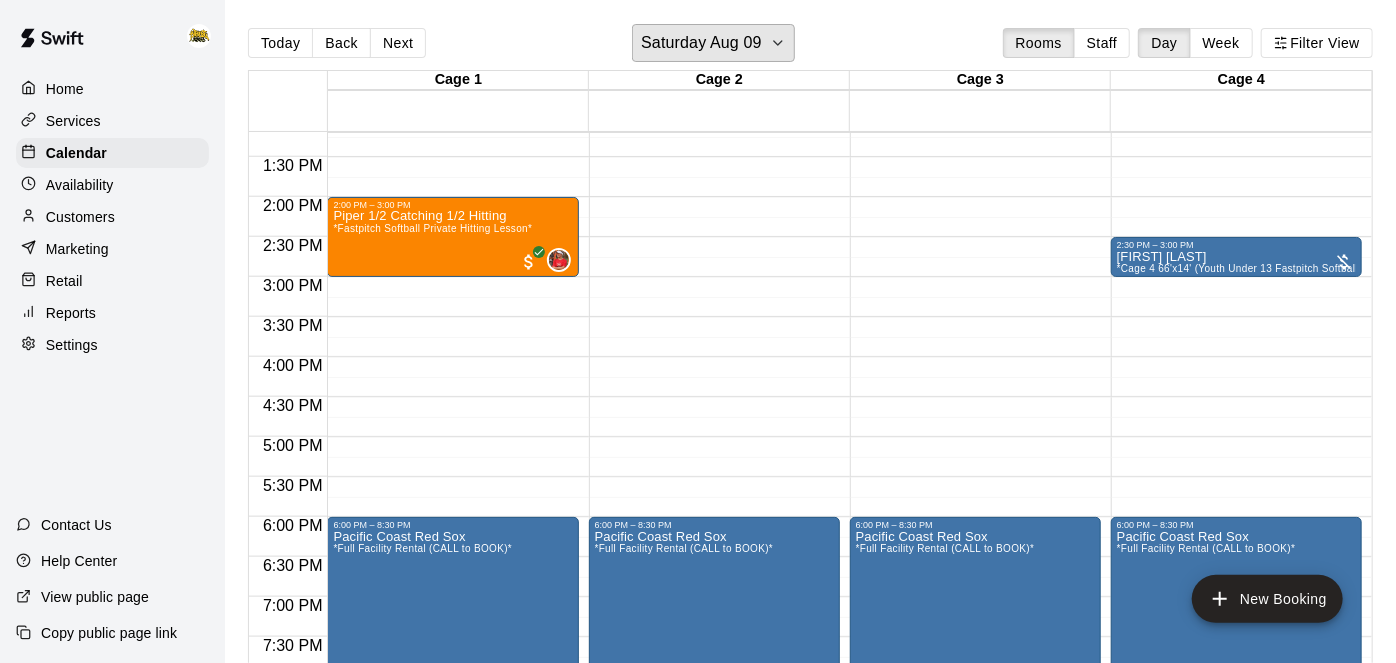 scroll, scrollTop: 1058, scrollLeft: 0, axis: vertical 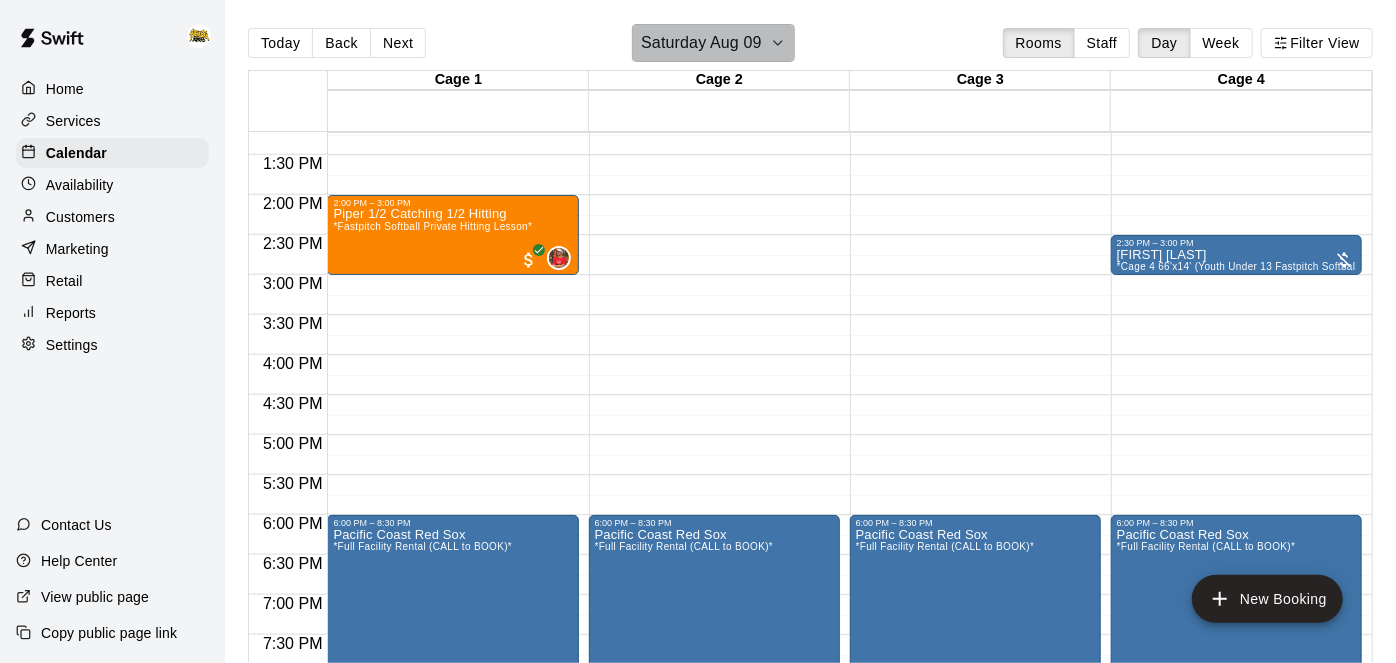 click 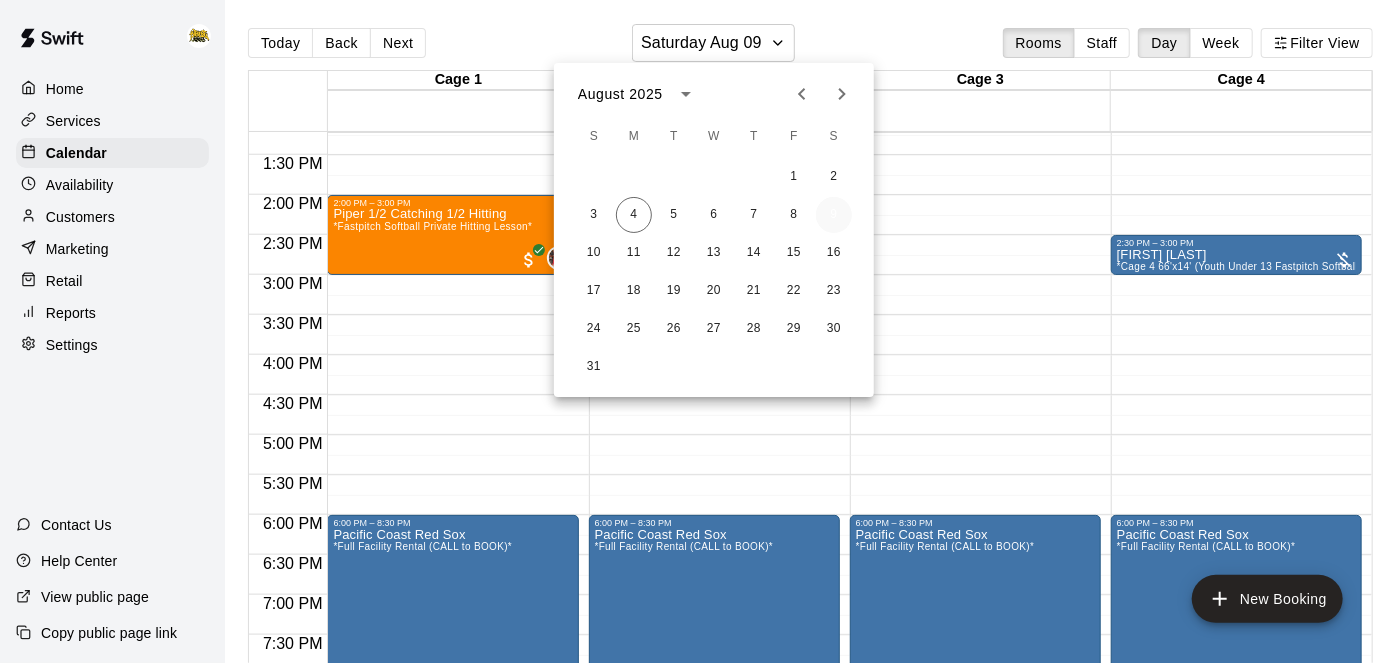click on "9" at bounding box center (834, 215) 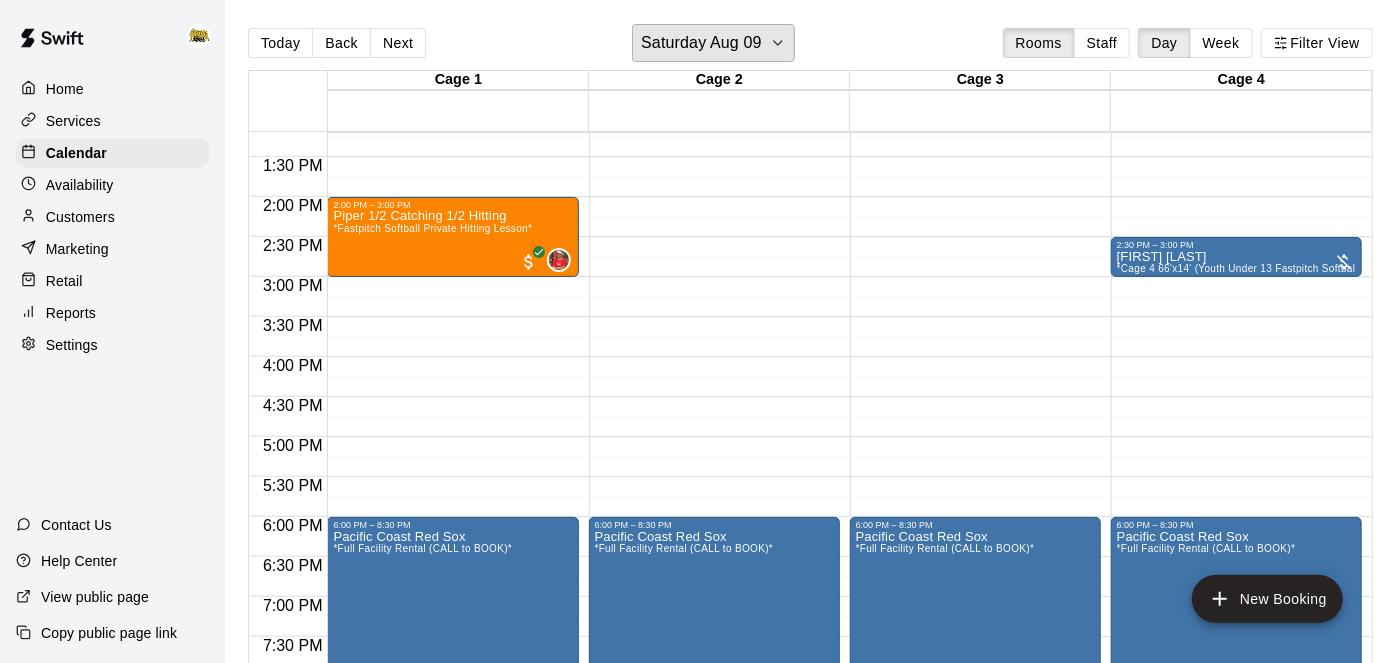 scroll, scrollTop: 1061, scrollLeft: 0, axis: vertical 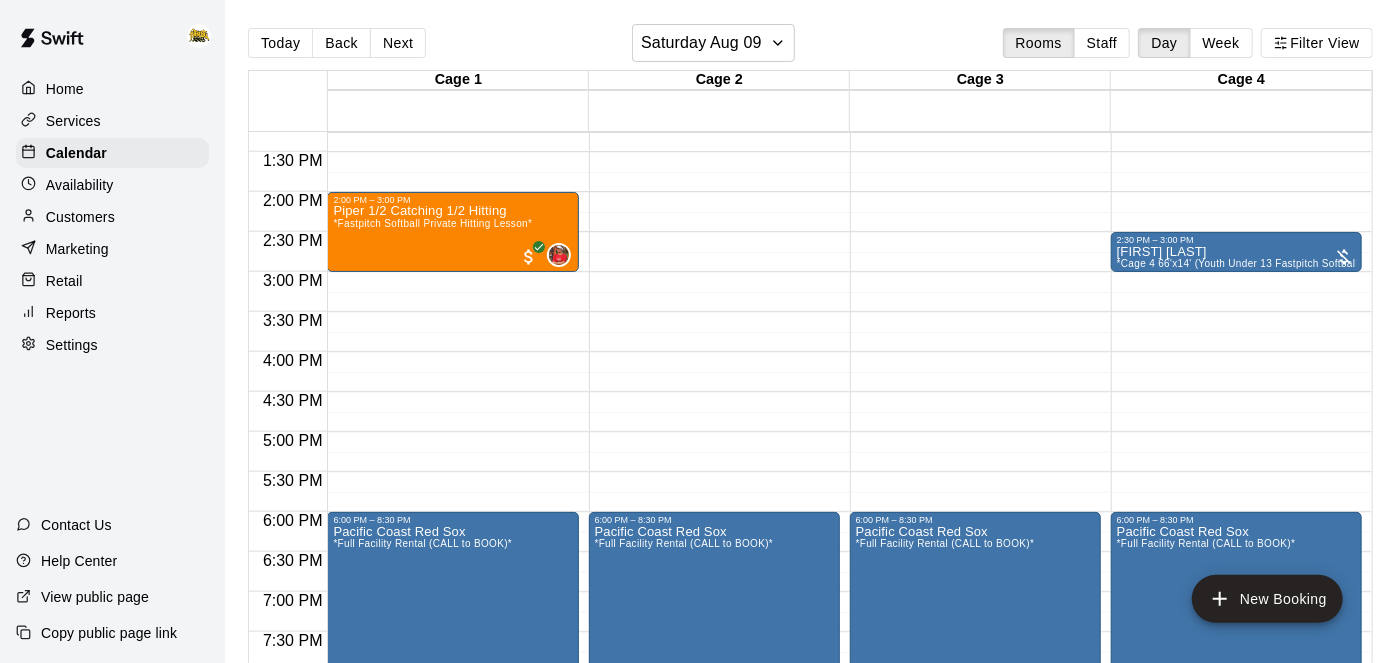 click on "[TIME] – [TIME] Closed [TIME] – [TIME] Pacific Coast Red Sox *Full Facility Rental (CALL to BOOK)* [TIME] – [TIME] BC GIRLS BASEBALL EVENT  Cage 1 , Cage 2 , Cage 3 , Cage 4  [TIME] – [TIME] Closed" at bounding box center (714, 32) 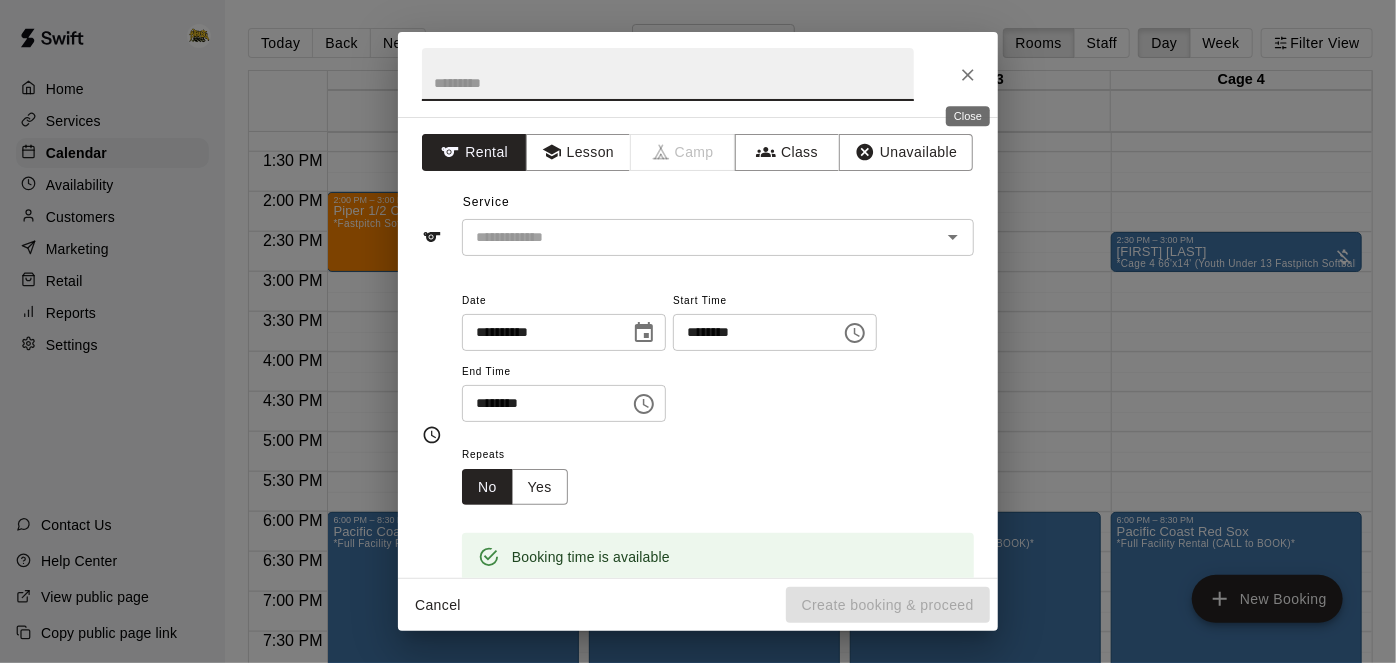 click at bounding box center [968, 75] 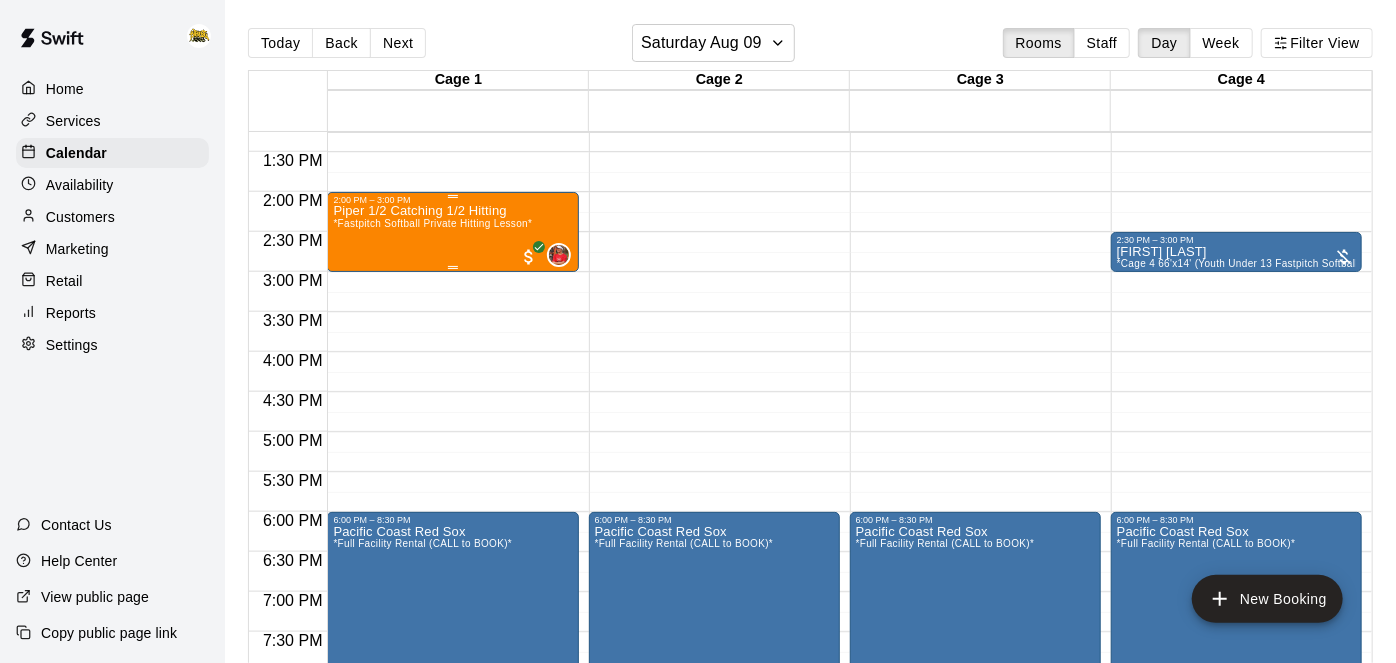 click on "[FIRST] [FIRST] *Fastpitch Softball Private Hitting Lesson*" at bounding box center [432, 536] 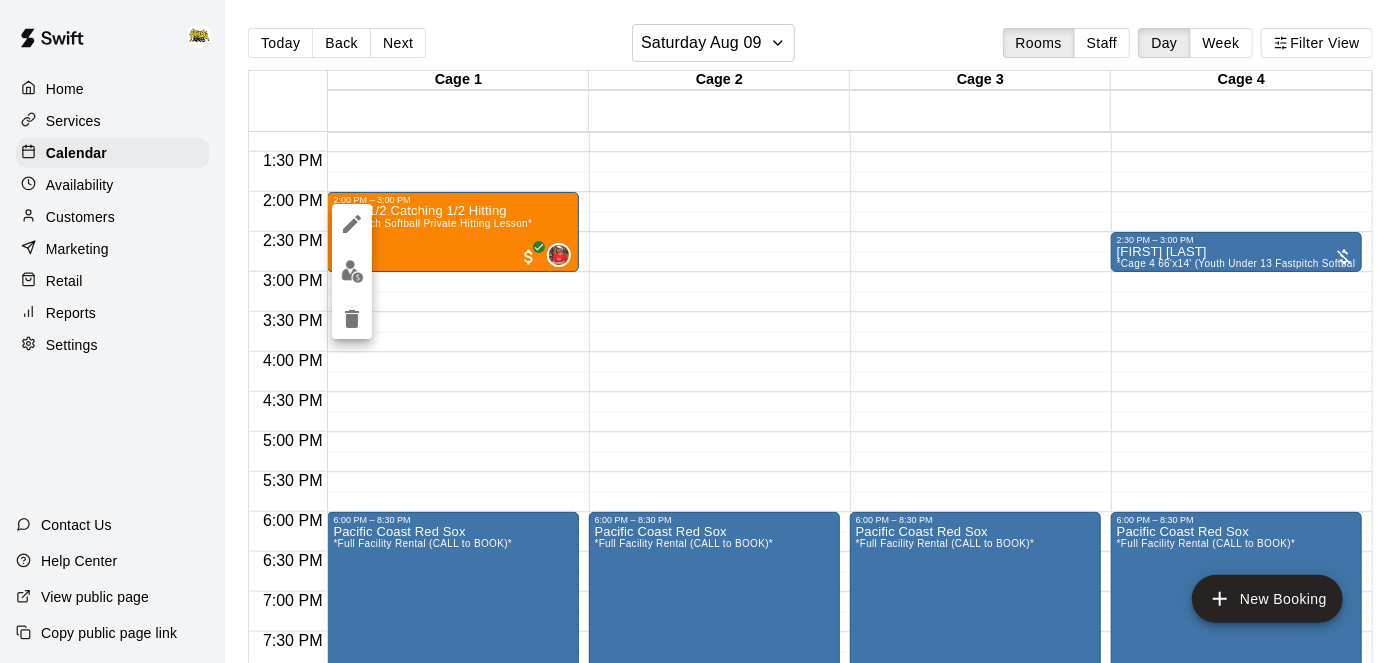 click at bounding box center [698, 331] 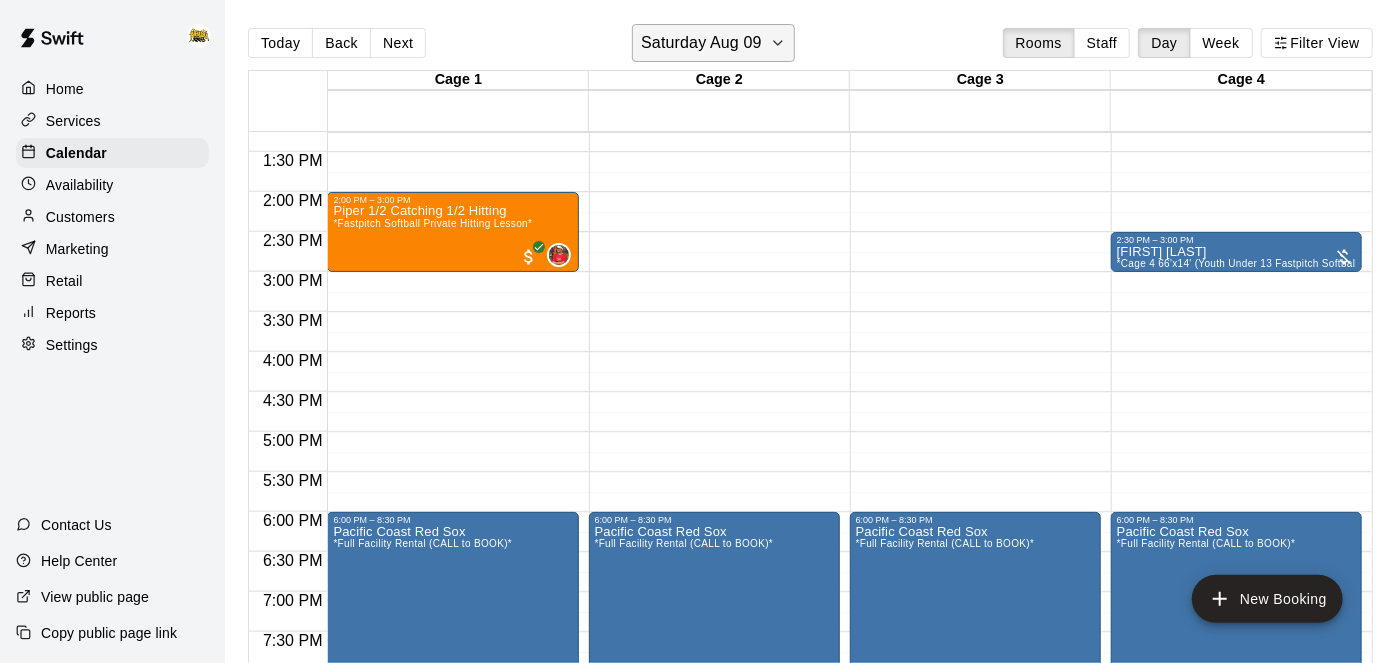 click 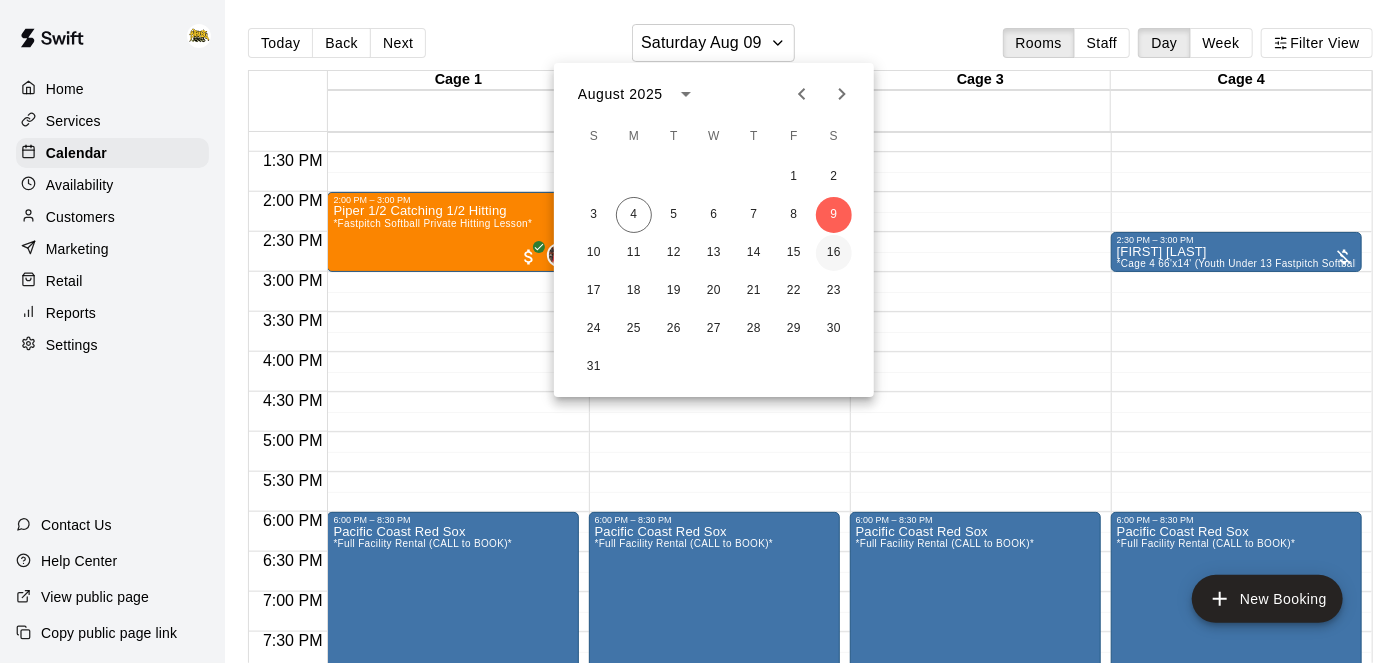click on "16" at bounding box center (834, 253) 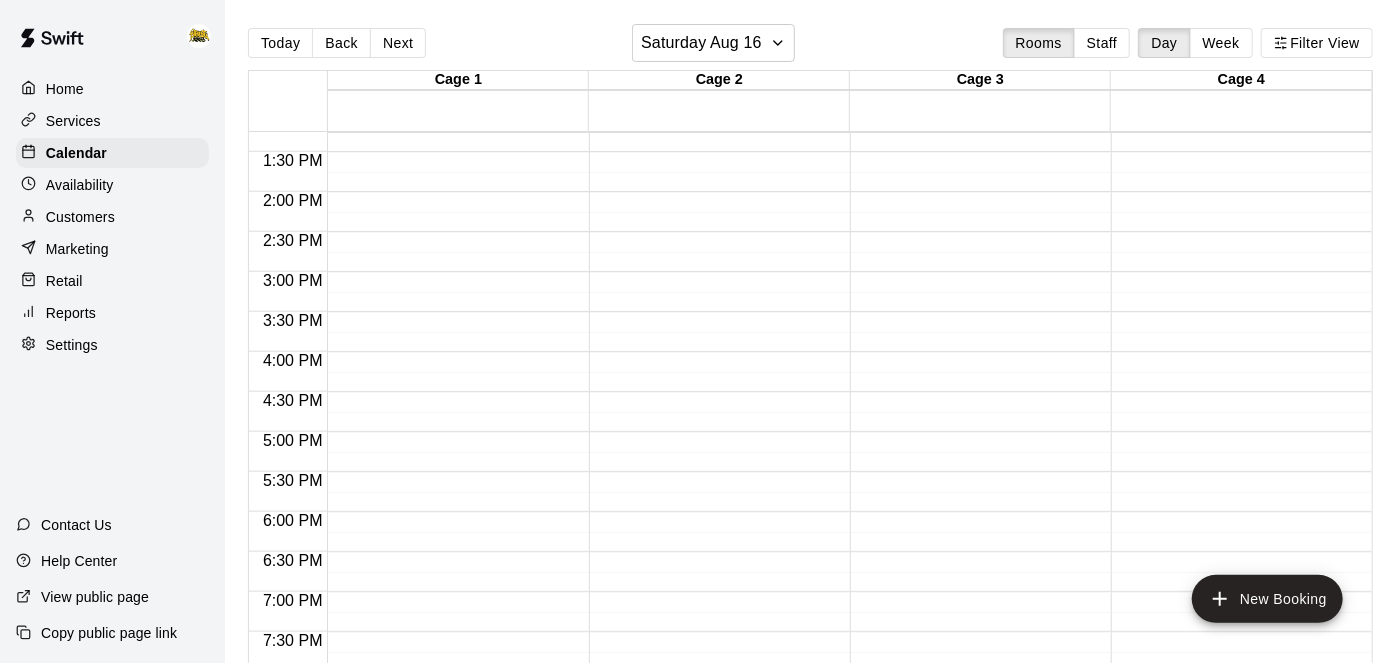 click on "Availability" at bounding box center [112, 185] 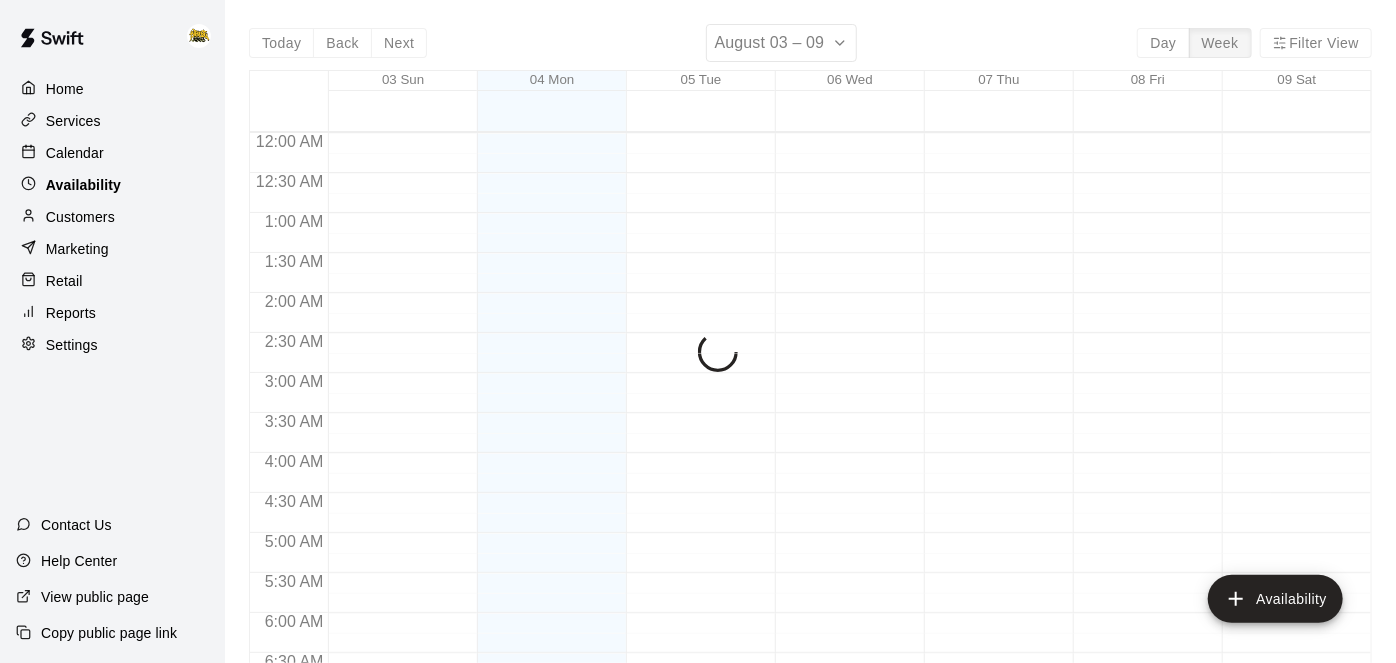 scroll, scrollTop: 1366, scrollLeft: 0, axis: vertical 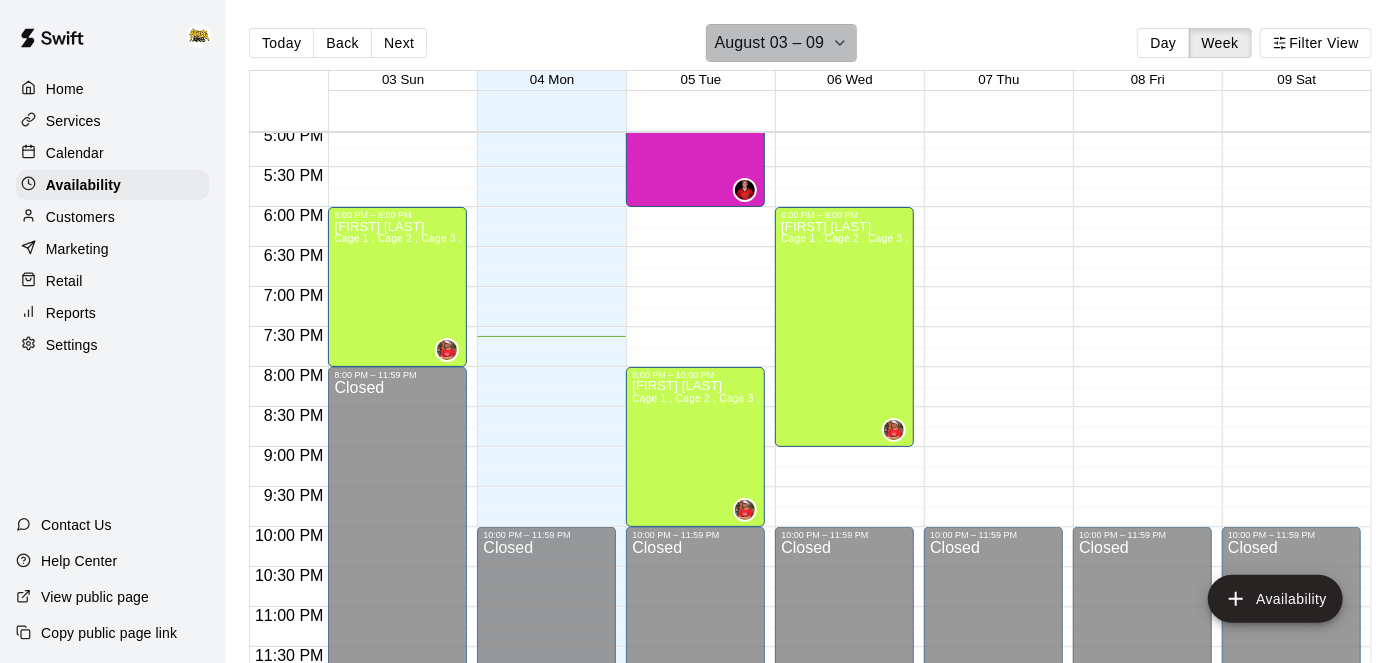 click 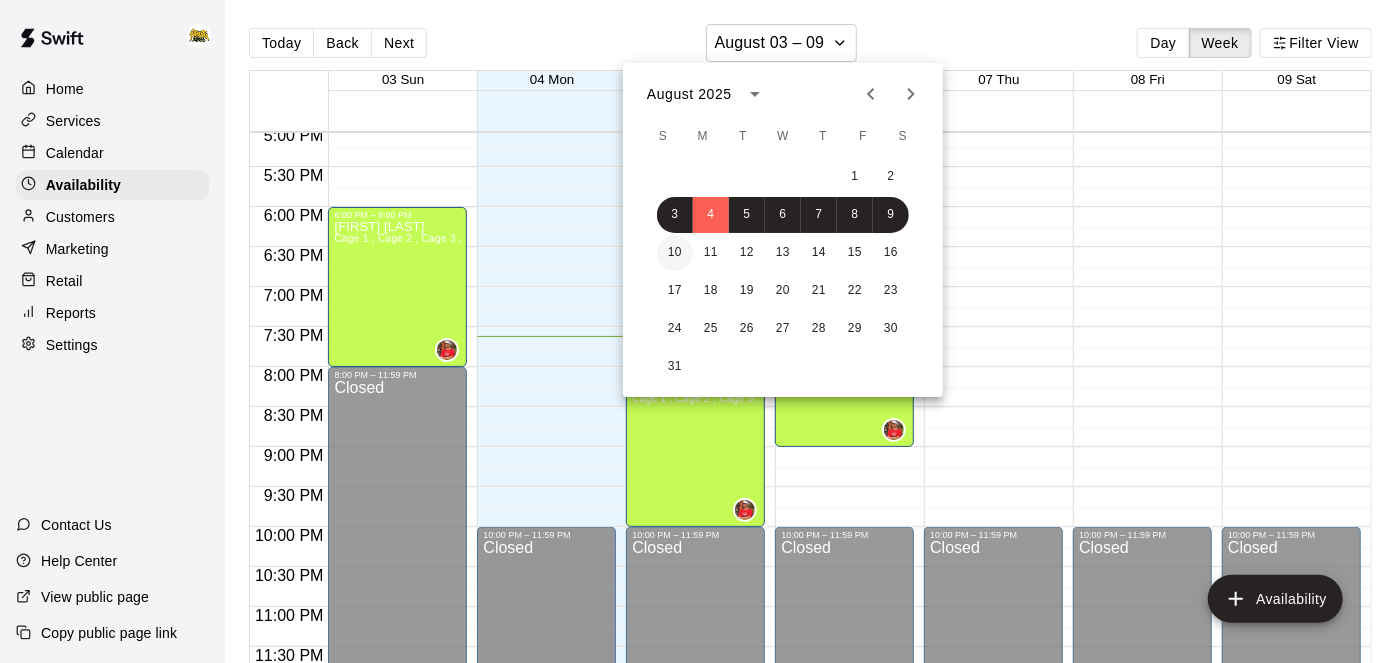 click on "10" at bounding box center (675, 253) 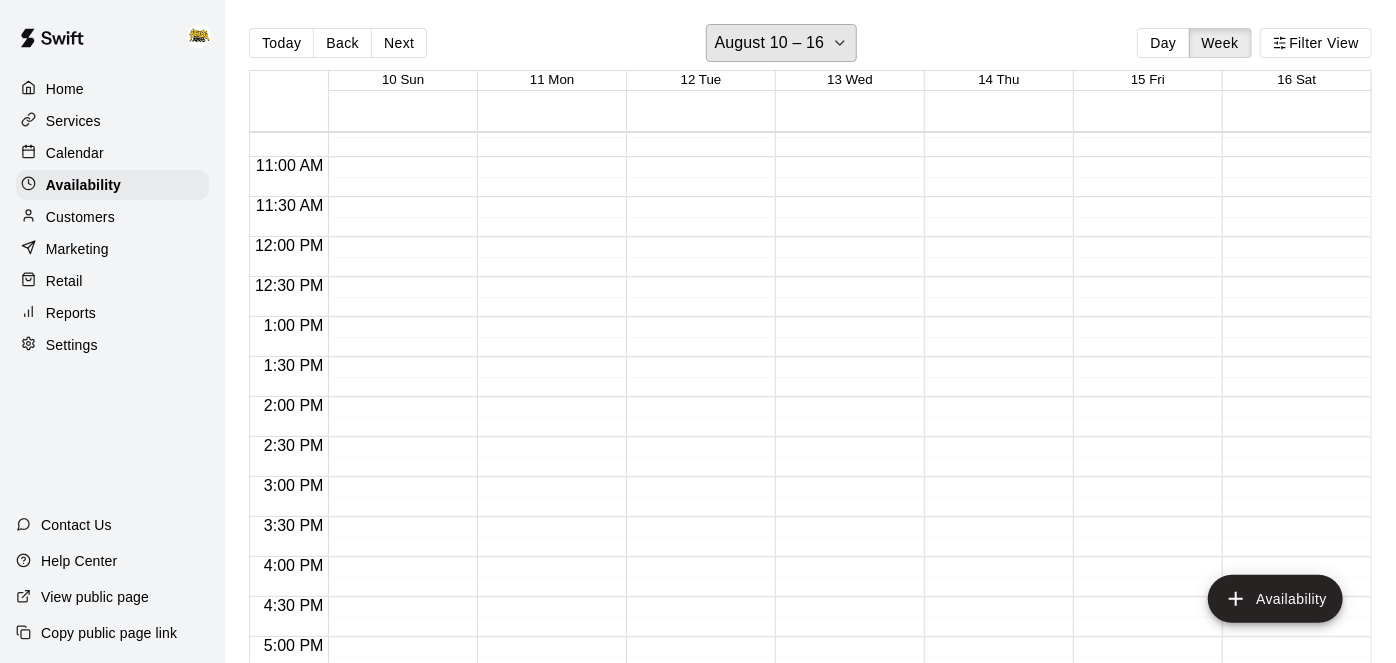 scroll, scrollTop: 879, scrollLeft: 0, axis: vertical 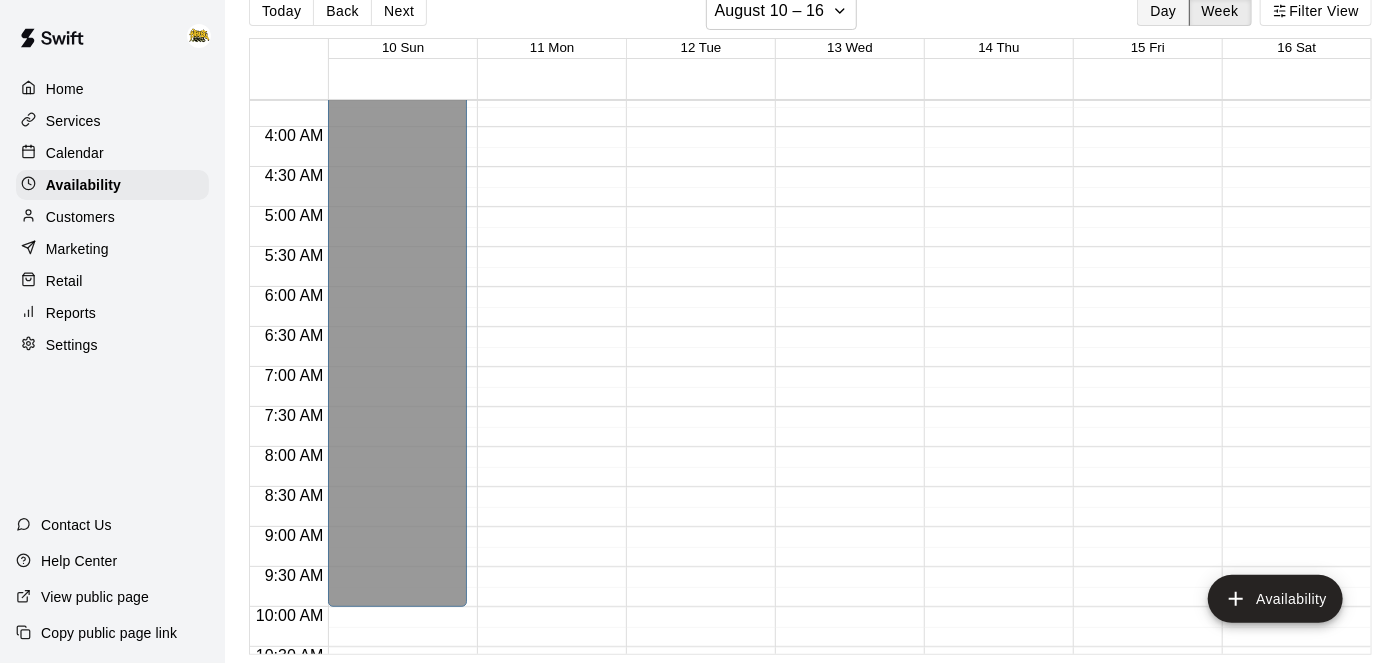click on "Day" at bounding box center [1163, 11] 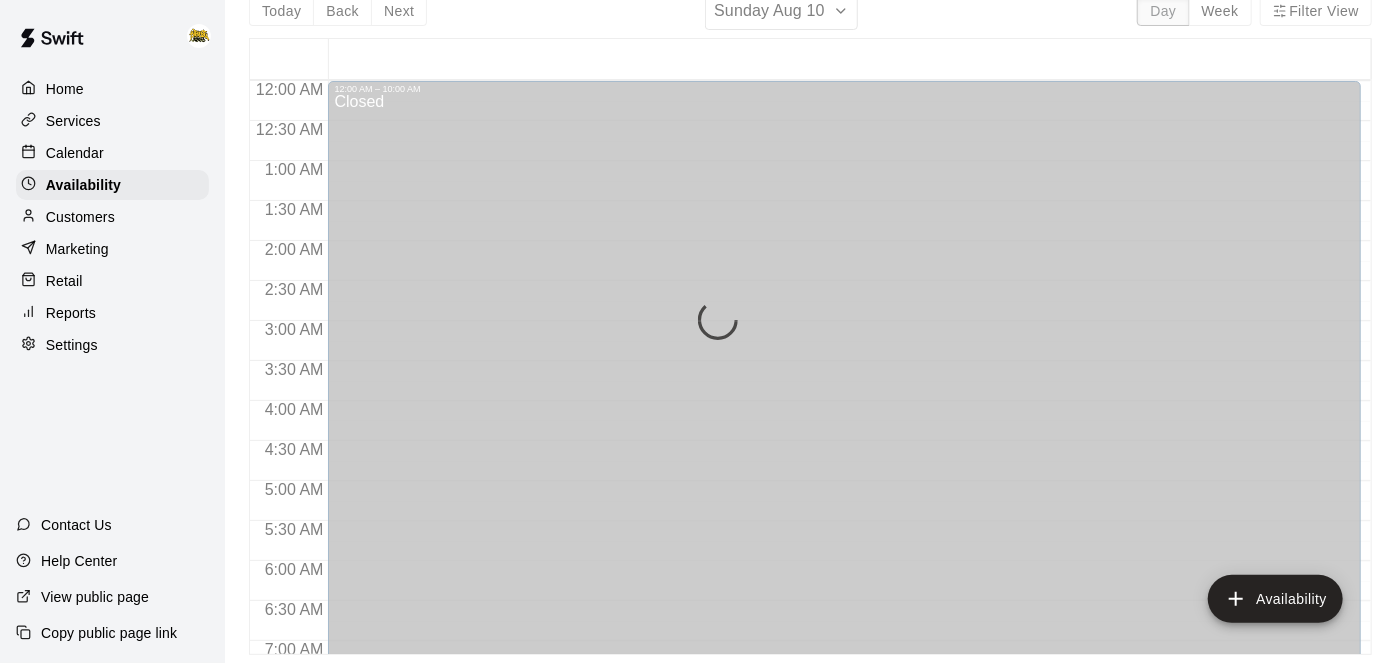 scroll, scrollTop: 1346, scrollLeft: 0, axis: vertical 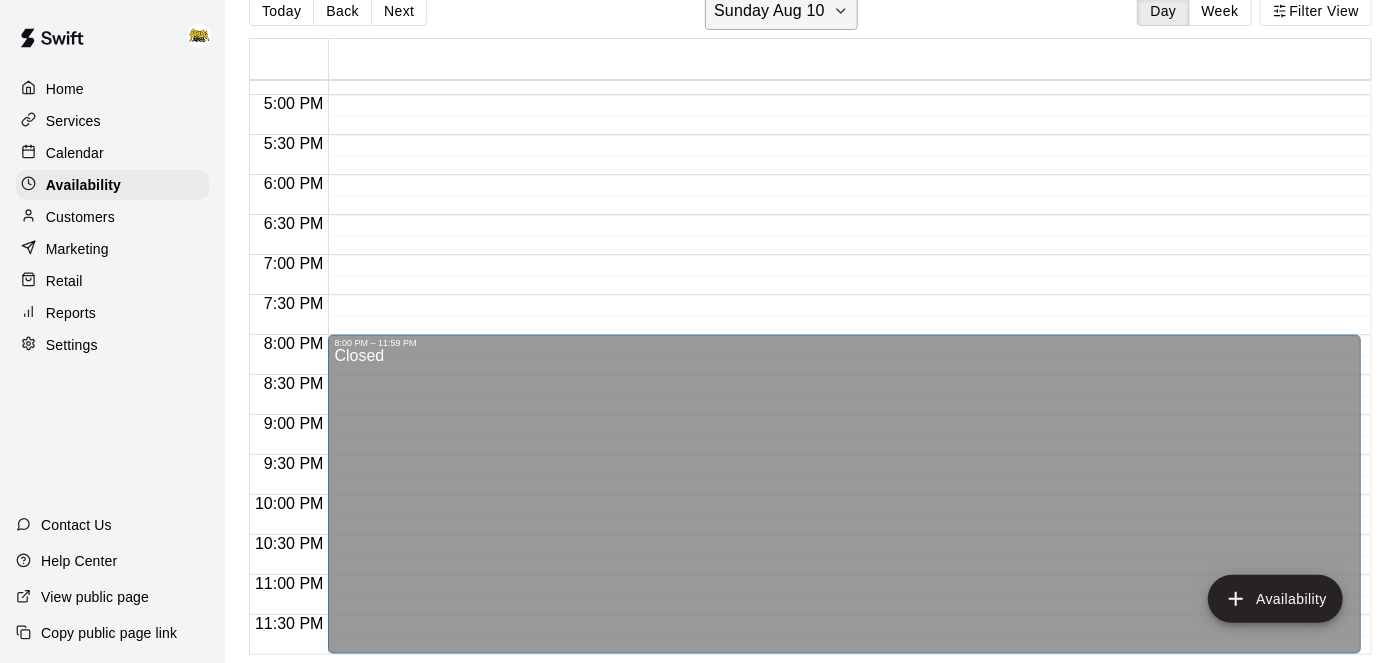 click 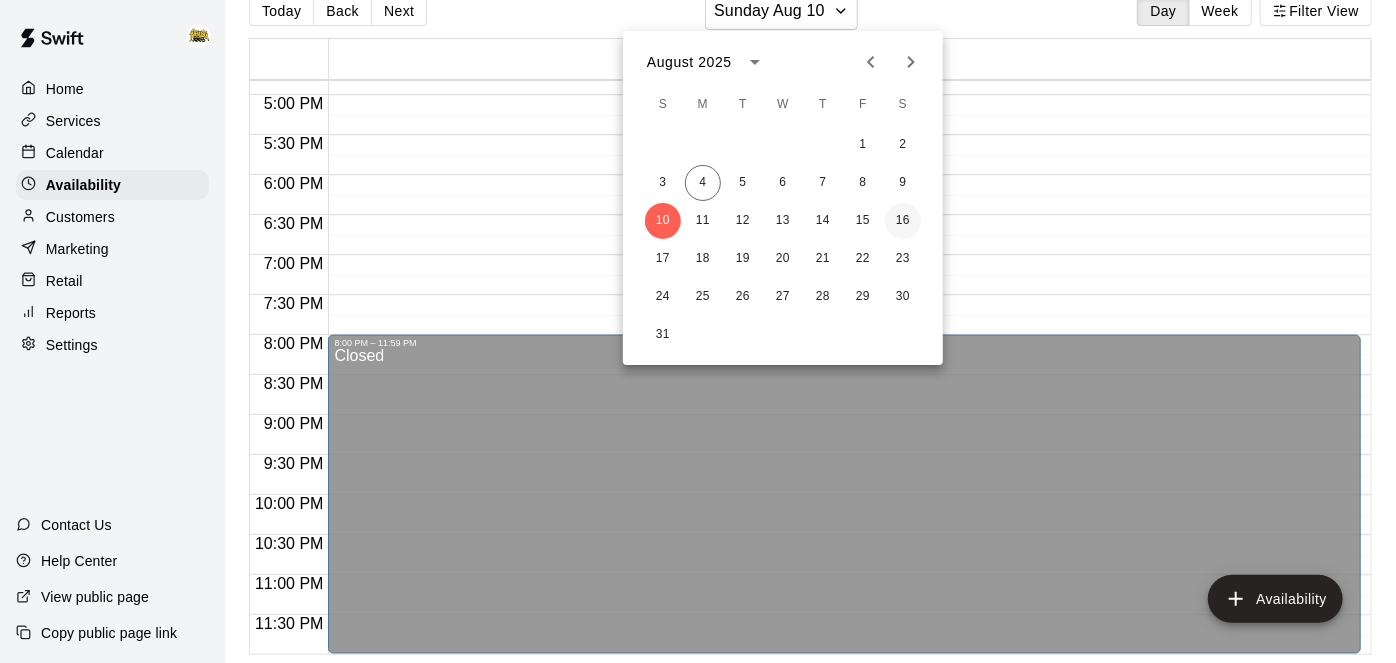 click on "16" at bounding box center (903, 221) 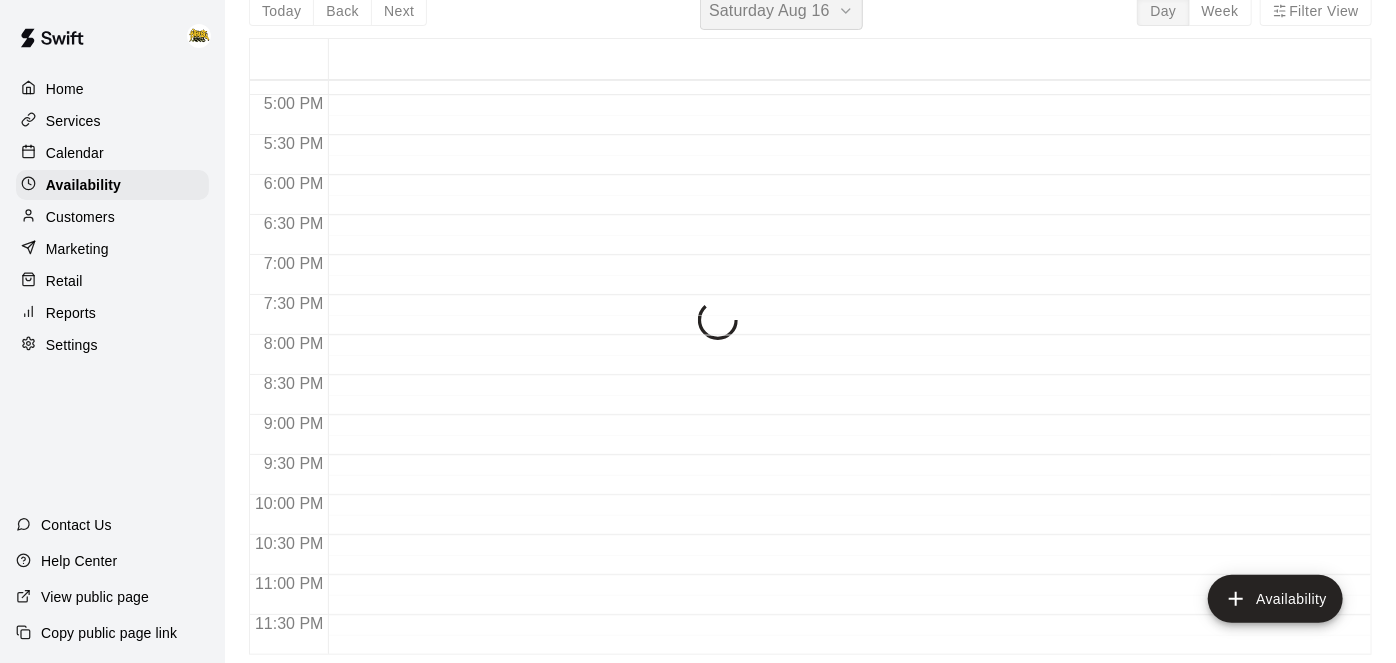 scroll, scrollTop: 24, scrollLeft: 0, axis: vertical 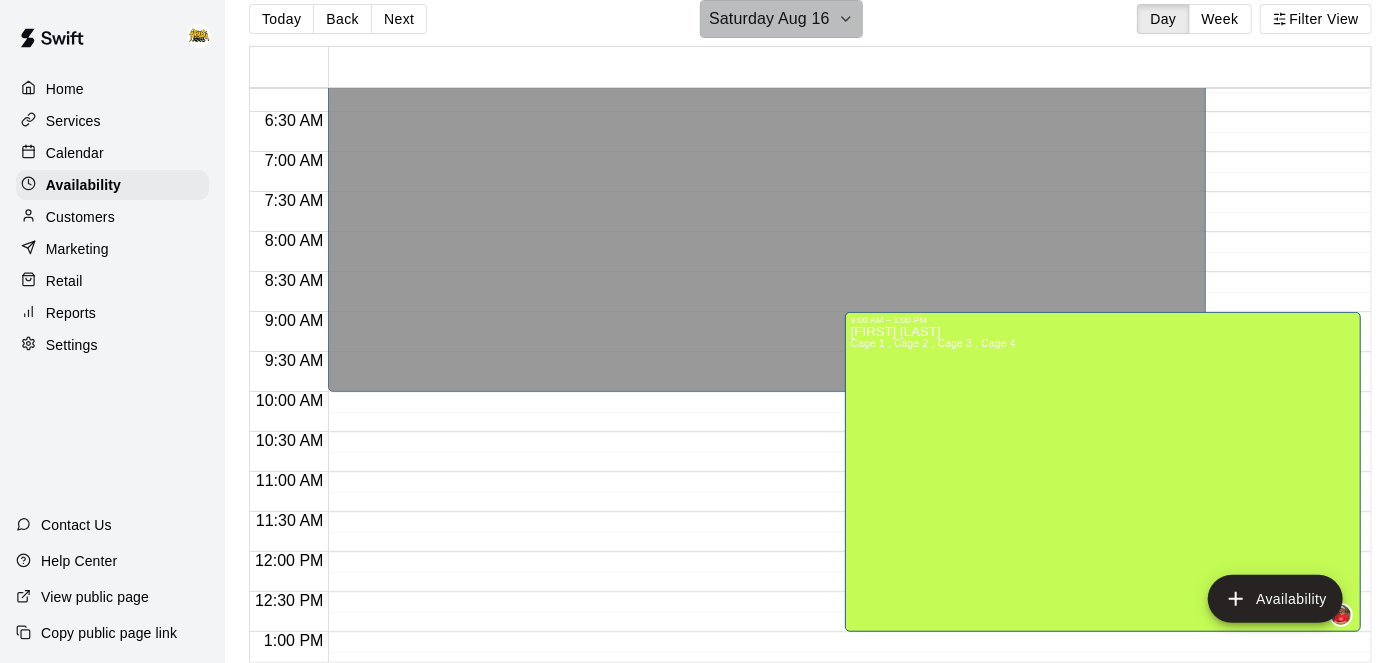 click 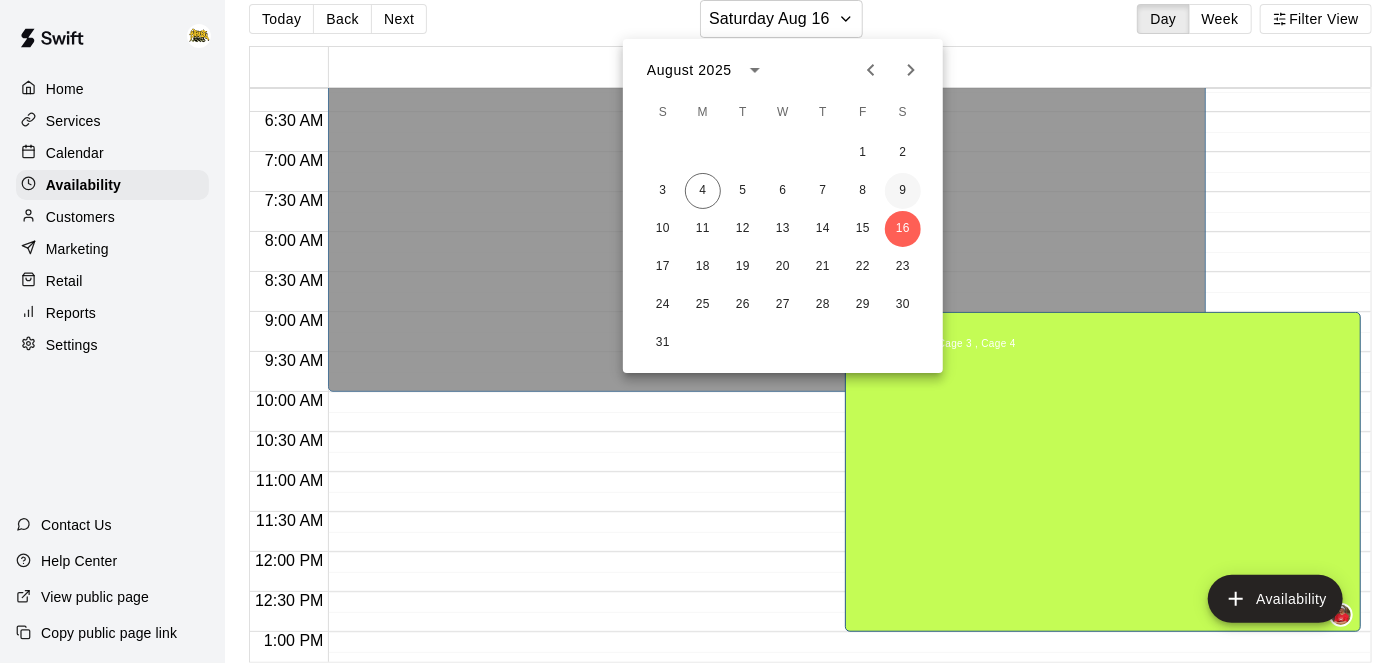 click on "9" at bounding box center [903, 191] 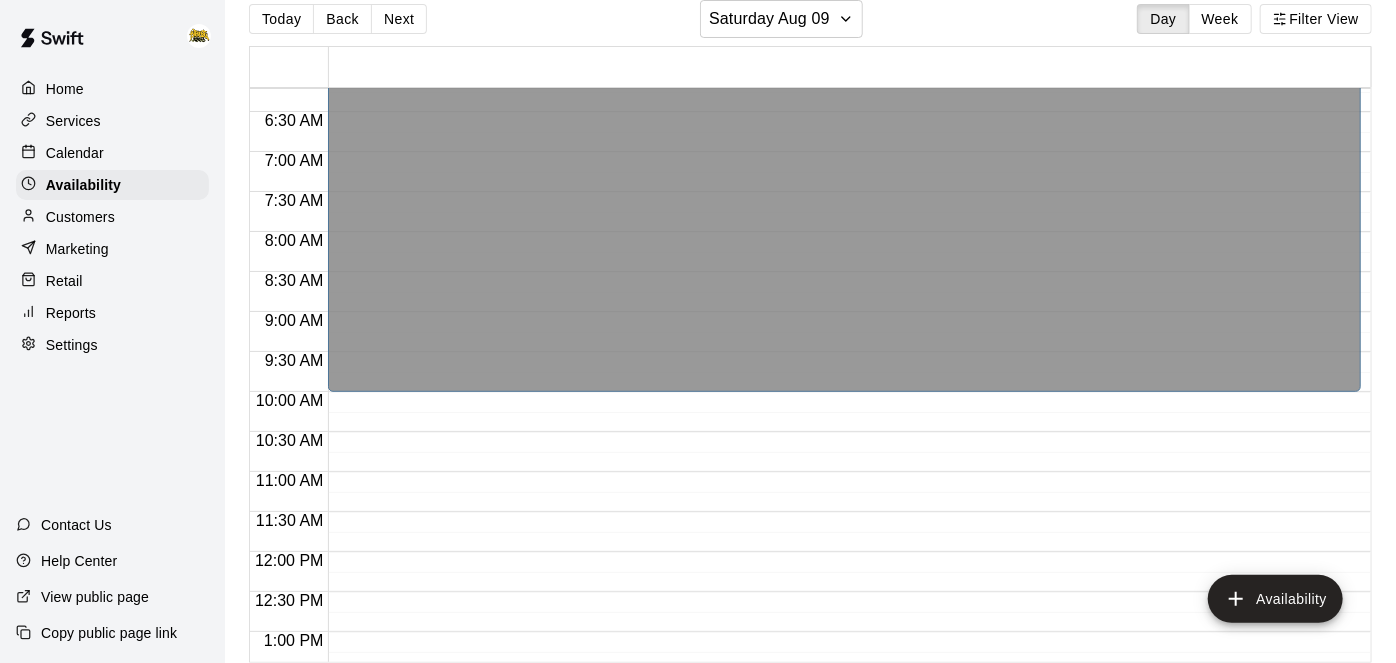 click on "Calendar" at bounding box center (112, 153) 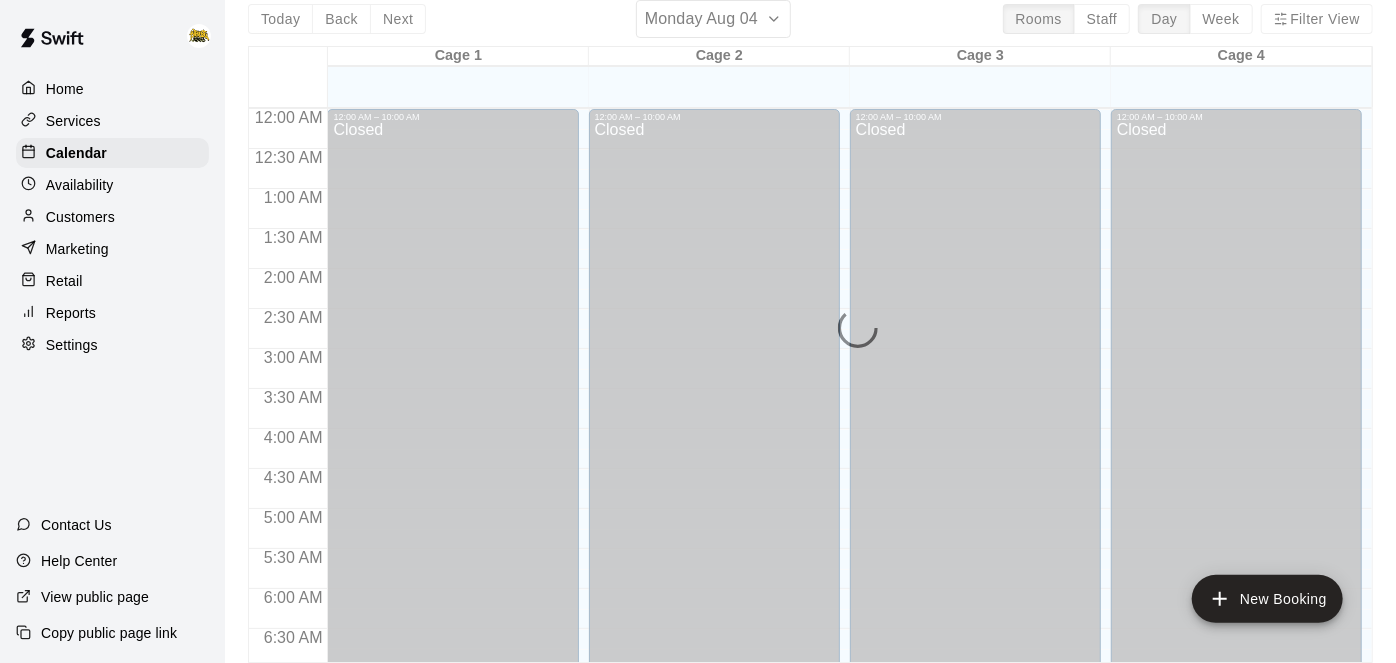 scroll, scrollTop: 0, scrollLeft: 0, axis: both 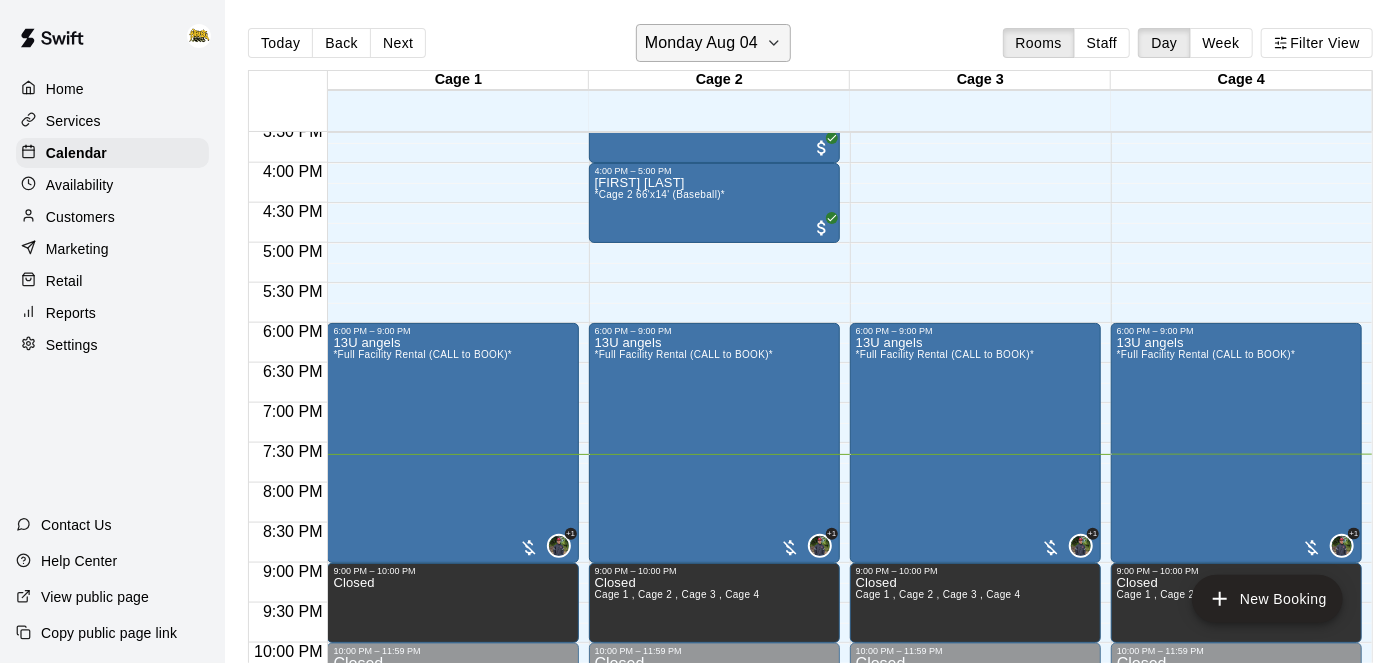click on "Monday Aug 04" at bounding box center (701, 43) 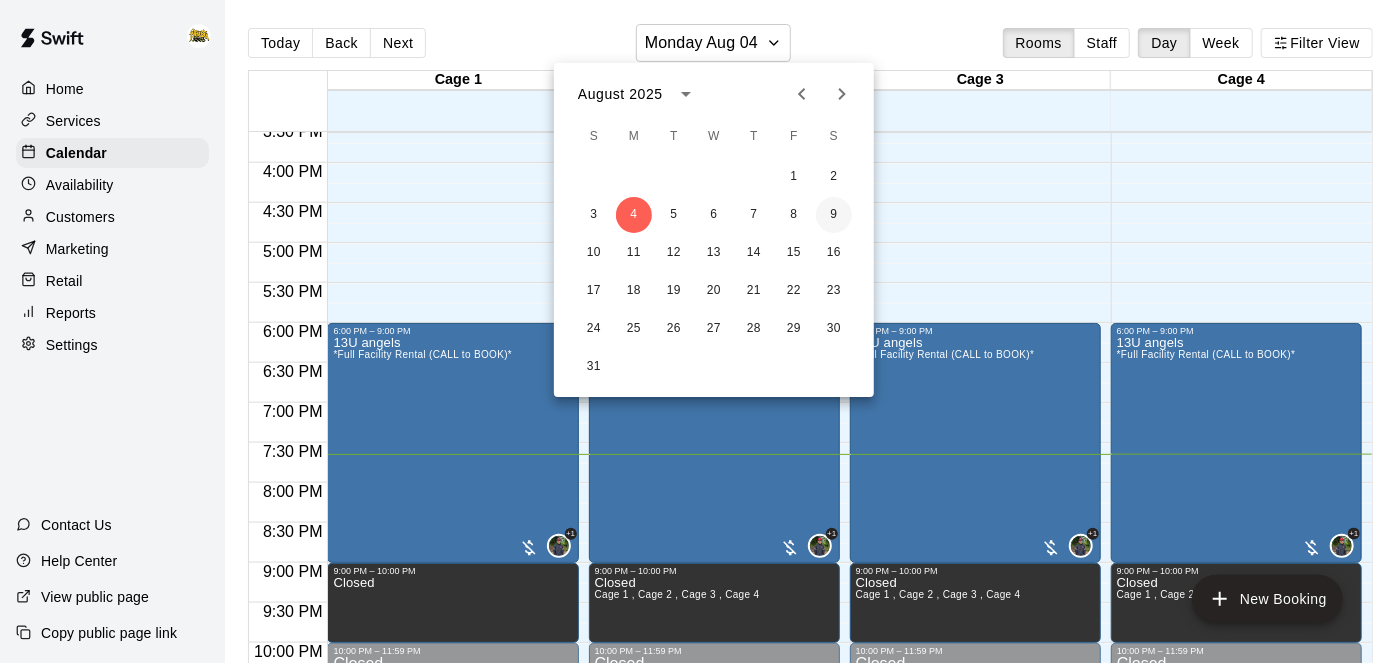 click on "9" at bounding box center (834, 215) 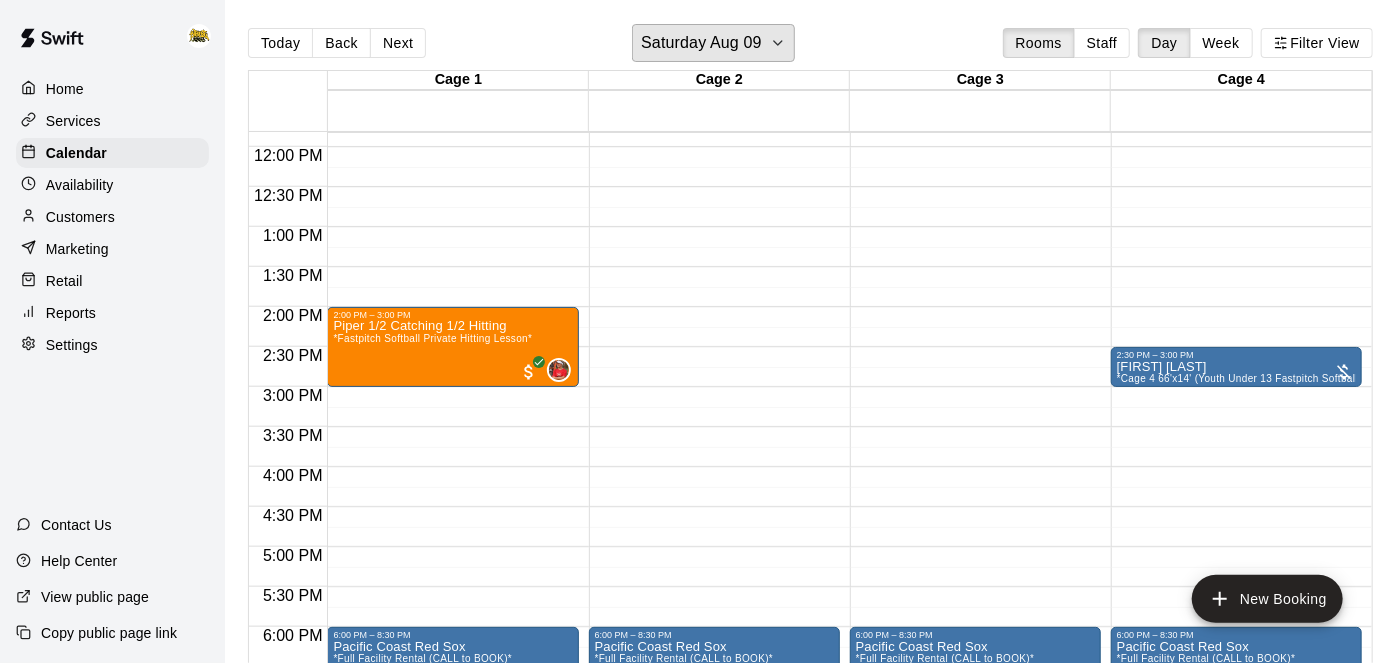 scroll, scrollTop: 930, scrollLeft: 0, axis: vertical 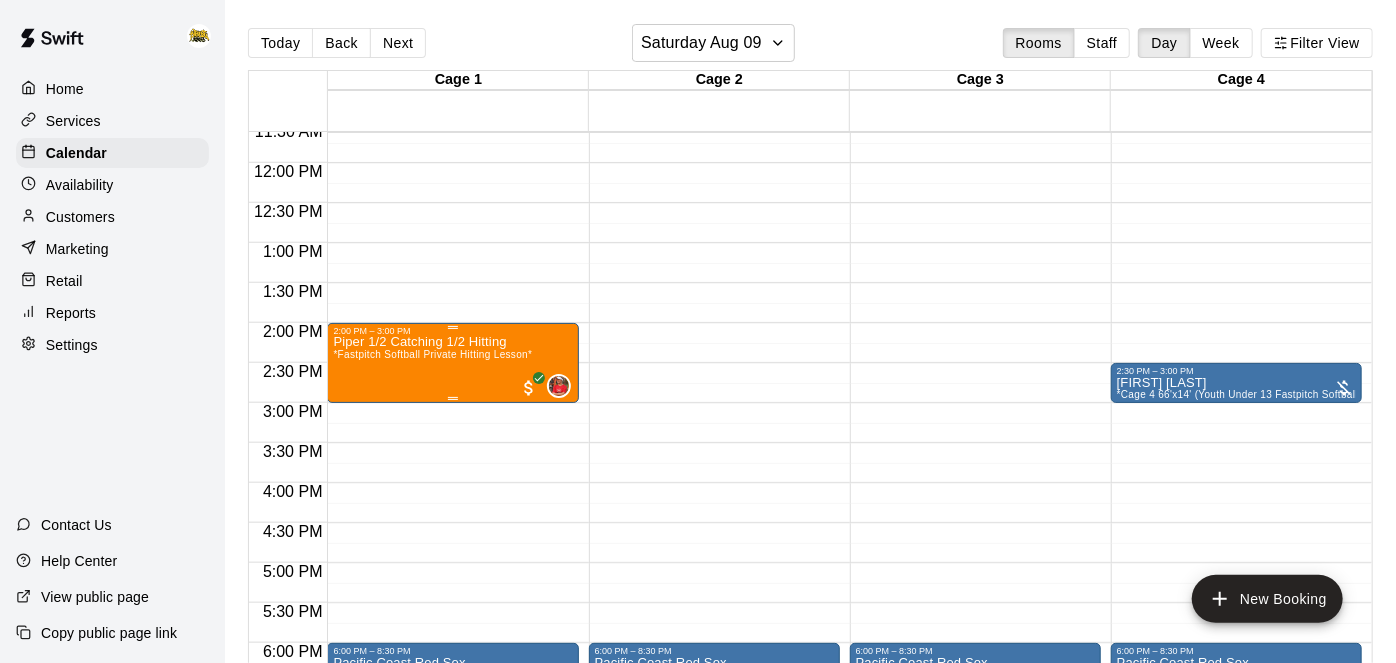 click on "Piper 1/2 Catching 1/2 Hitting" at bounding box center [432, 342] 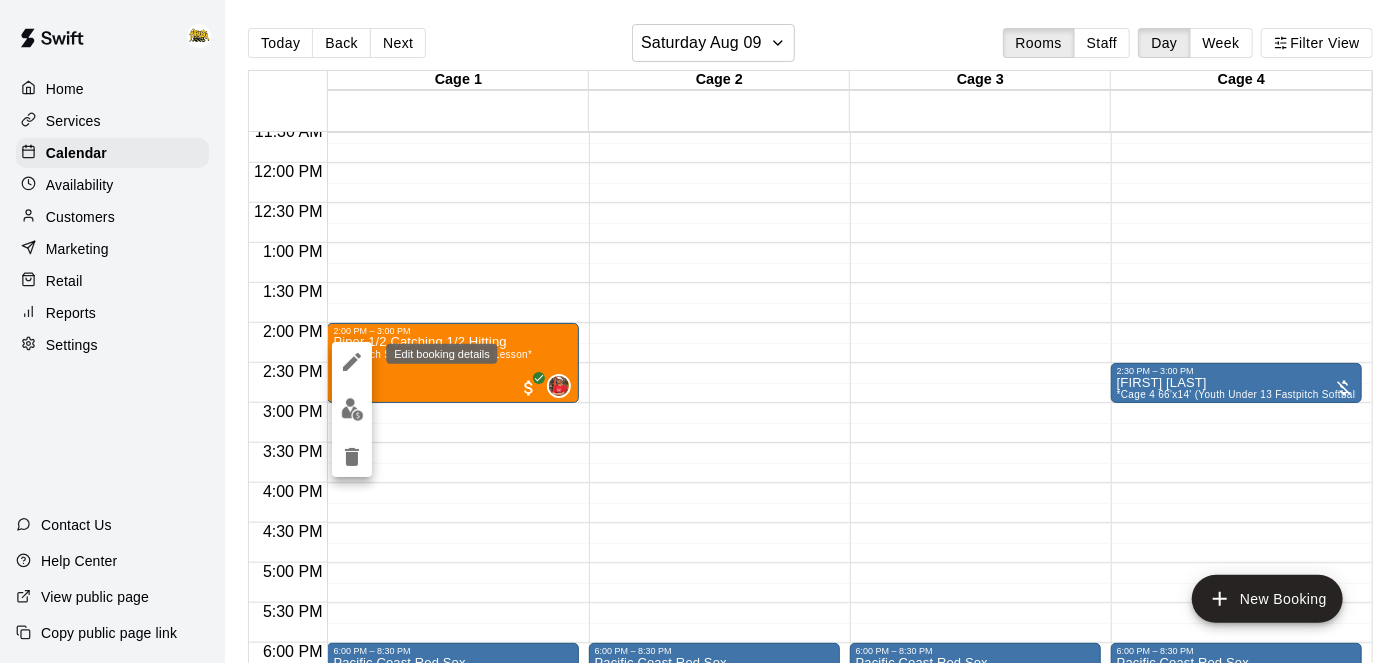 click 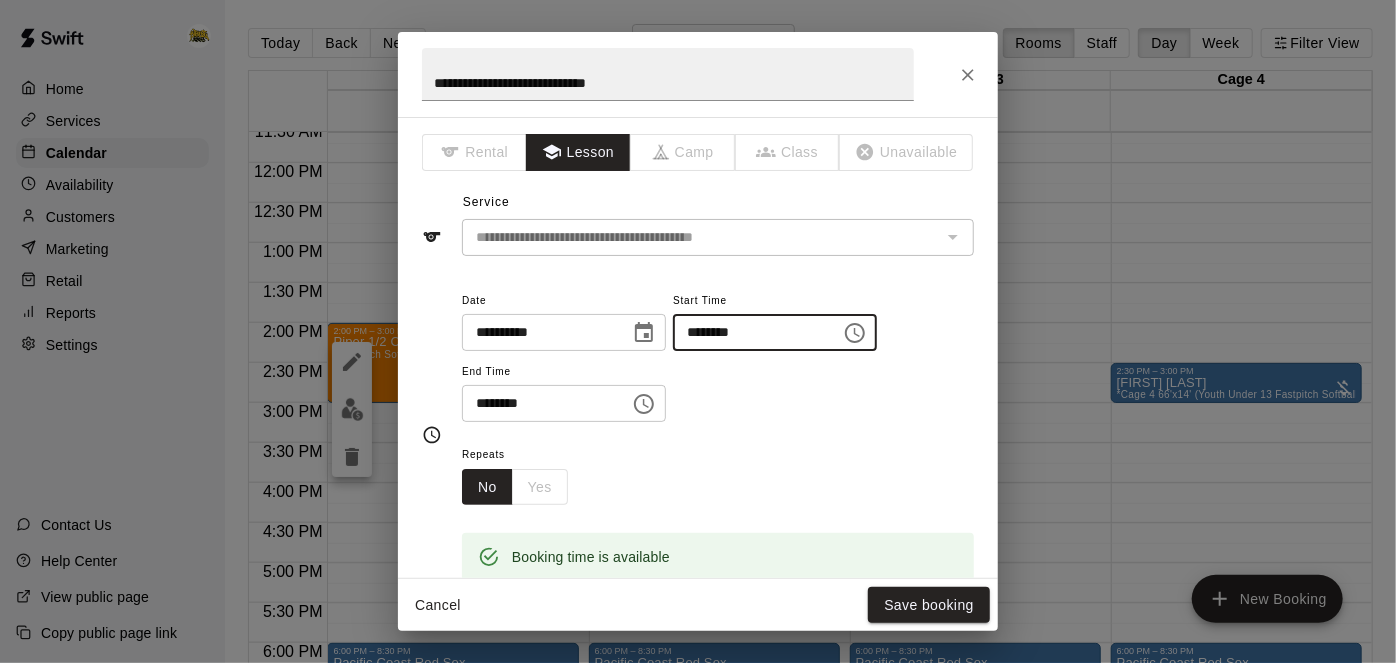 click on "********" at bounding box center (750, 332) 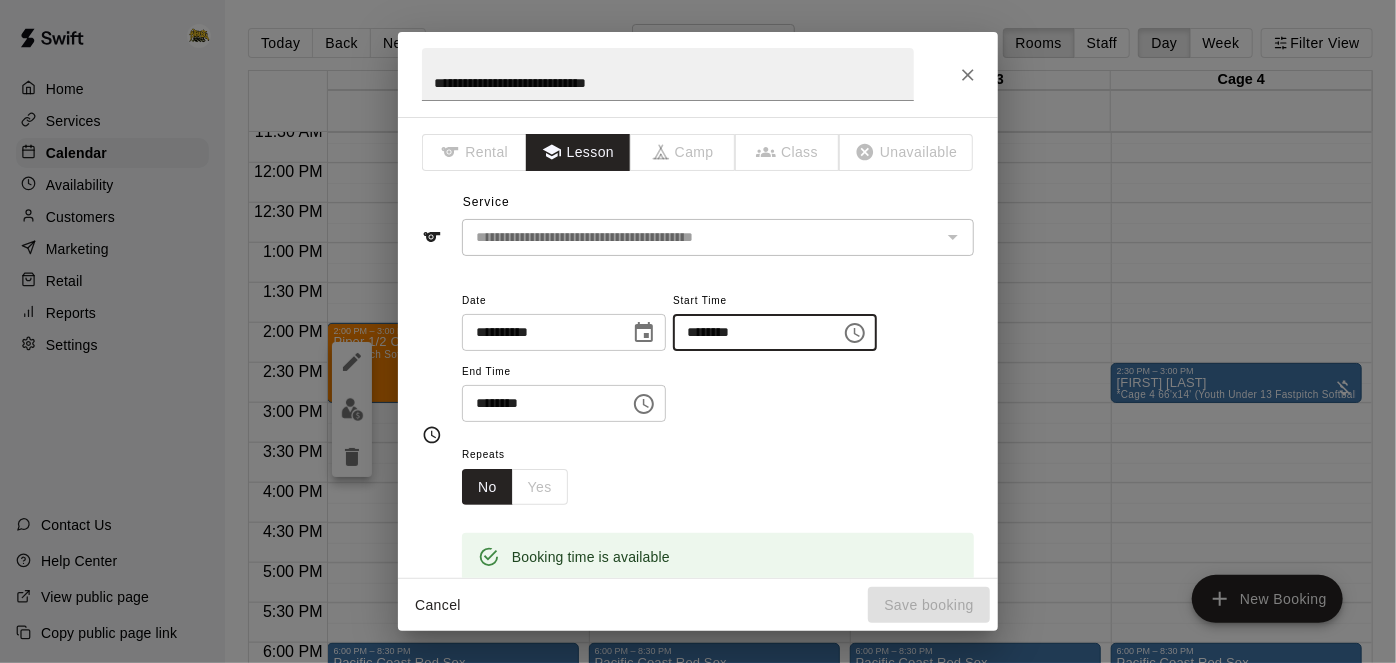 type on "********" 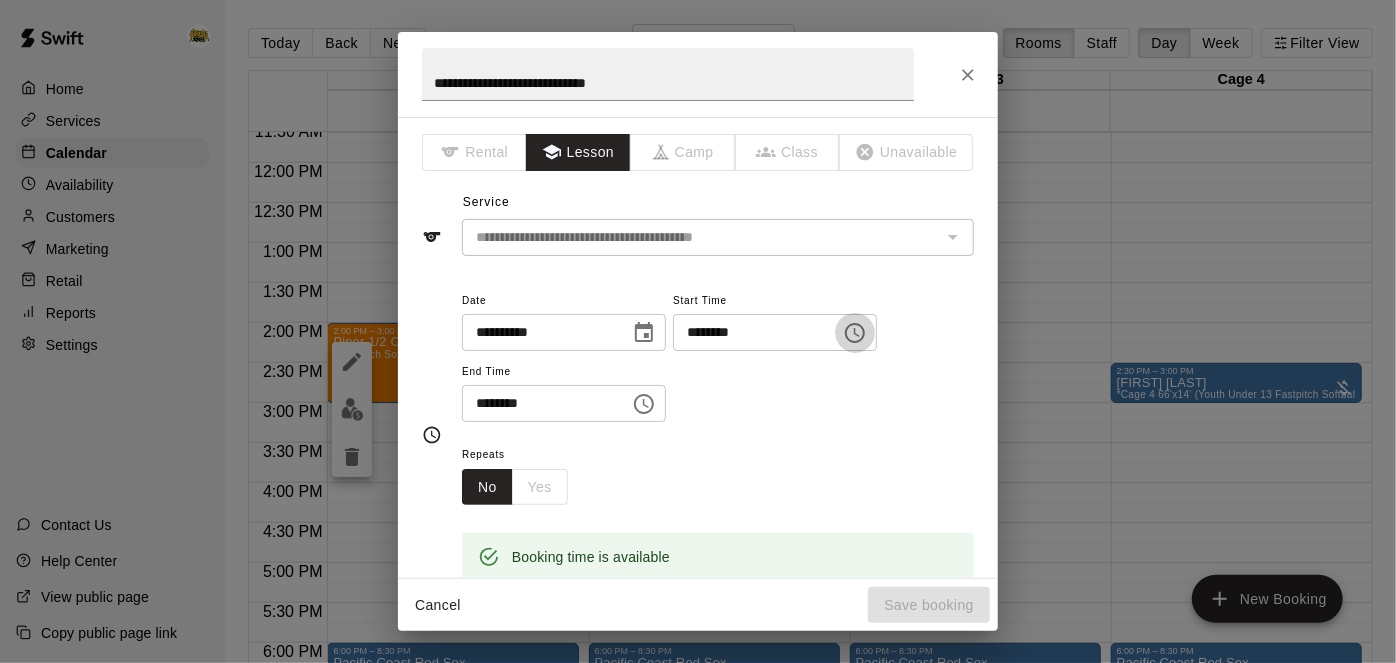 type 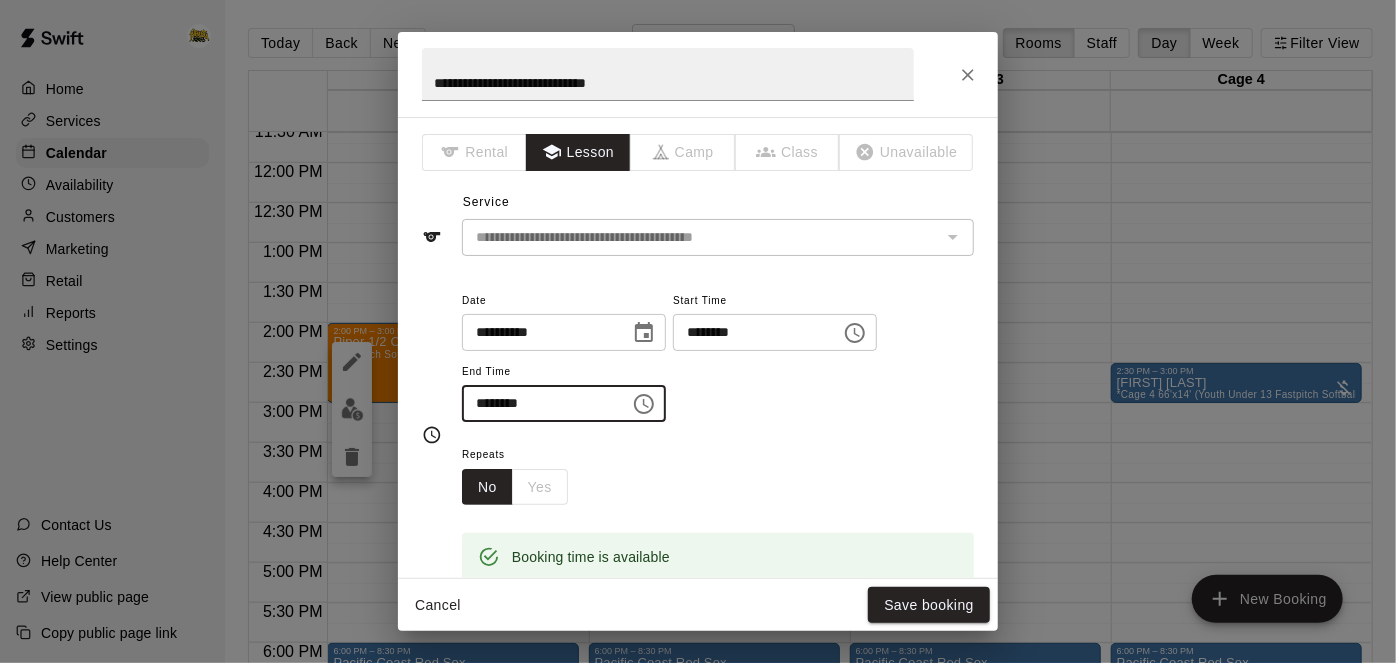 type on "********" 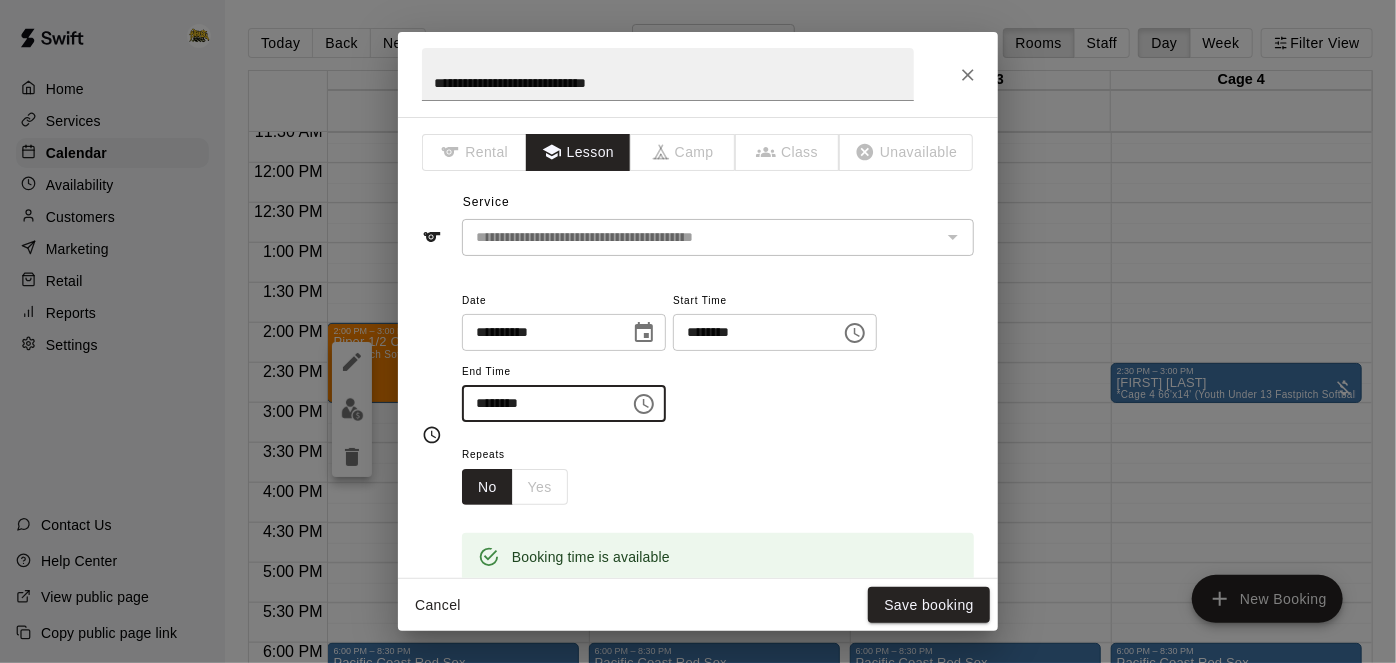 click on "**********" at bounding box center (539, 332) 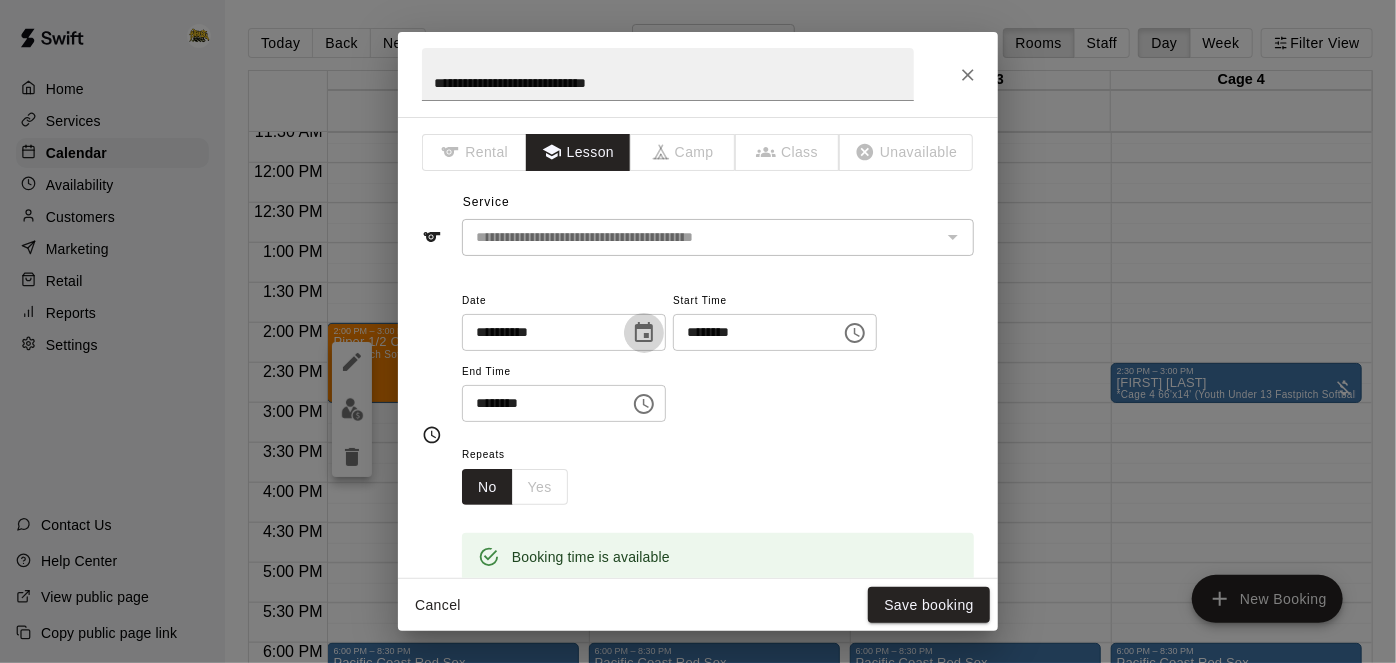 click 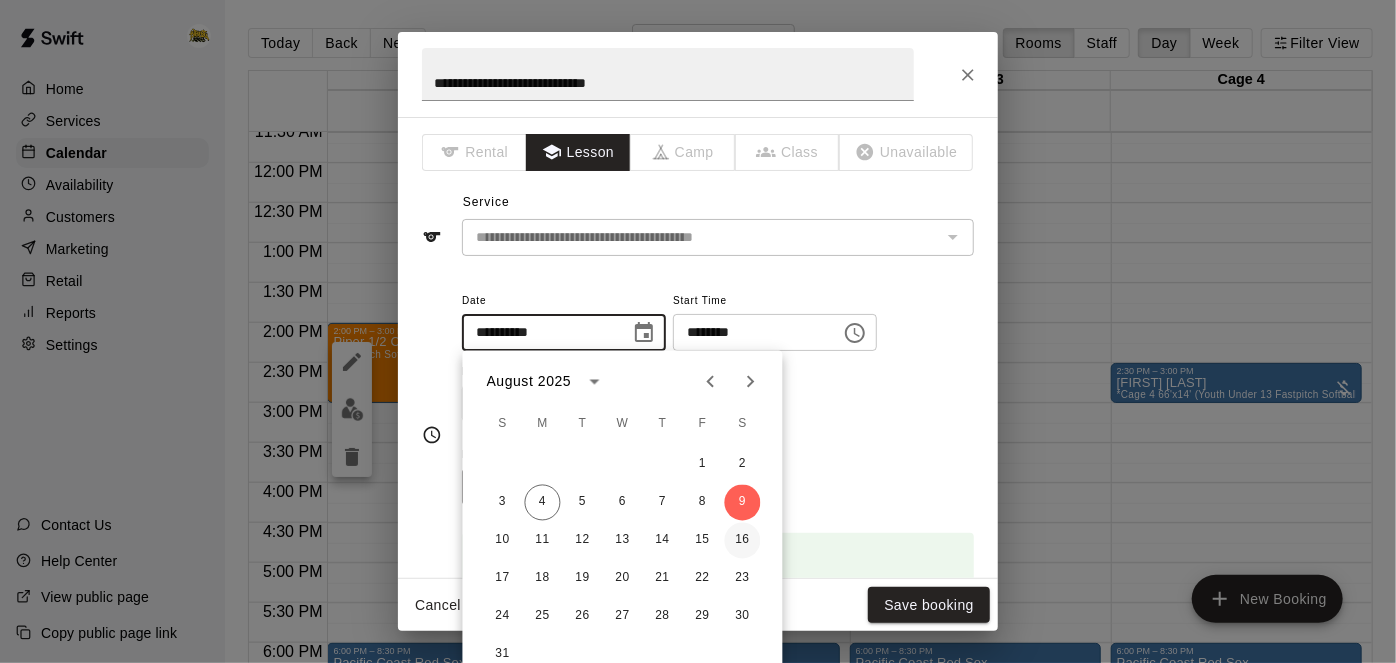 click on "16" at bounding box center (743, 541) 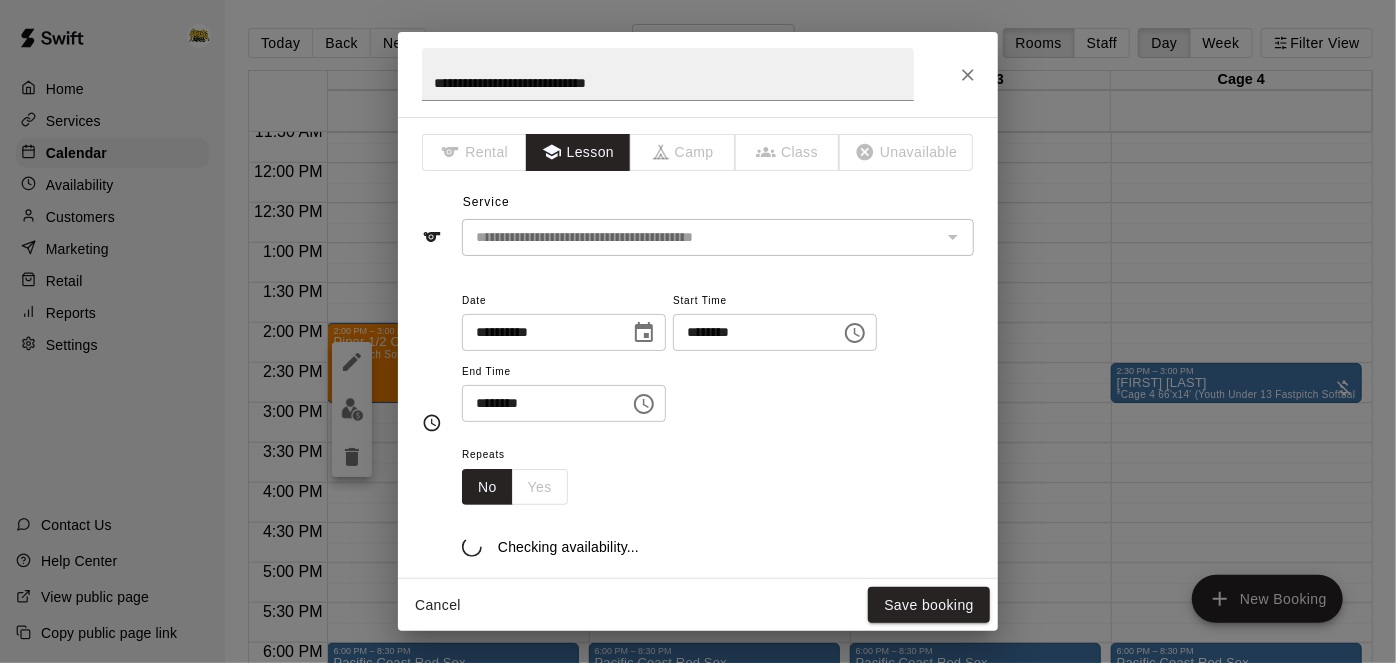 type on "**********" 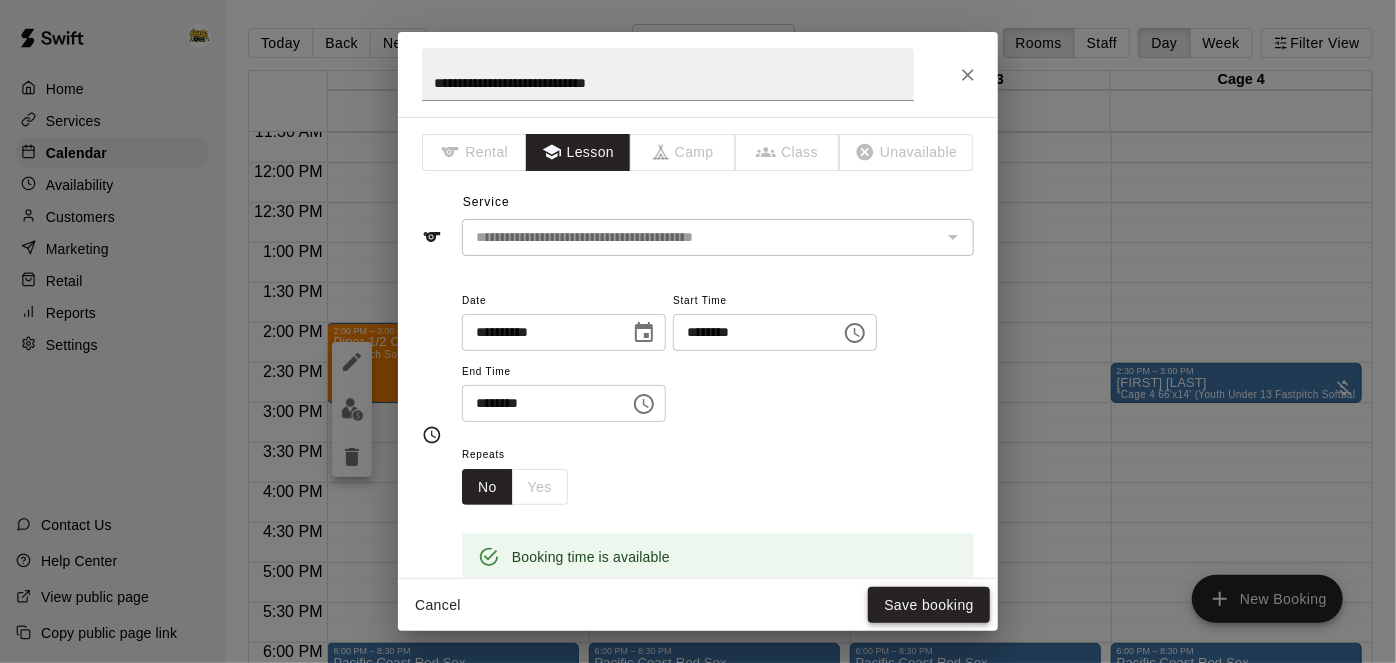 click on "Save booking" at bounding box center (929, 605) 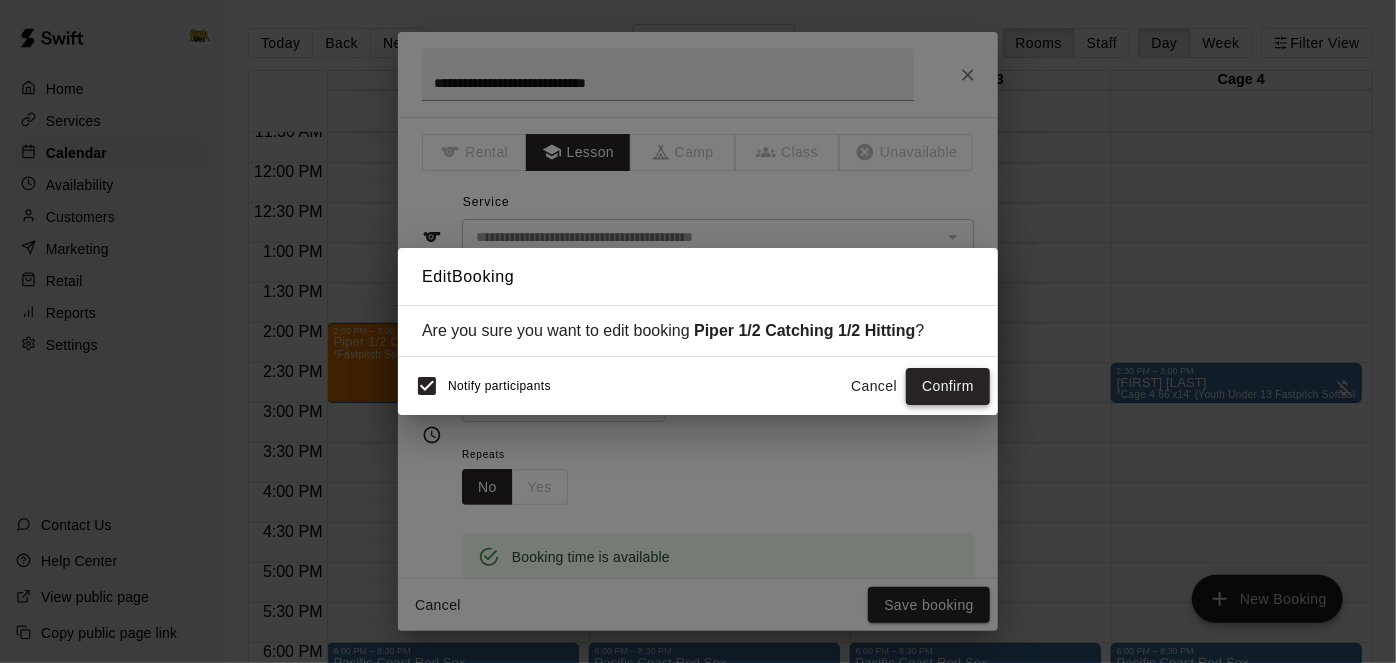 click on "Confirm" at bounding box center [948, 386] 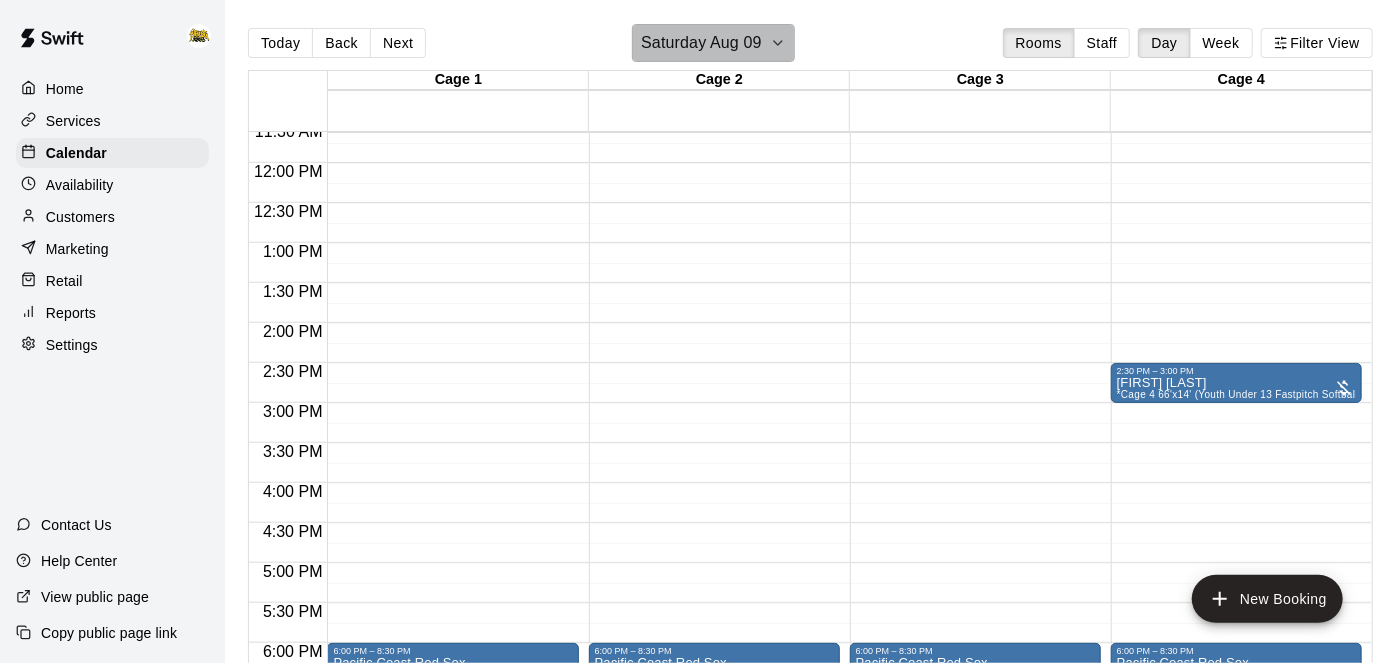 click 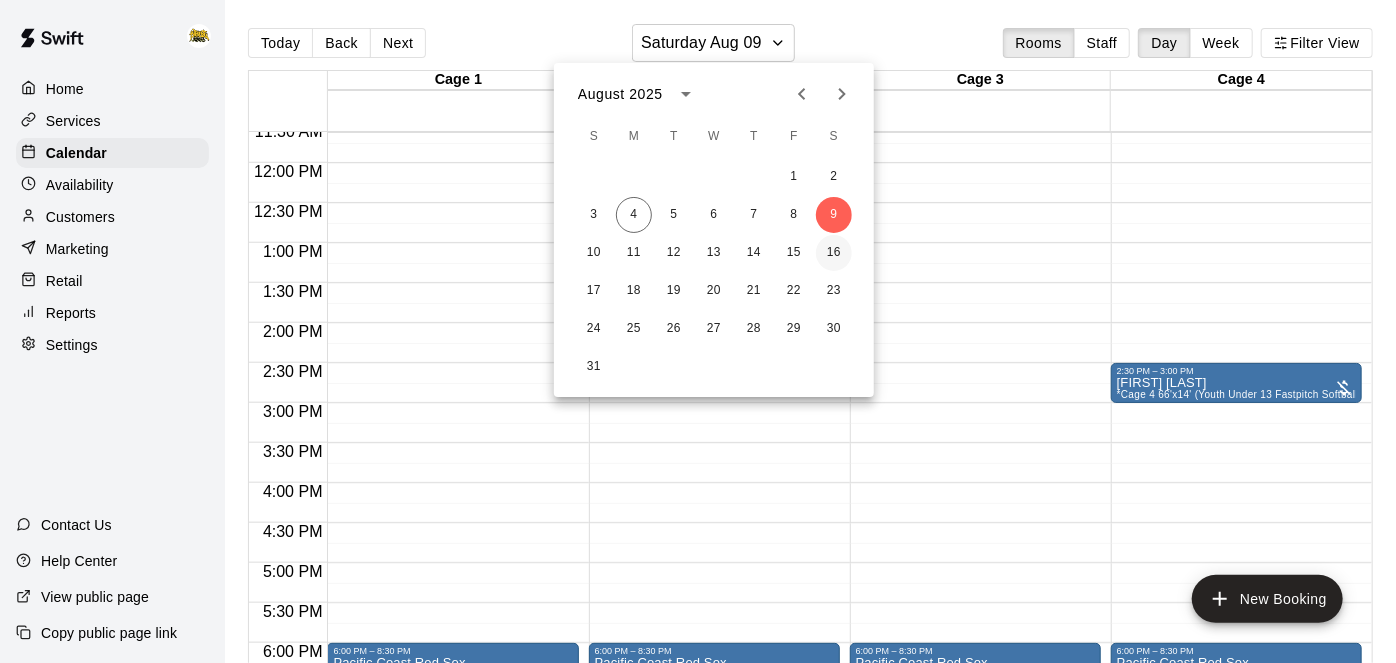 click on "16" at bounding box center (834, 253) 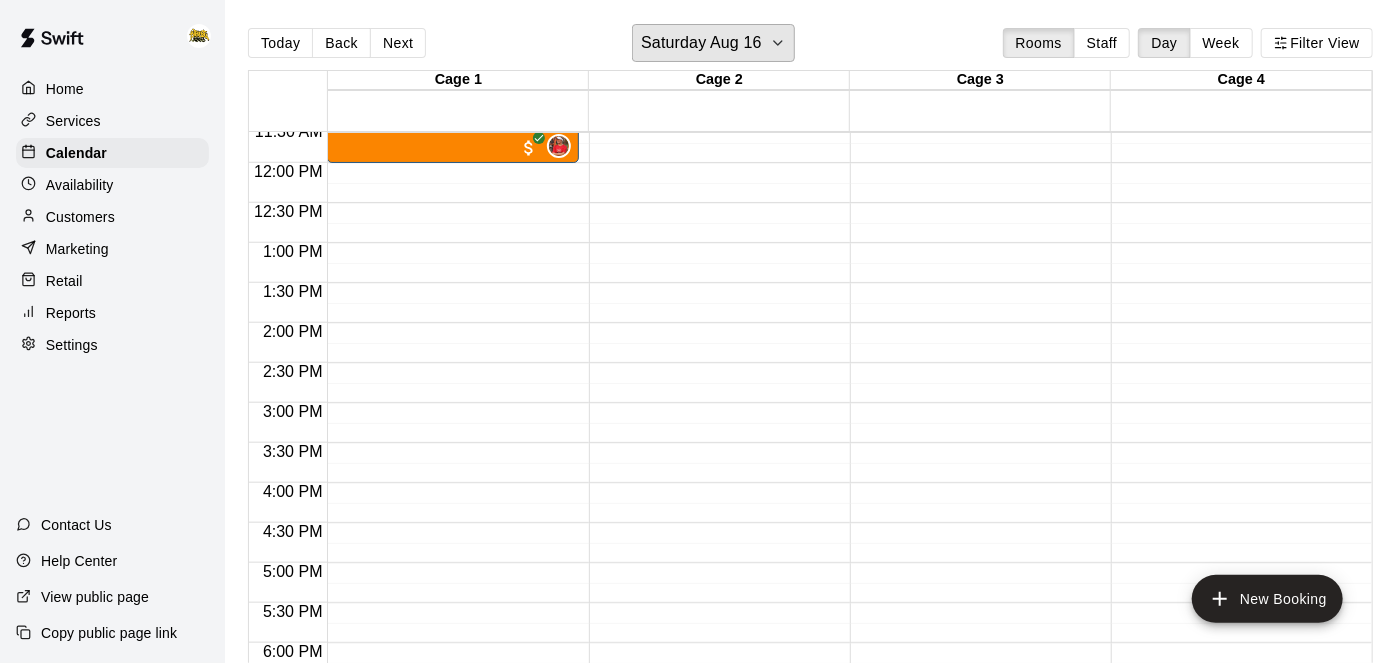 scroll, scrollTop: 700, scrollLeft: 0, axis: vertical 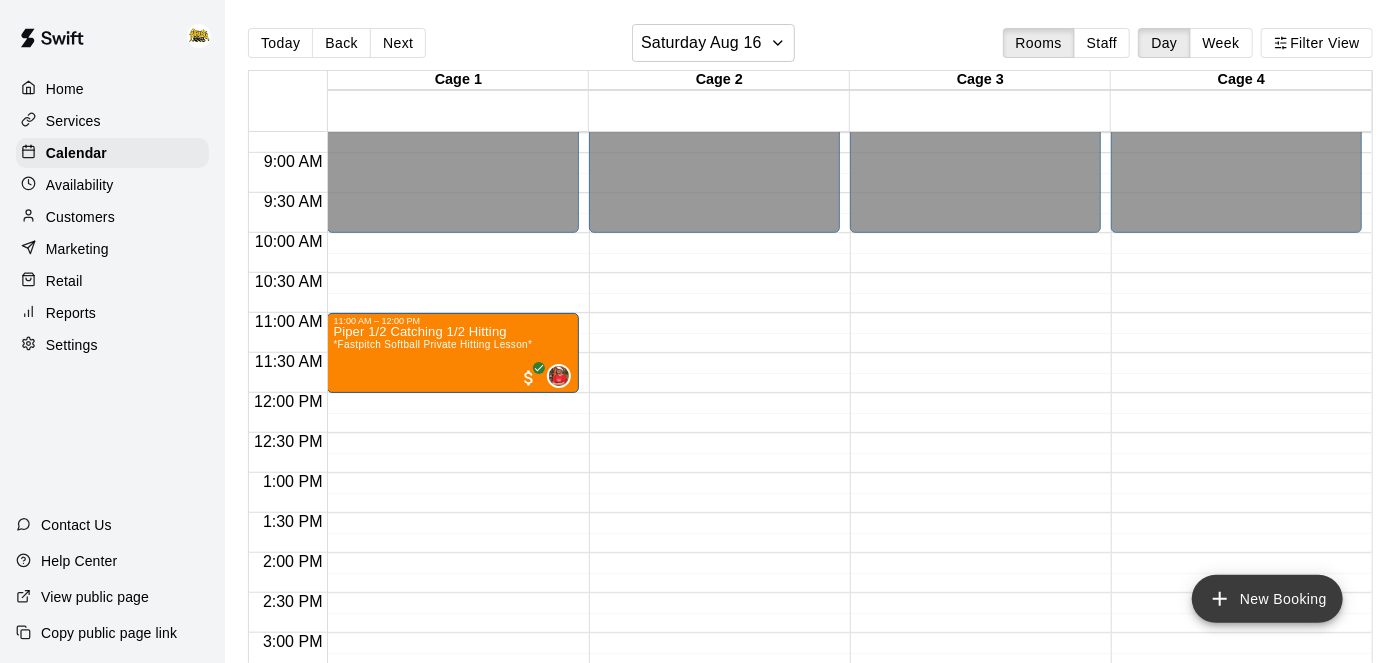click on "New Booking" at bounding box center [1267, 599] 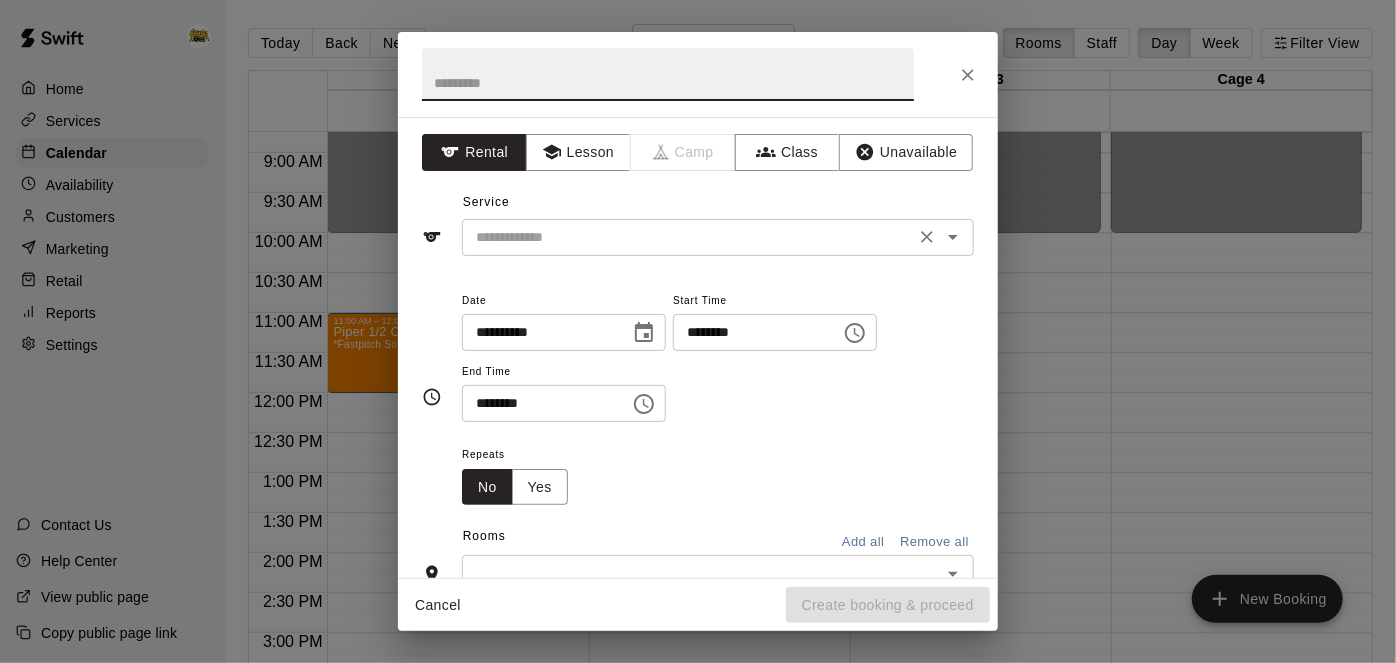 click on "​" at bounding box center [718, 237] 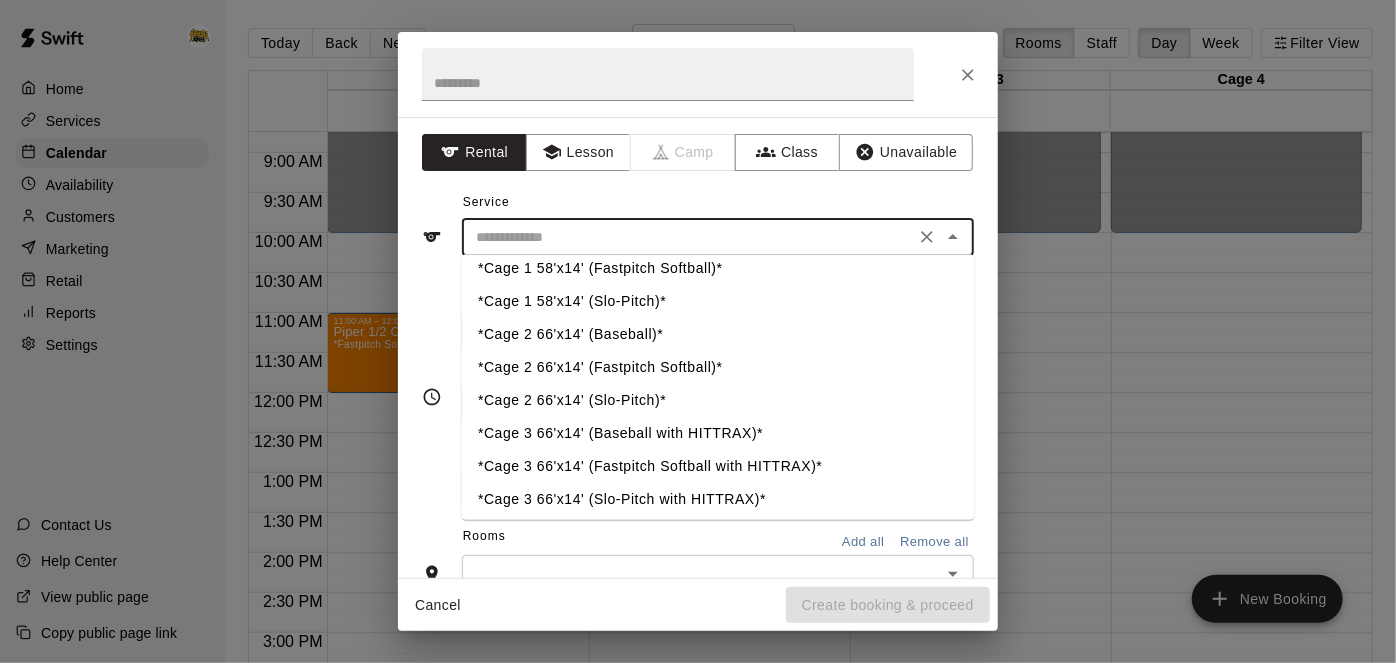 scroll, scrollTop: 10, scrollLeft: 0, axis: vertical 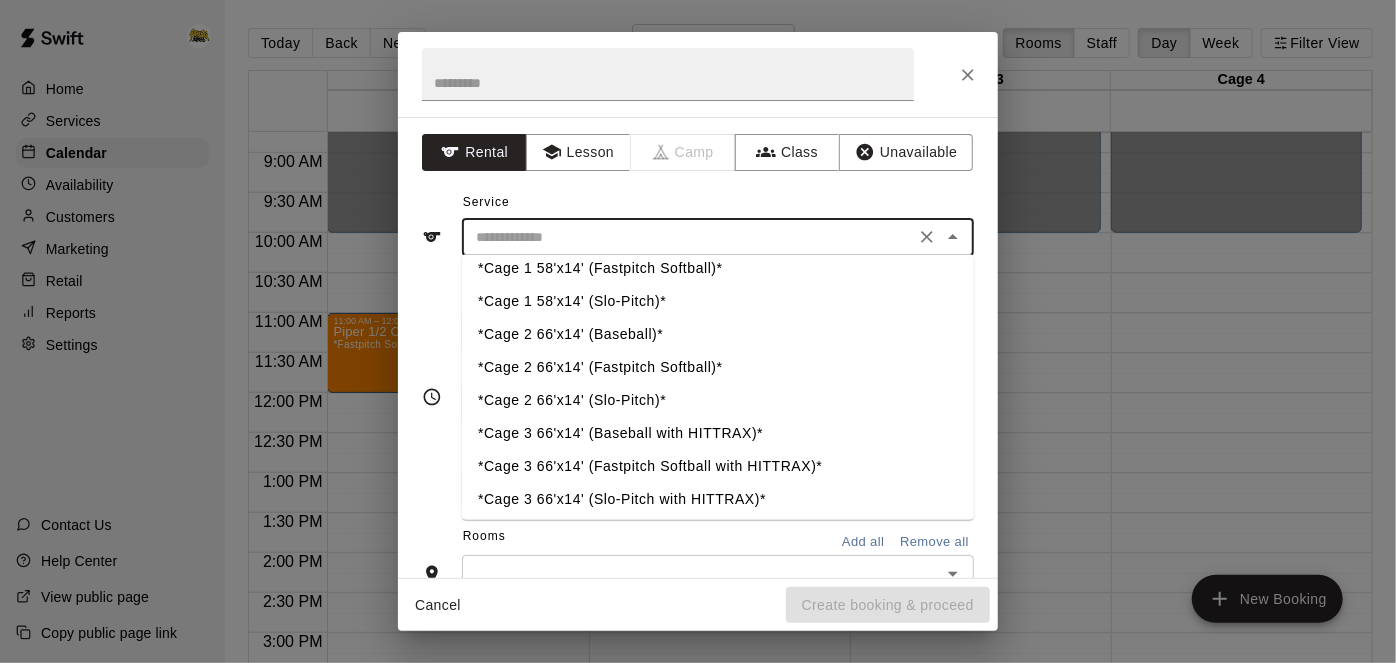 type on "**********" 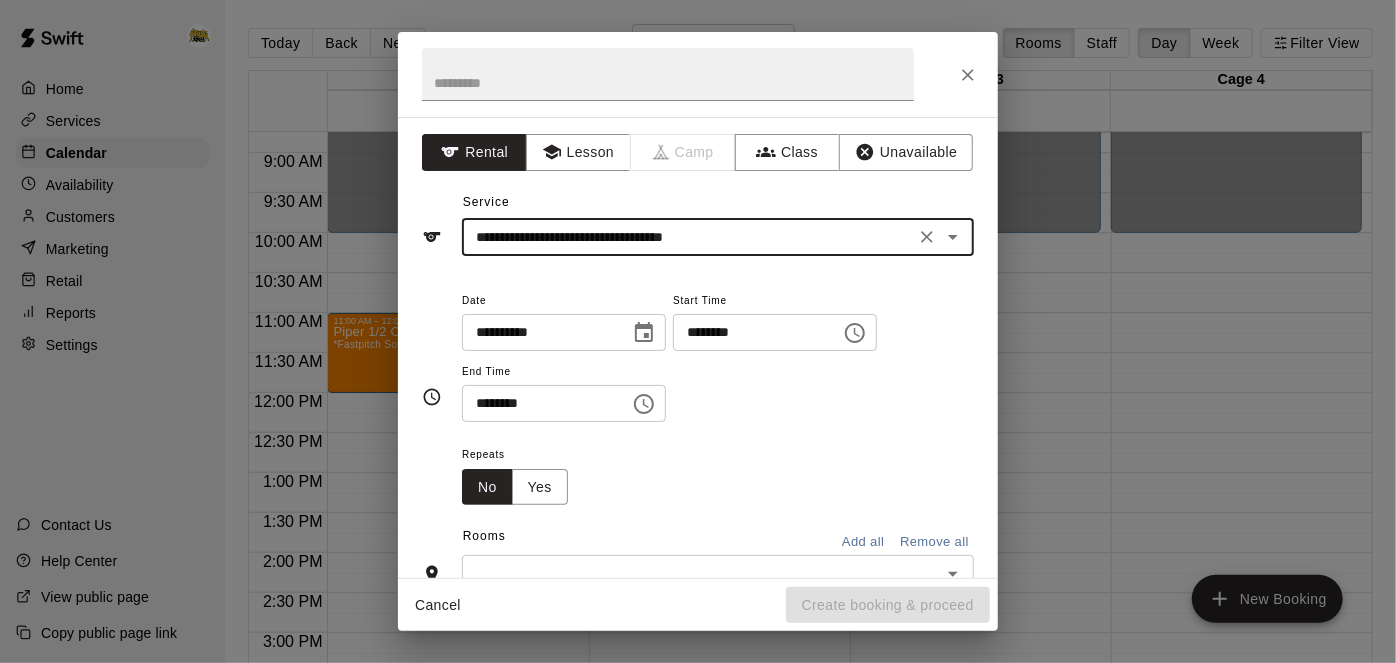 click on "********" at bounding box center (750, 332) 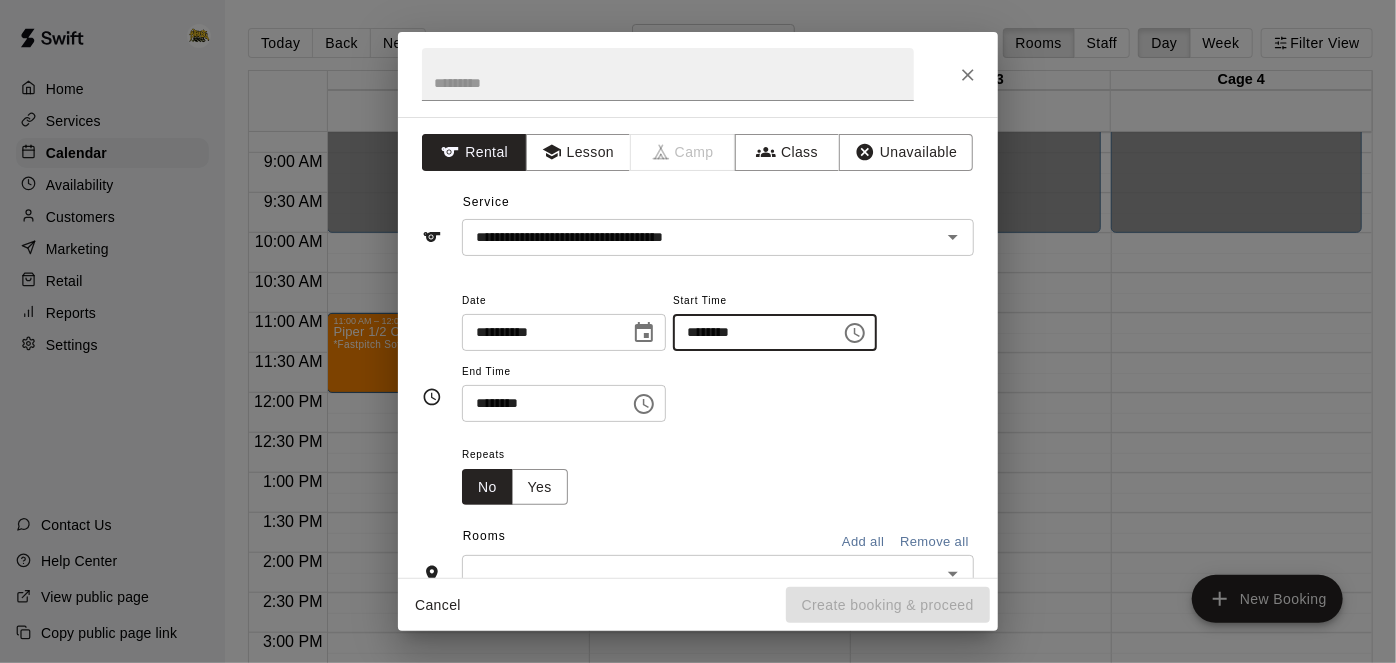 type on "********" 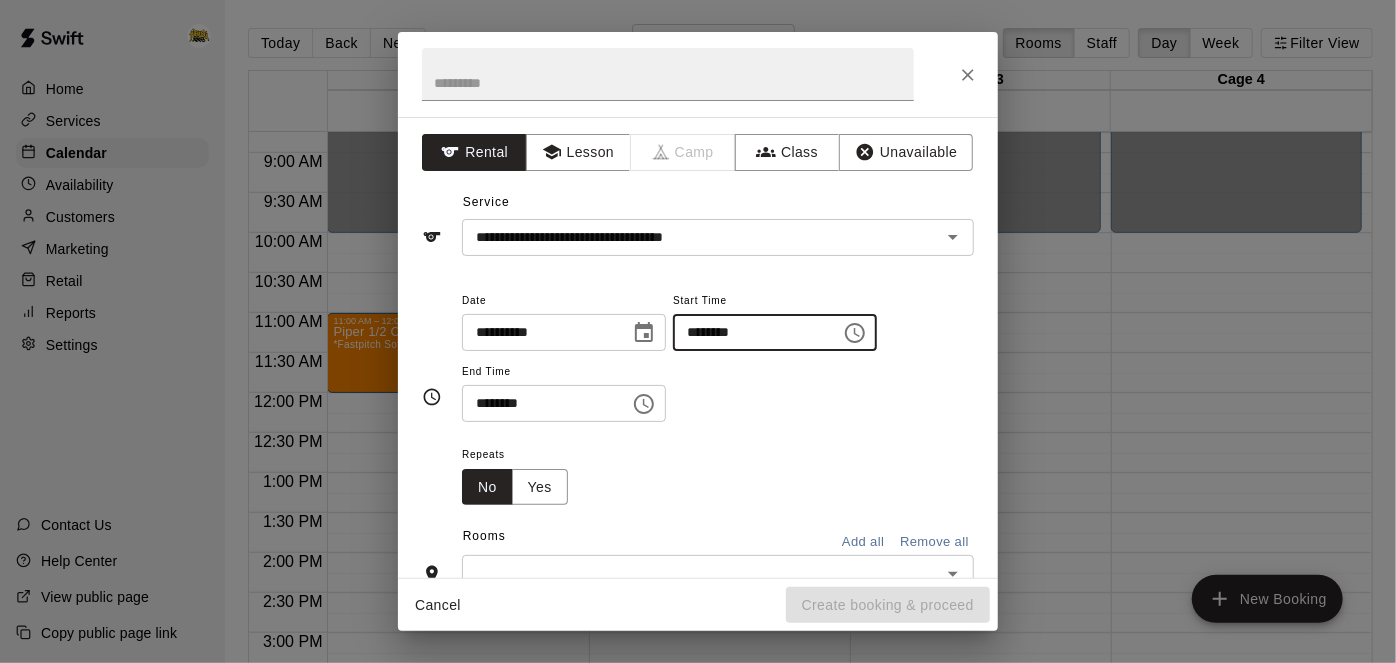 type 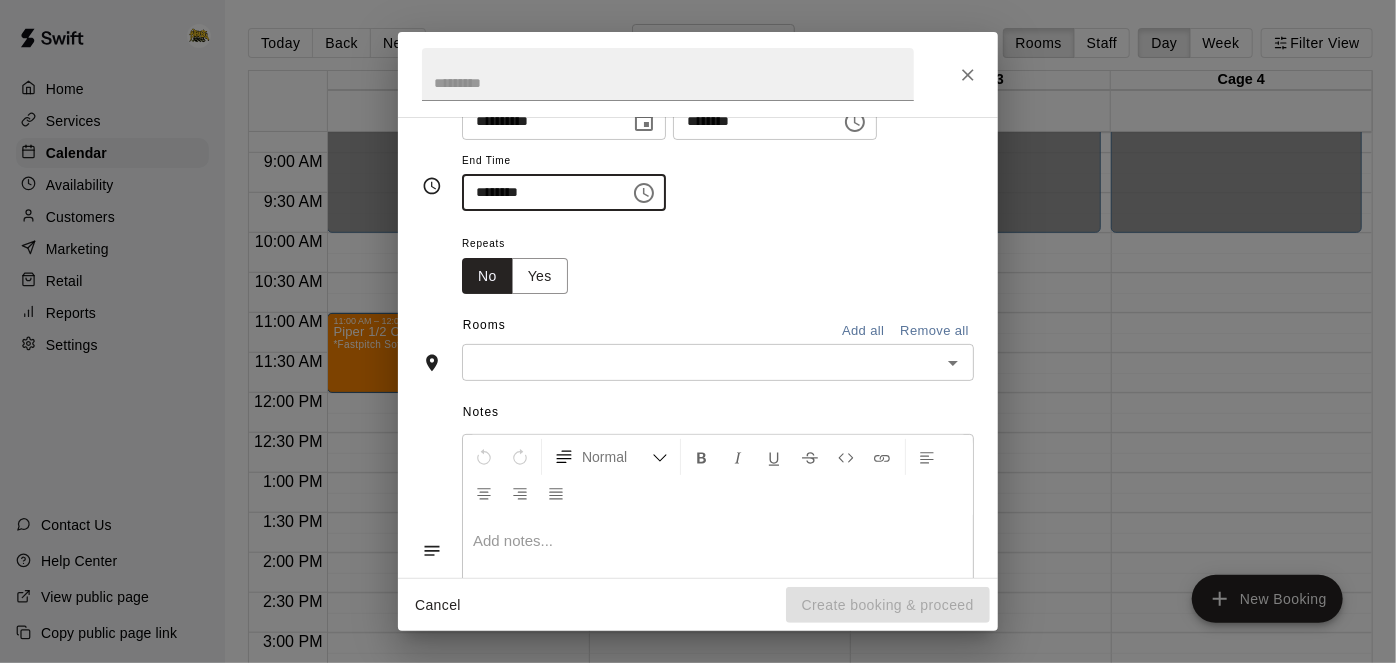 scroll, scrollTop: 288, scrollLeft: 0, axis: vertical 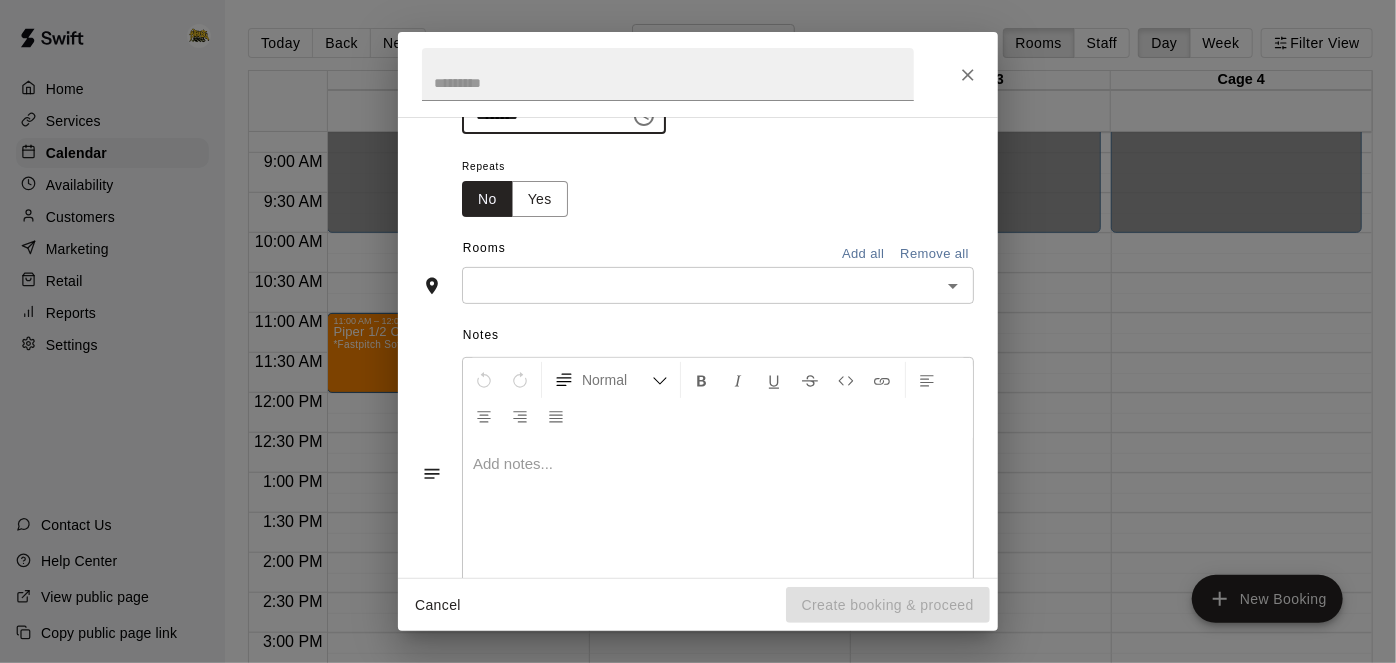 click 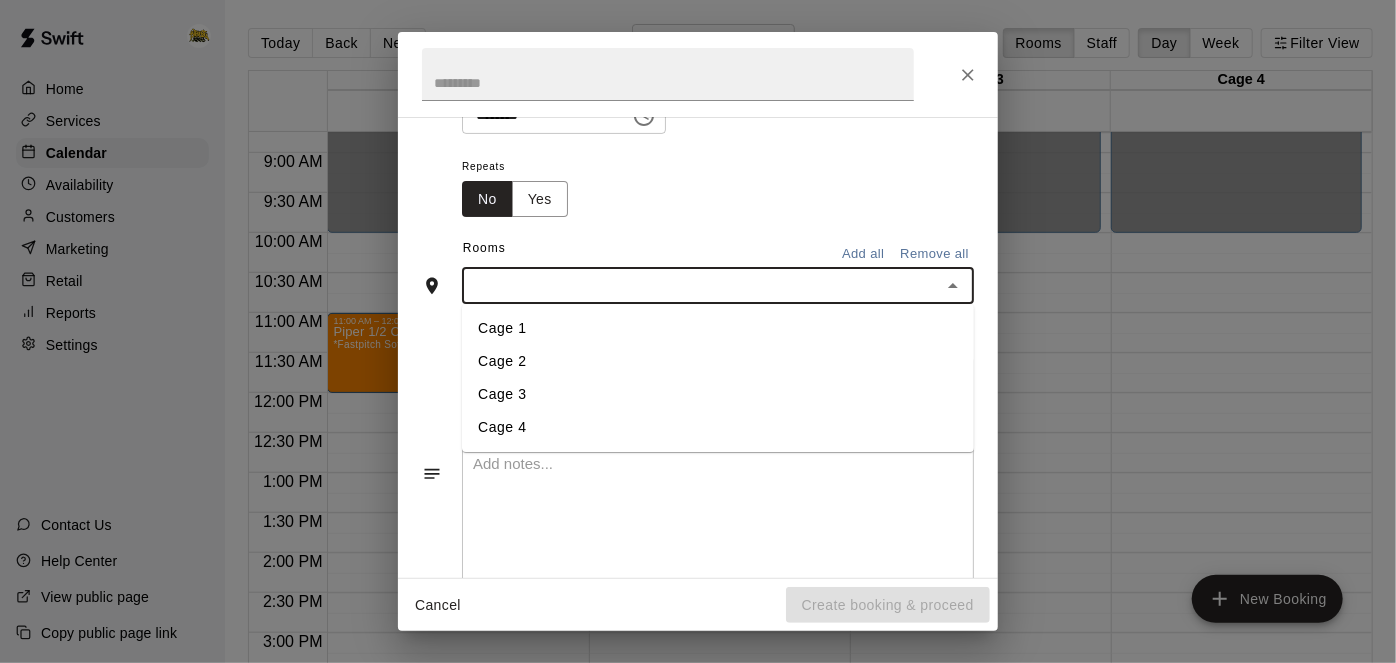 click on "Cage 2" at bounding box center (718, 362) 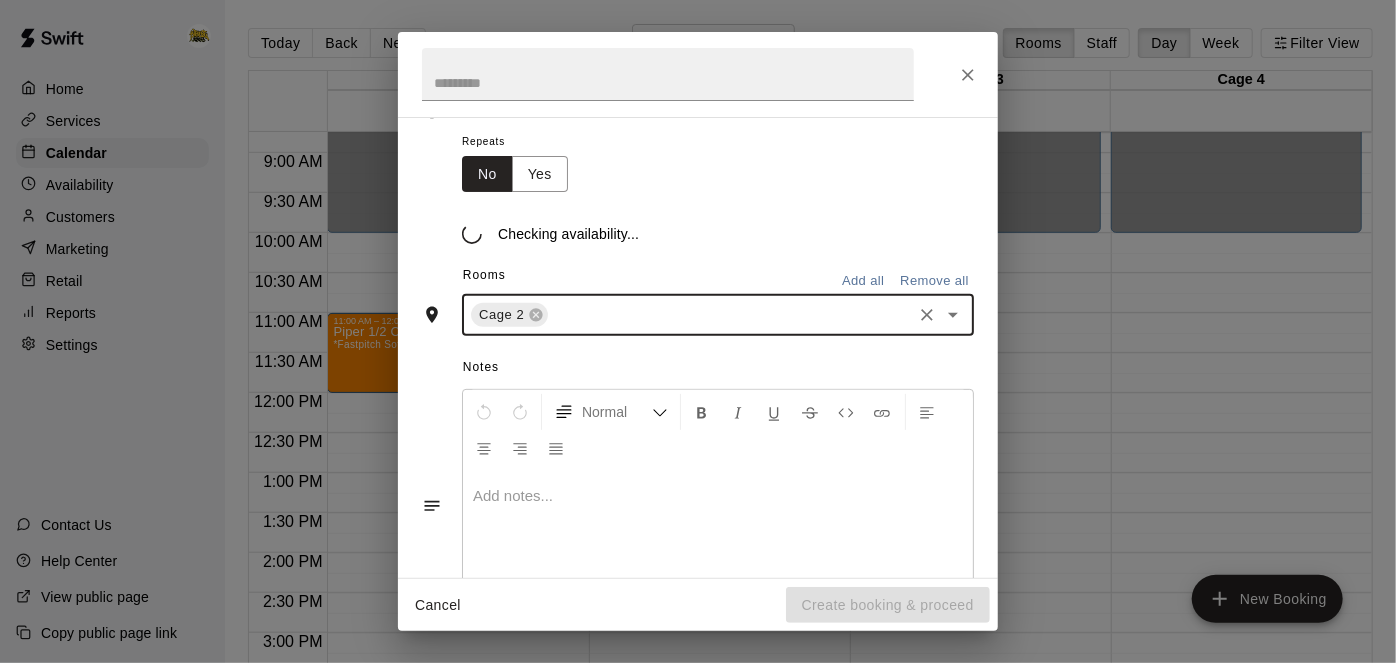 scroll, scrollTop: 325, scrollLeft: 0, axis: vertical 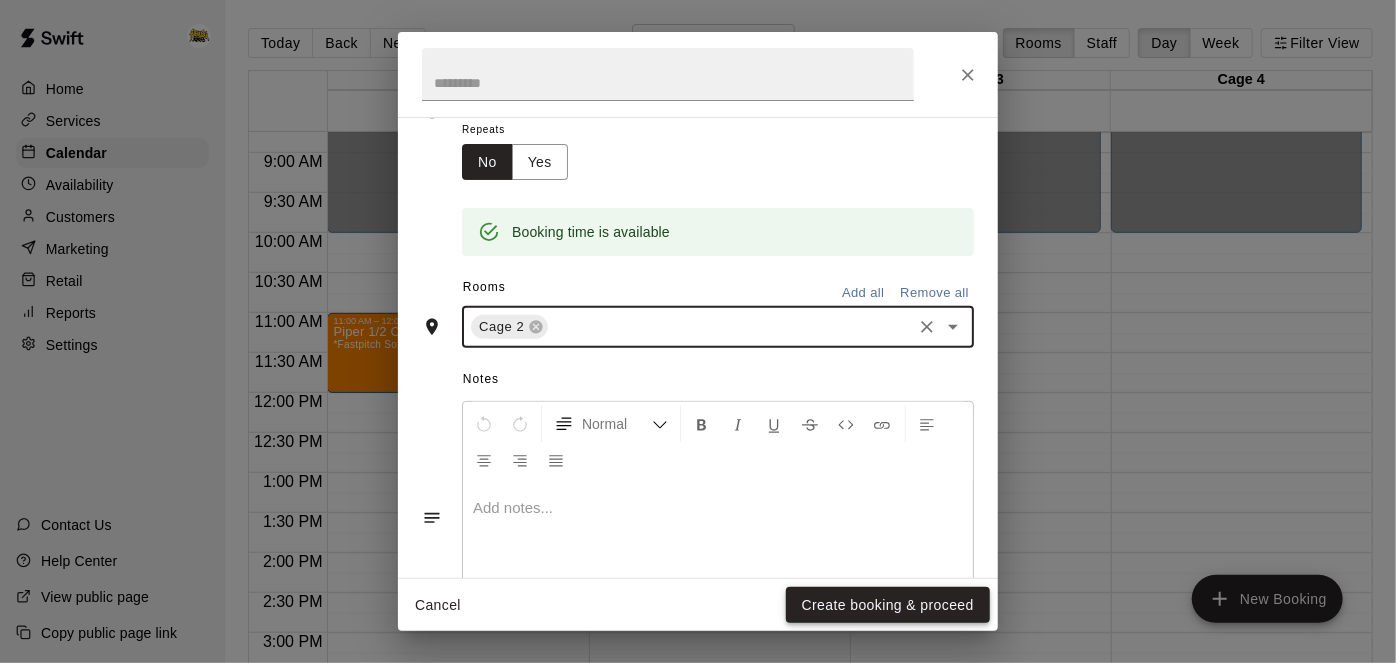 click on "Create booking & proceed" at bounding box center (888, 605) 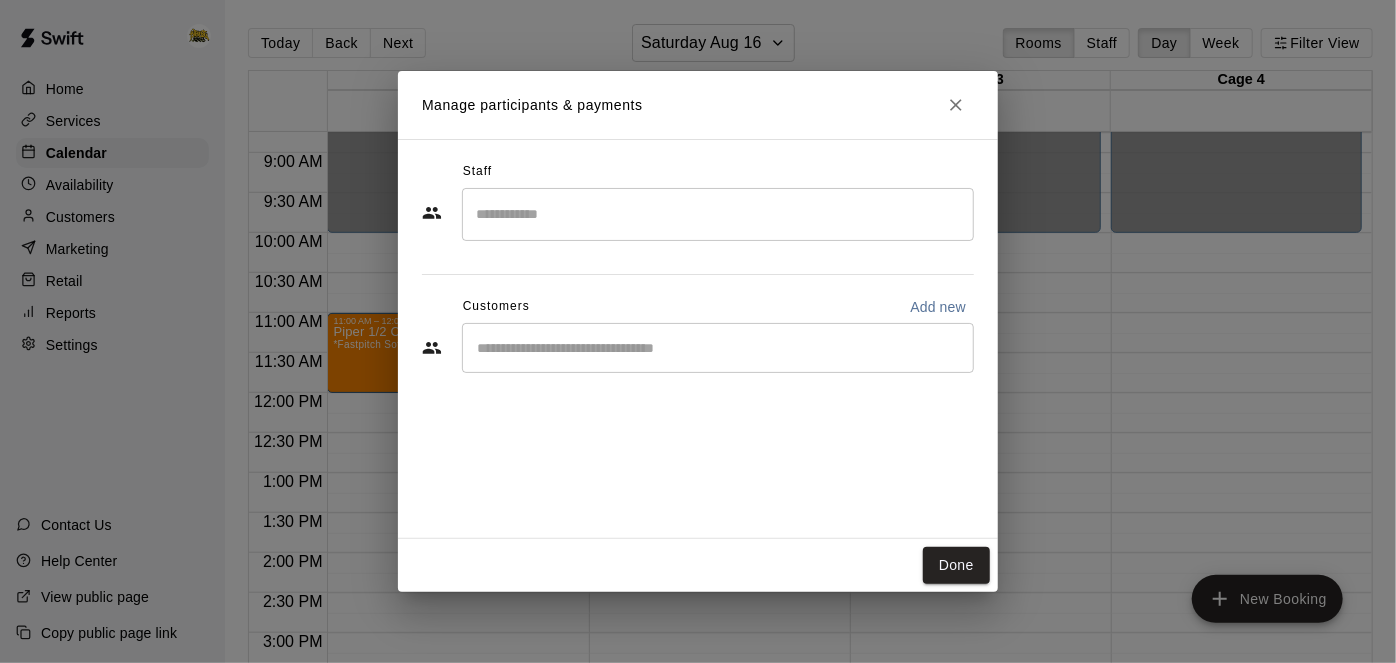 click at bounding box center [718, 348] 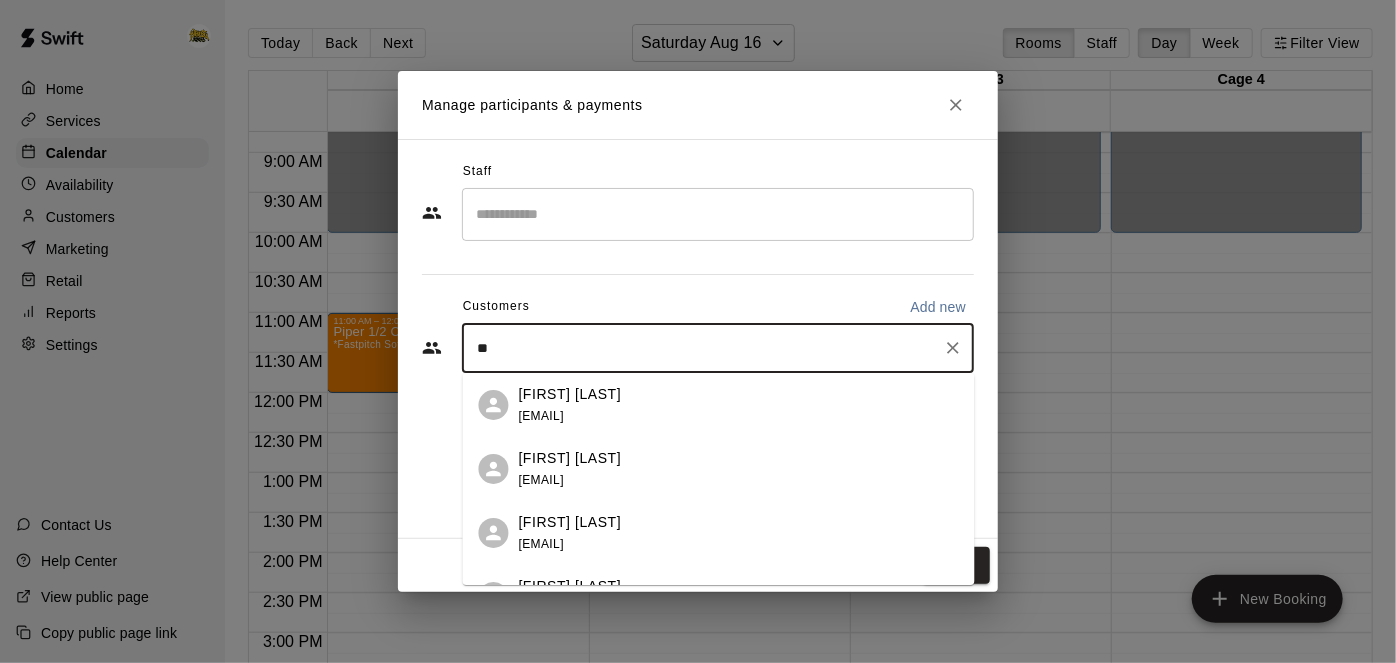 type on "*" 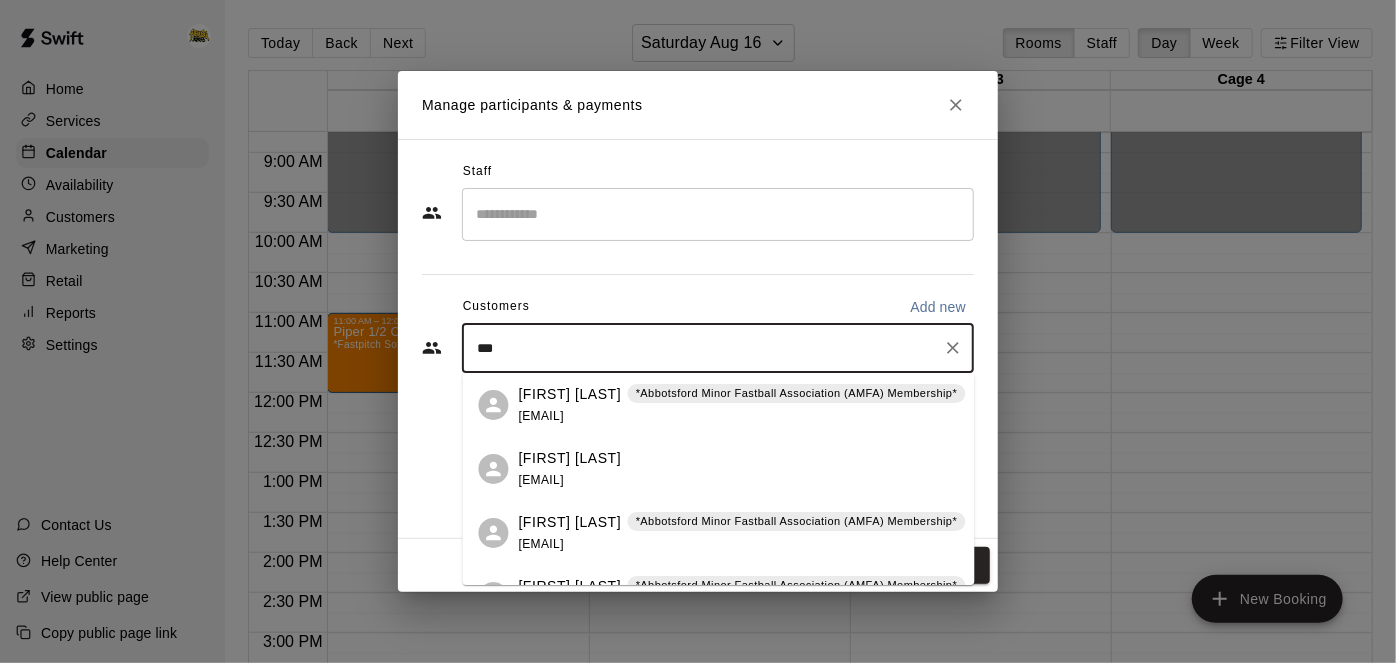 type on "****" 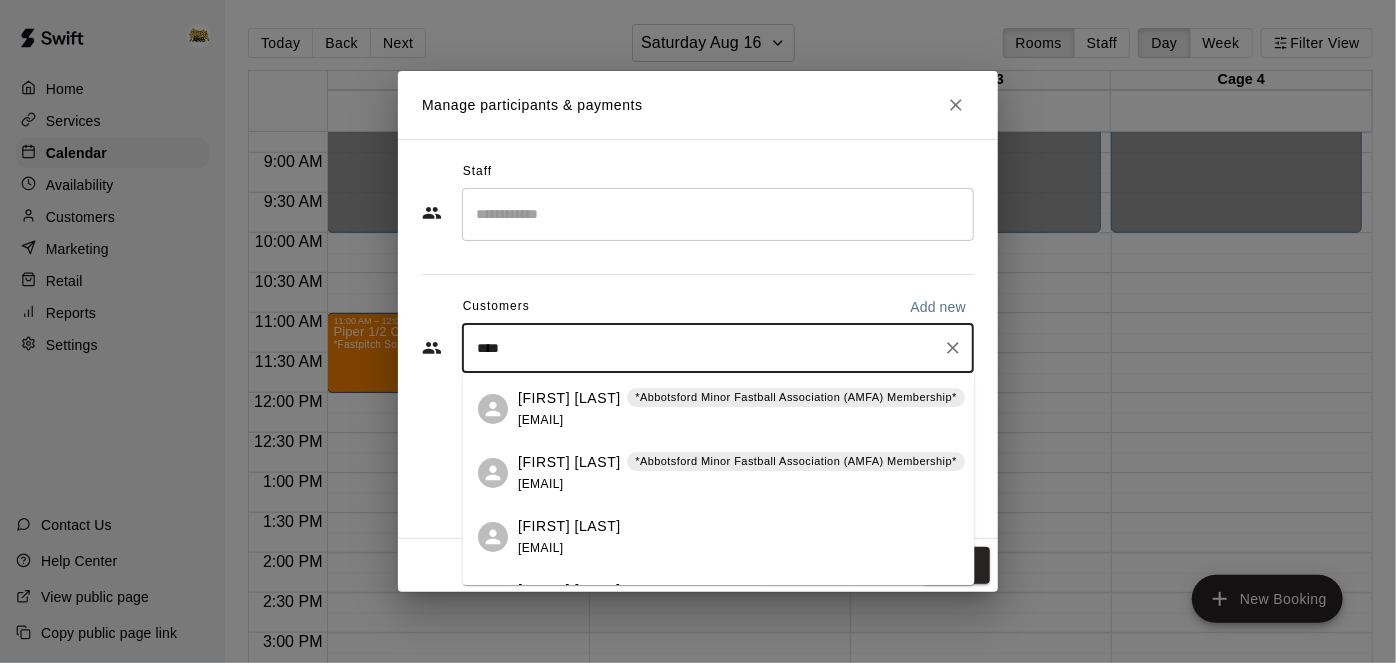 scroll, scrollTop: 128, scrollLeft: 0, axis: vertical 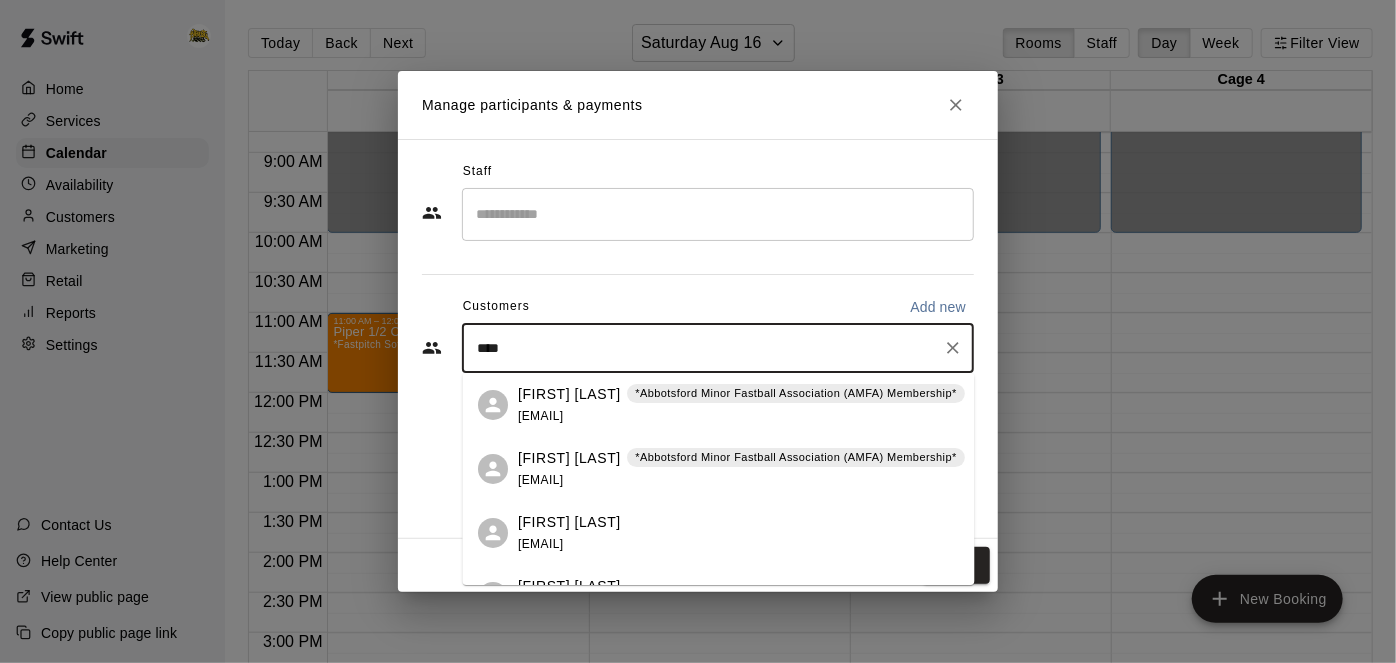 click on "[FIRST] [LAST] [EMAIL]" at bounding box center (742, 469) 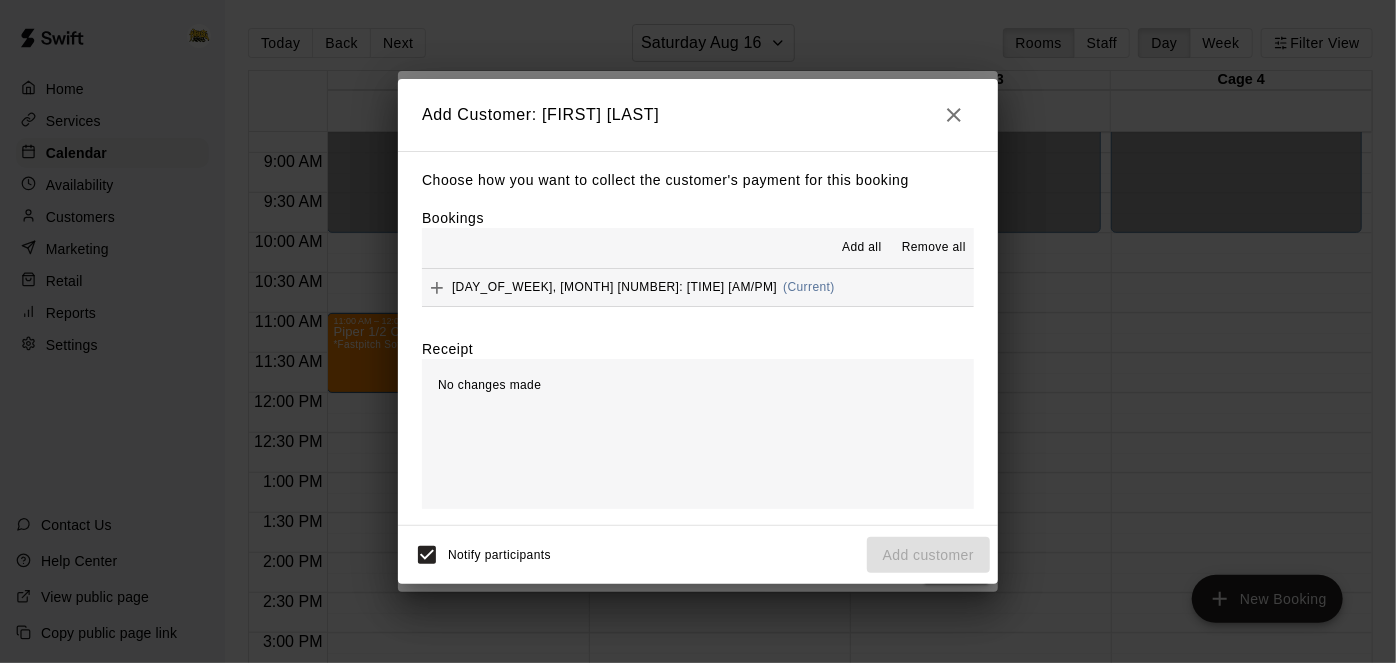 click on "[DAY] [MONTH] [DAY]: [HOUR]:[MINUTE] [AM/PM]" at bounding box center [698, 287] 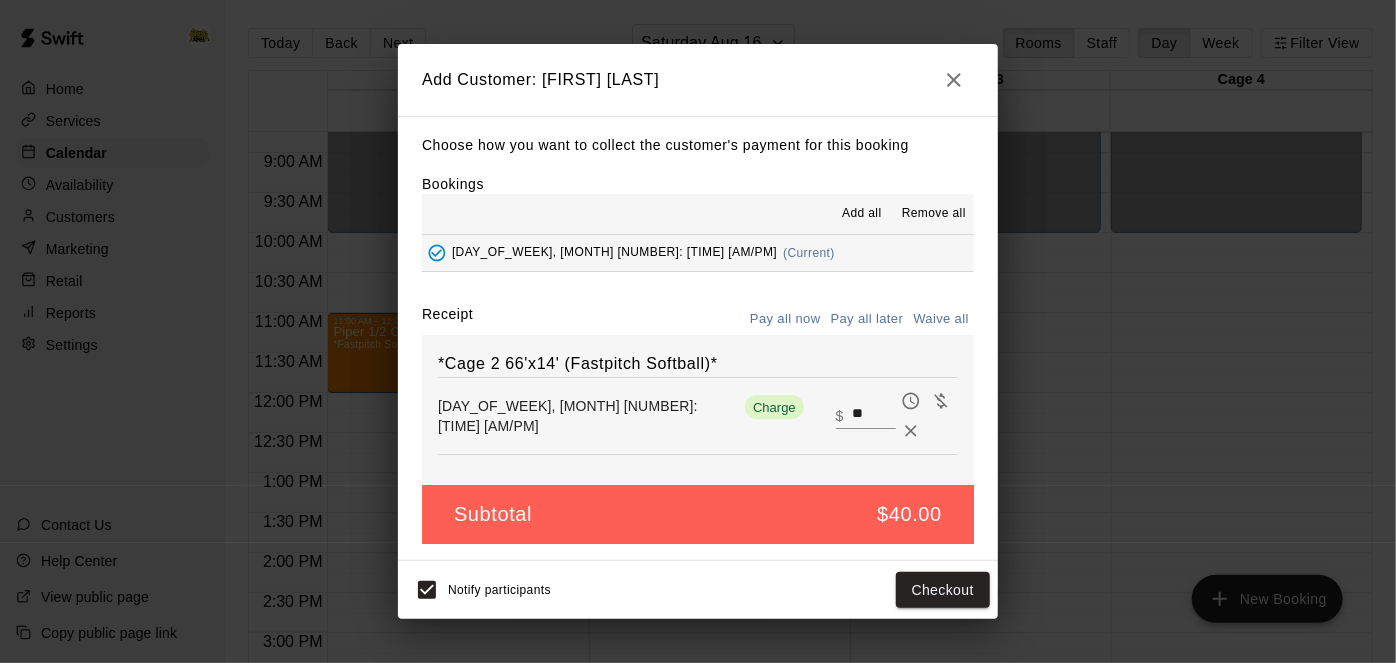click on "Pay all later" at bounding box center (867, 319) 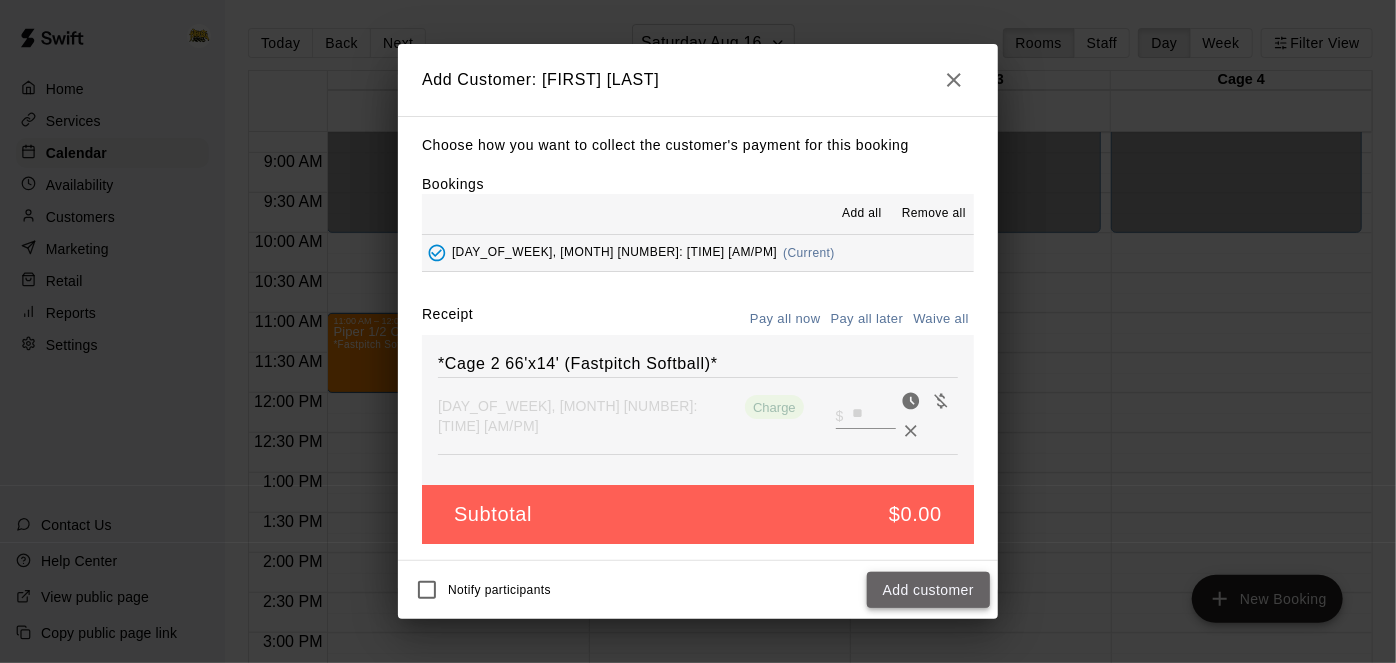 click on "Add customer" at bounding box center [928, 590] 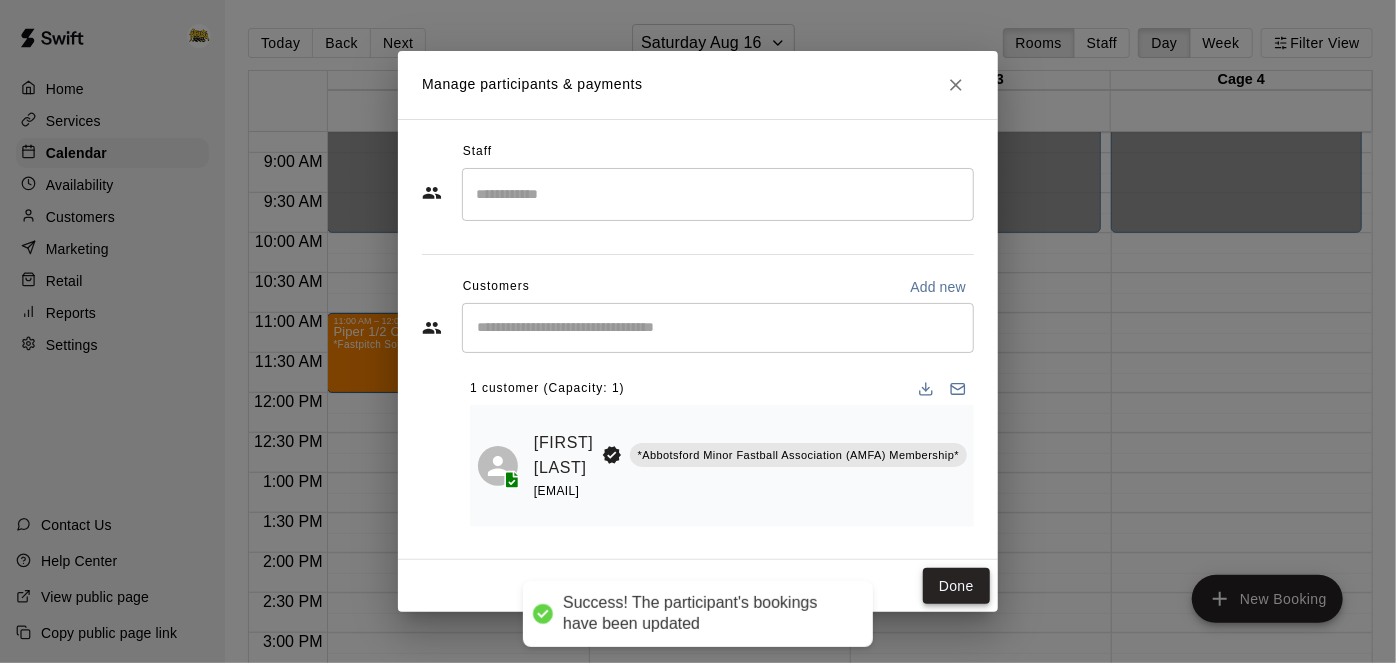 click on "Done" at bounding box center [956, 586] 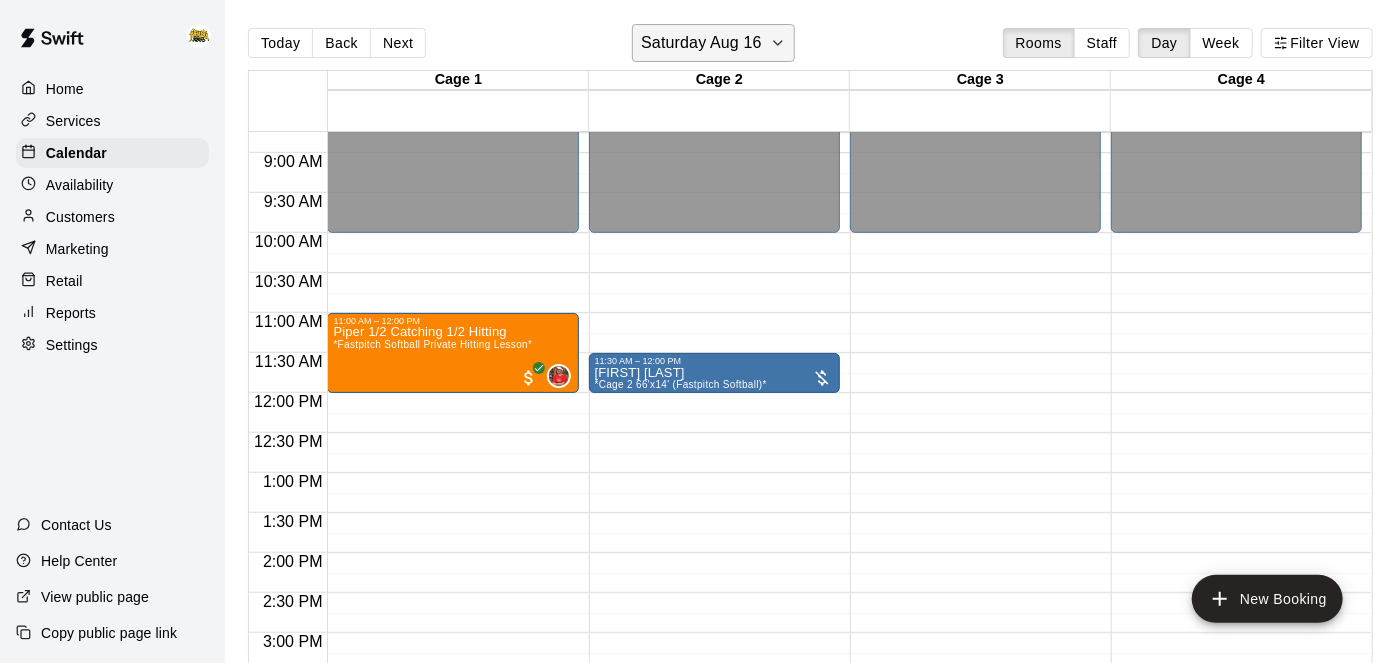 click 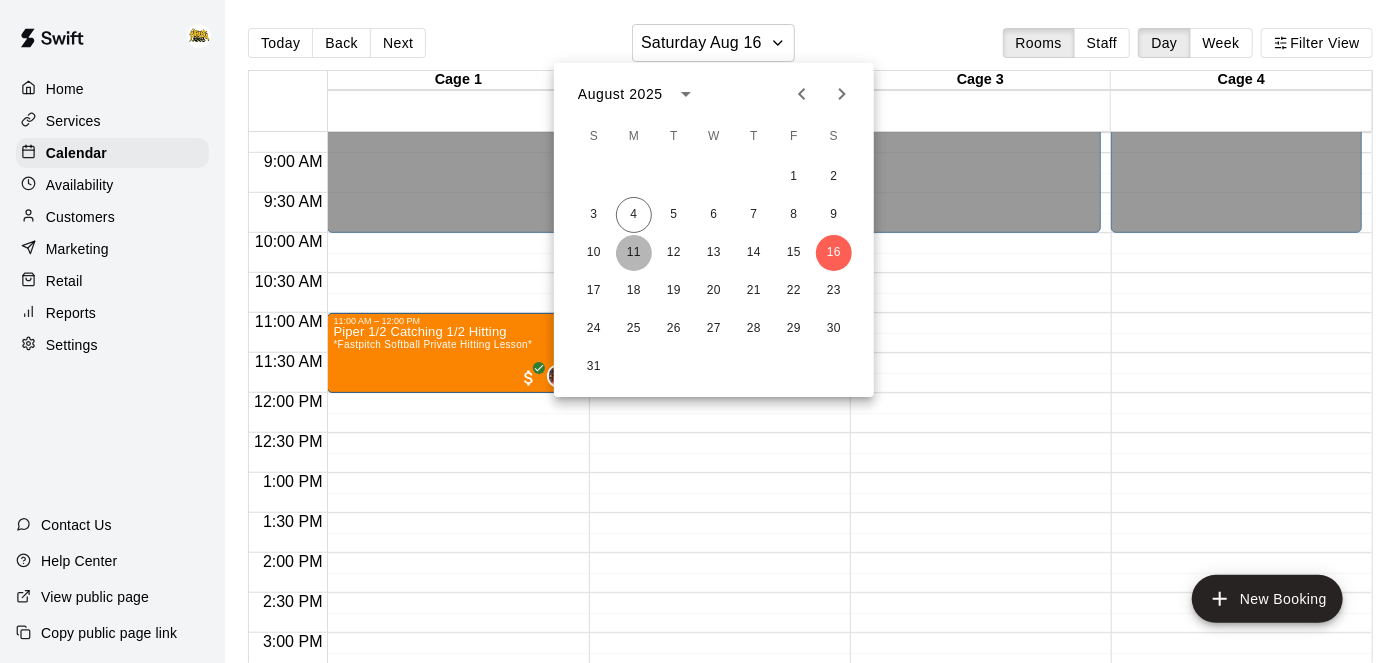 click on "11" at bounding box center (634, 253) 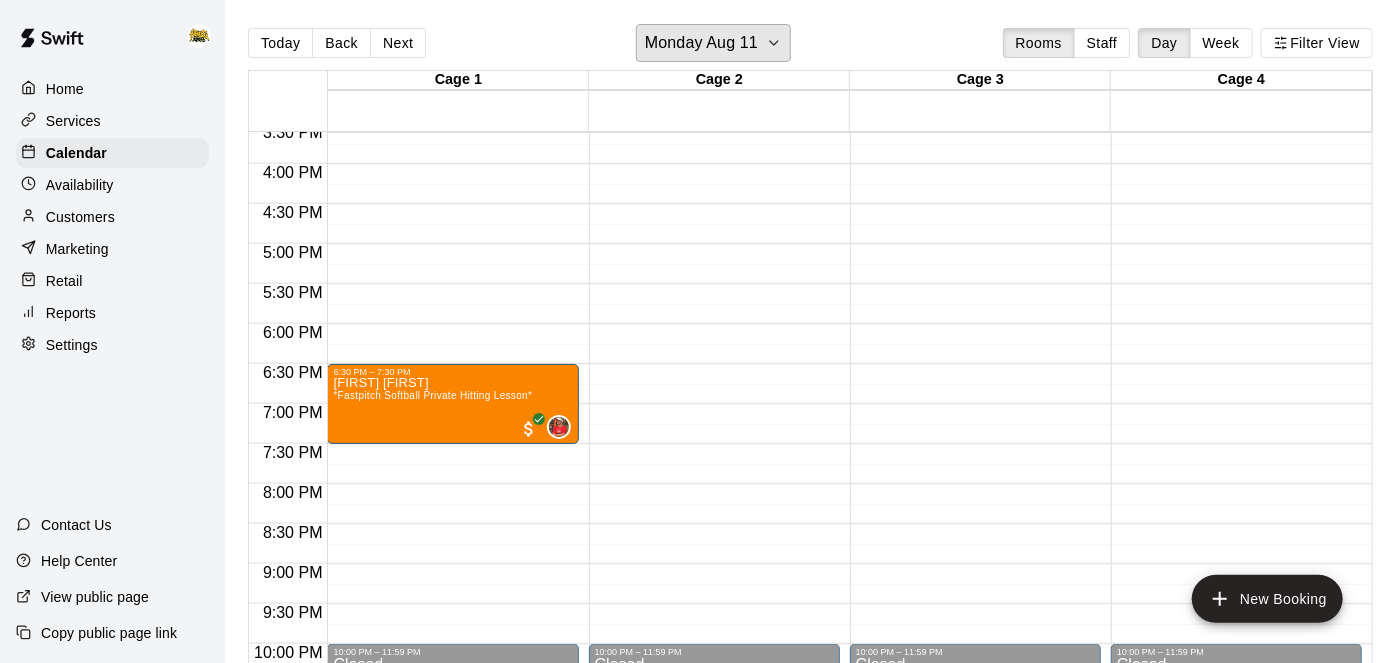 scroll, scrollTop: 1253, scrollLeft: 0, axis: vertical 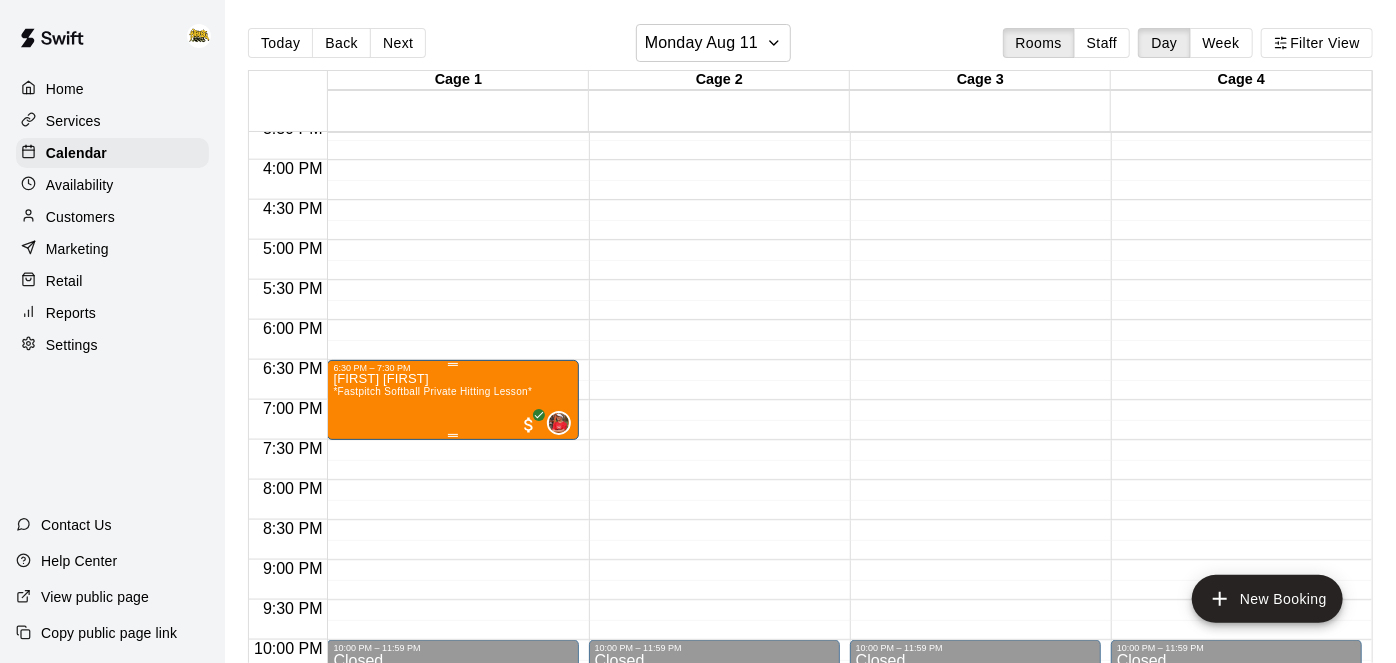 click on "[FIRST] [FIRST] *Fastpitch Softball Private Hitting Lesson*" at bounding box center [432, 704] 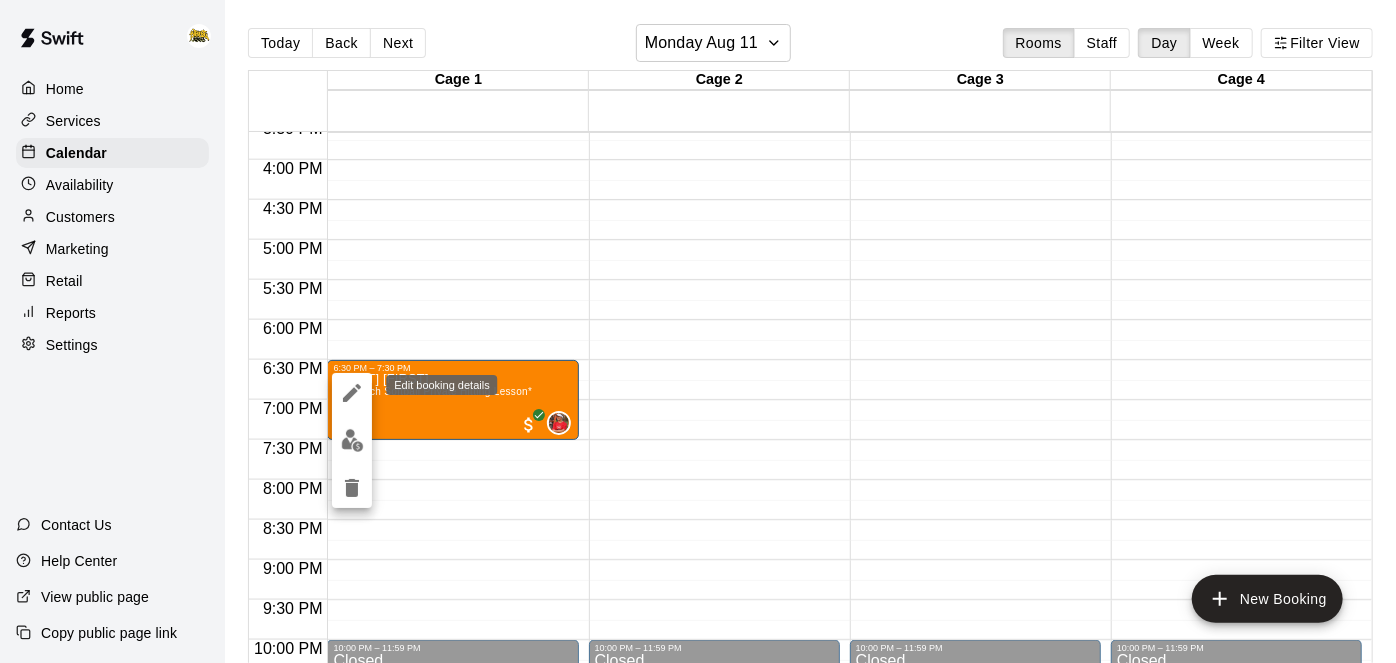 click 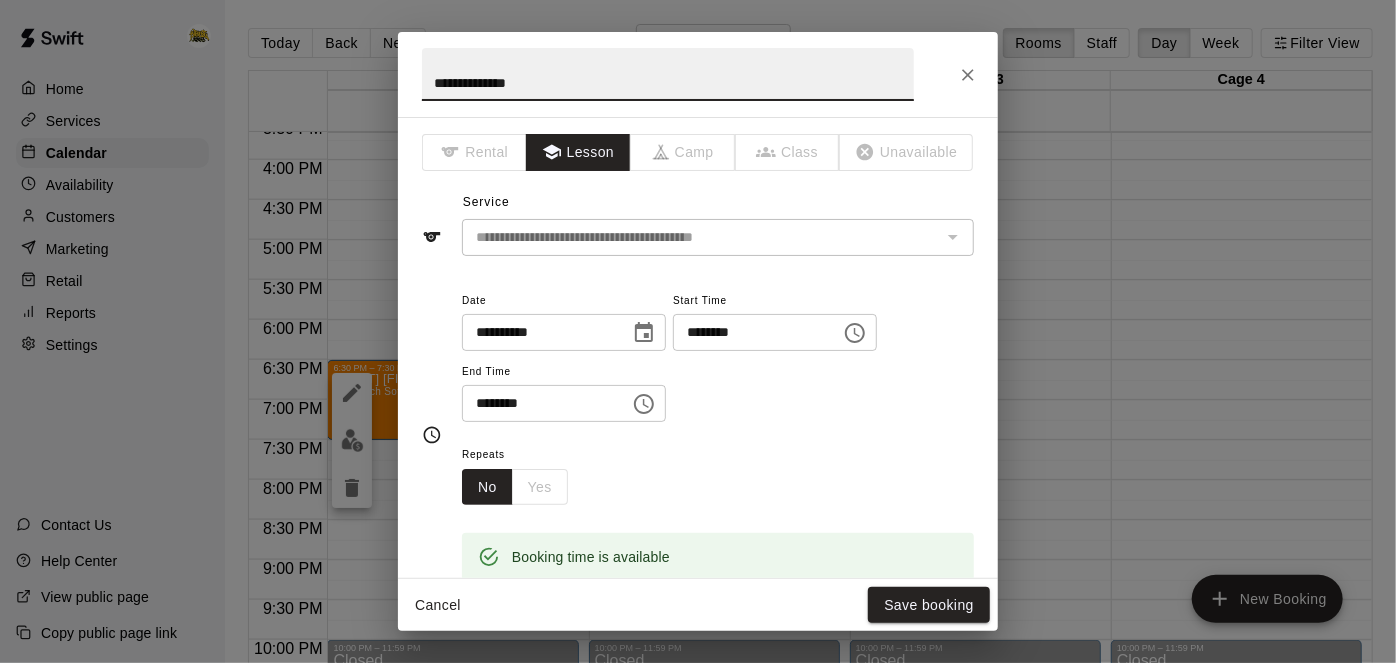 drag, startPoint x: 532, startPoint y: 82, endPoint x: 0, endPoint y: 83, distance: 532.0009 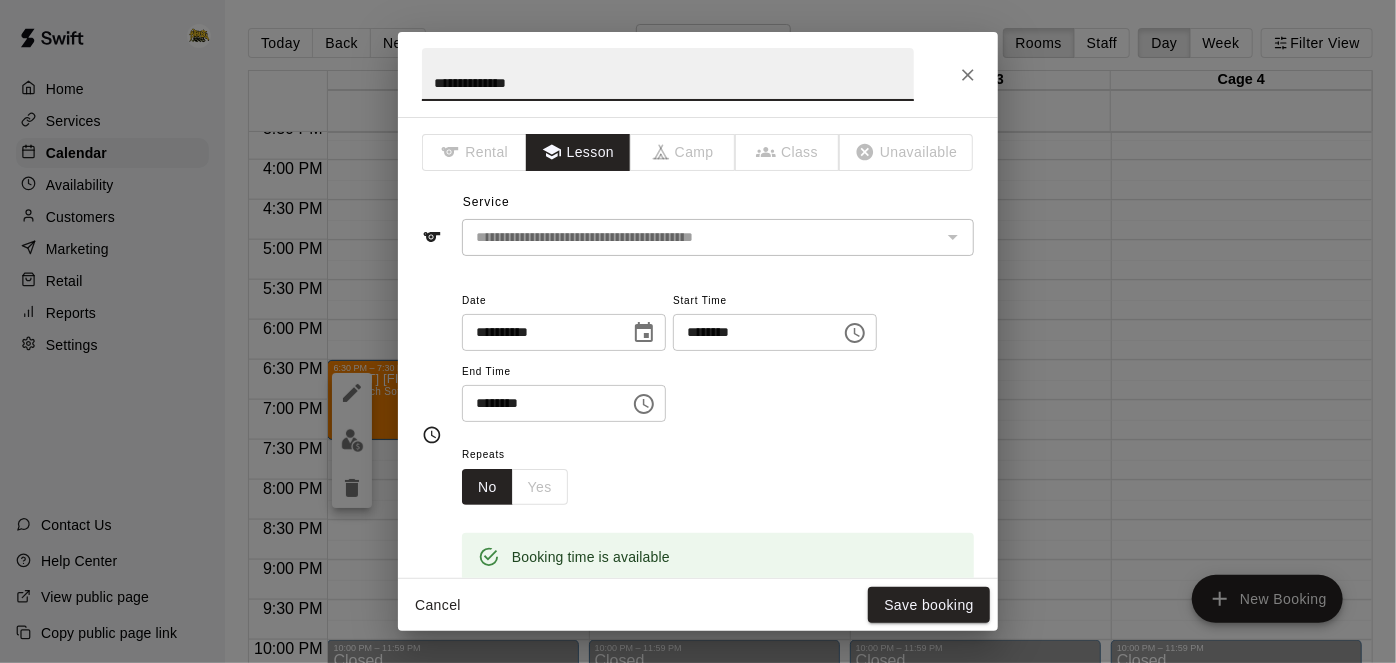click on "**********" at bounding box center [698, 331] 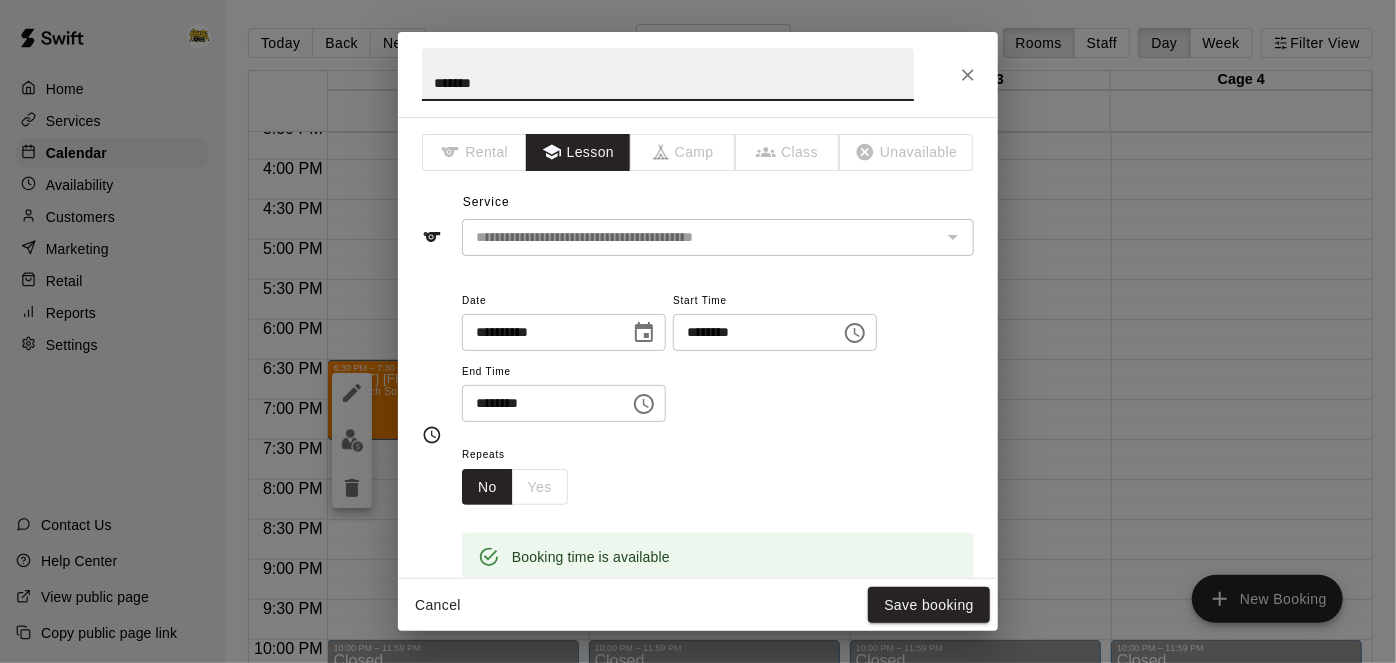 type on "******" 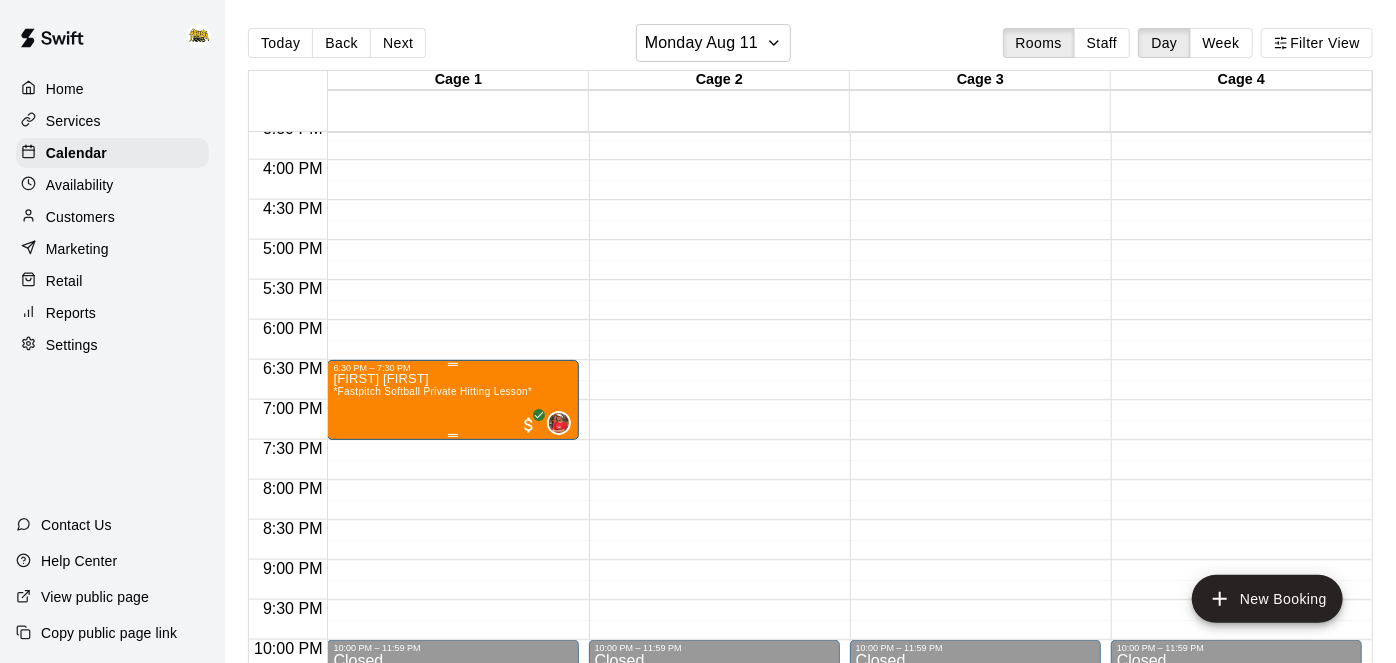 click on "[FIRST] [FIRST] *Fastpitch Softball Private Hitting Lesson*" at bounding box center [432, 704] 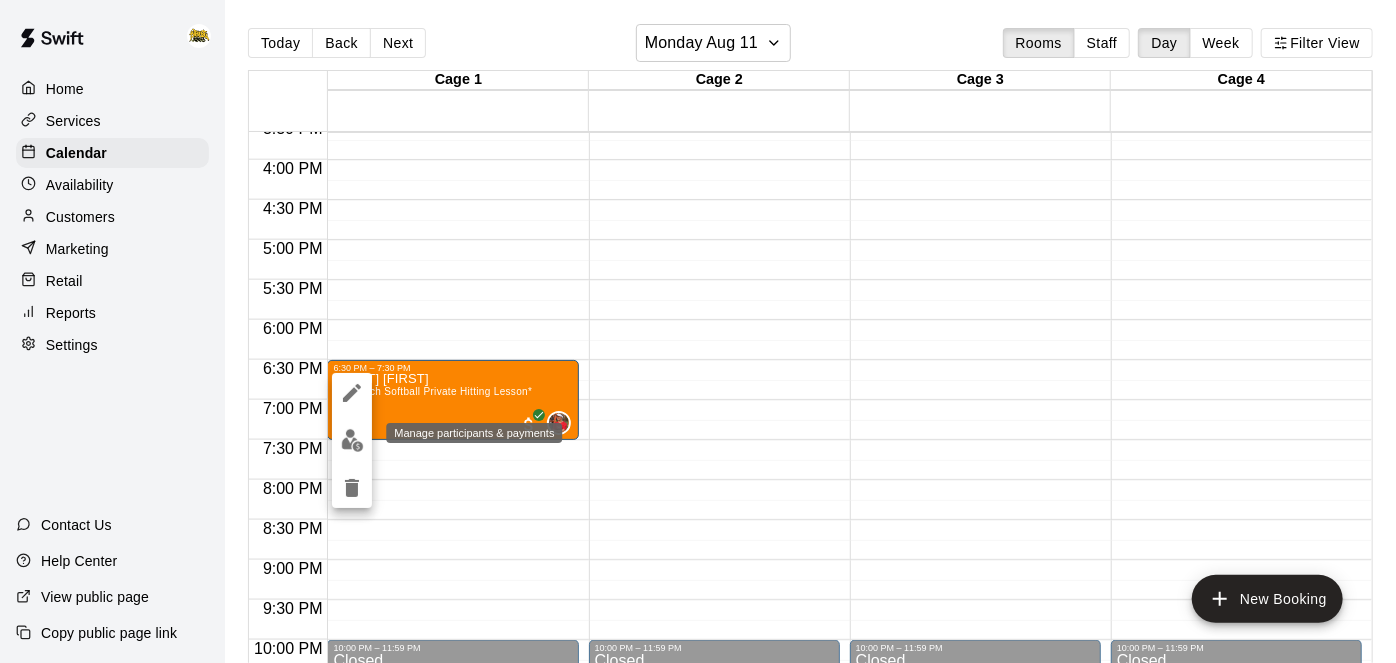 click at bounding box center (352, 440) 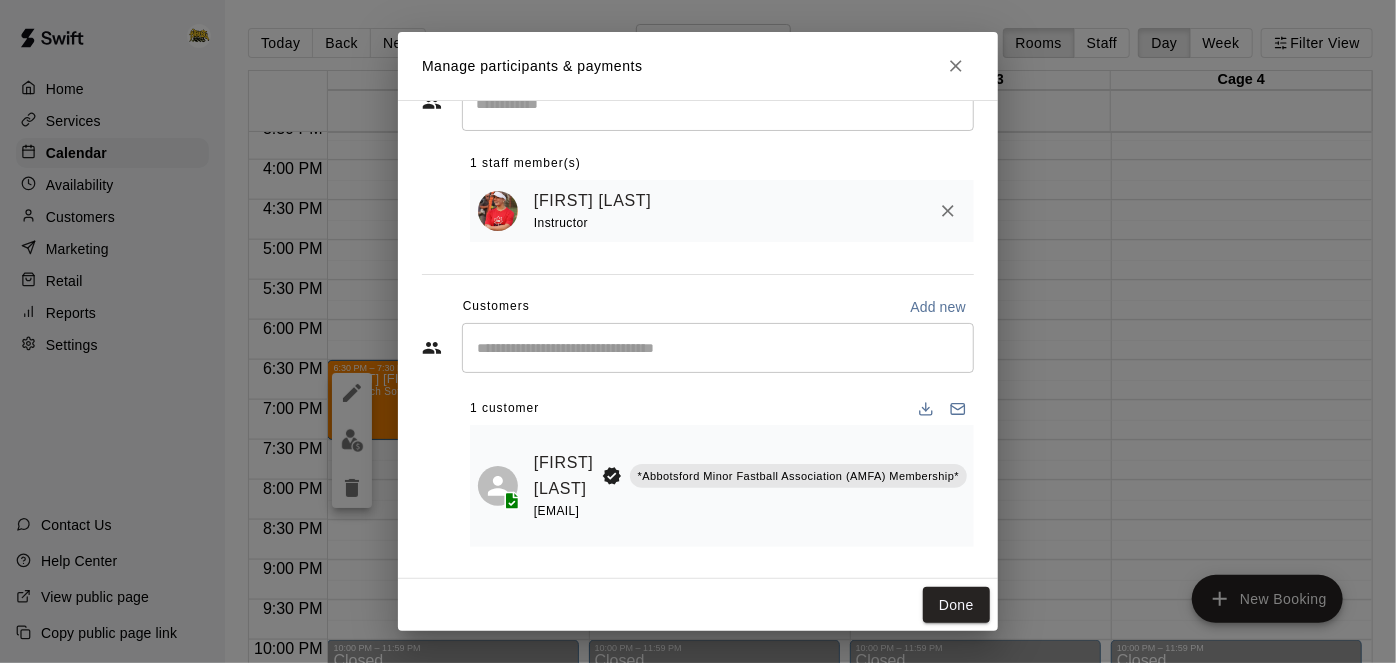 scroll, scrollTop: 65, scrollLeft: 0, axis: vertical 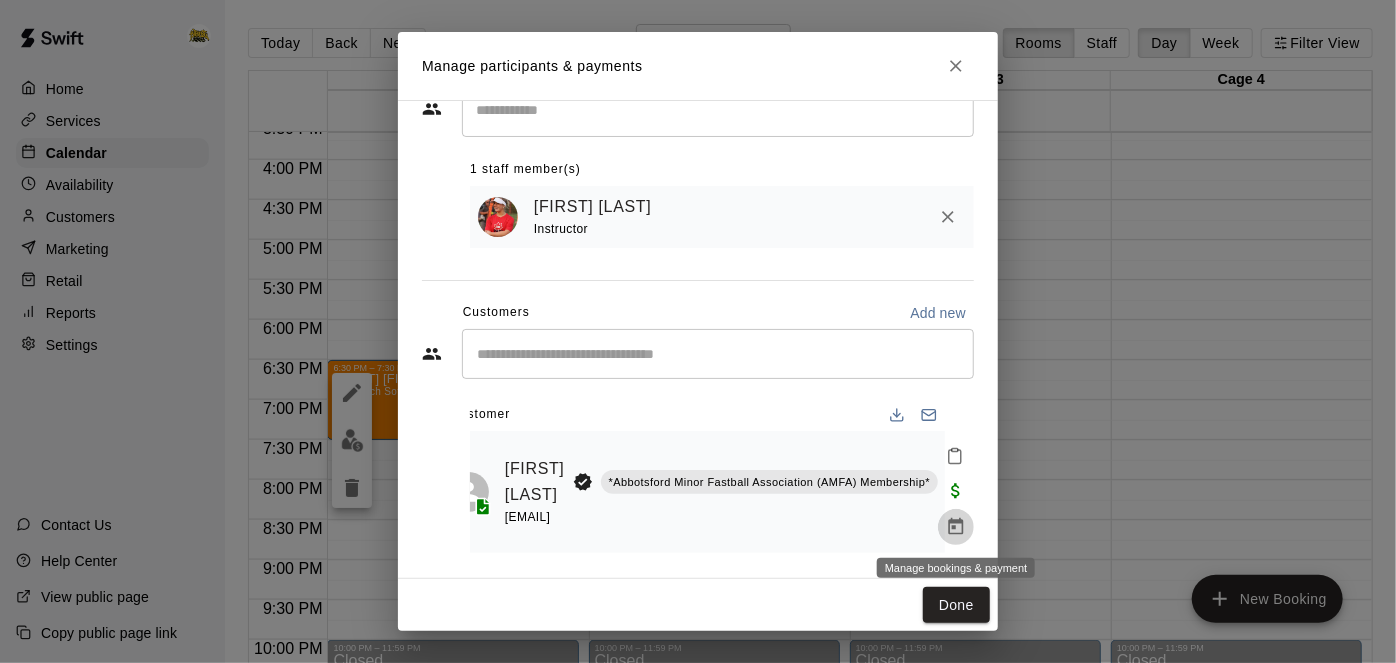 click 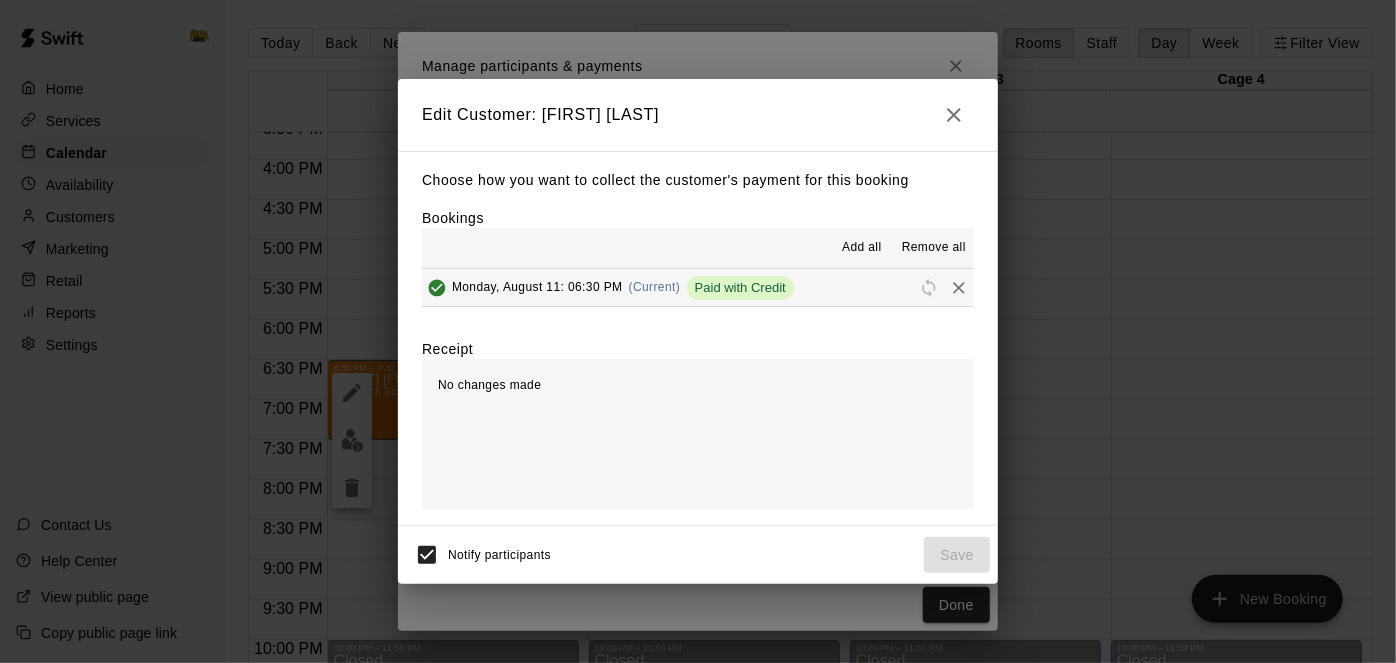click on "Remove all" at bounding box center (934, 248) 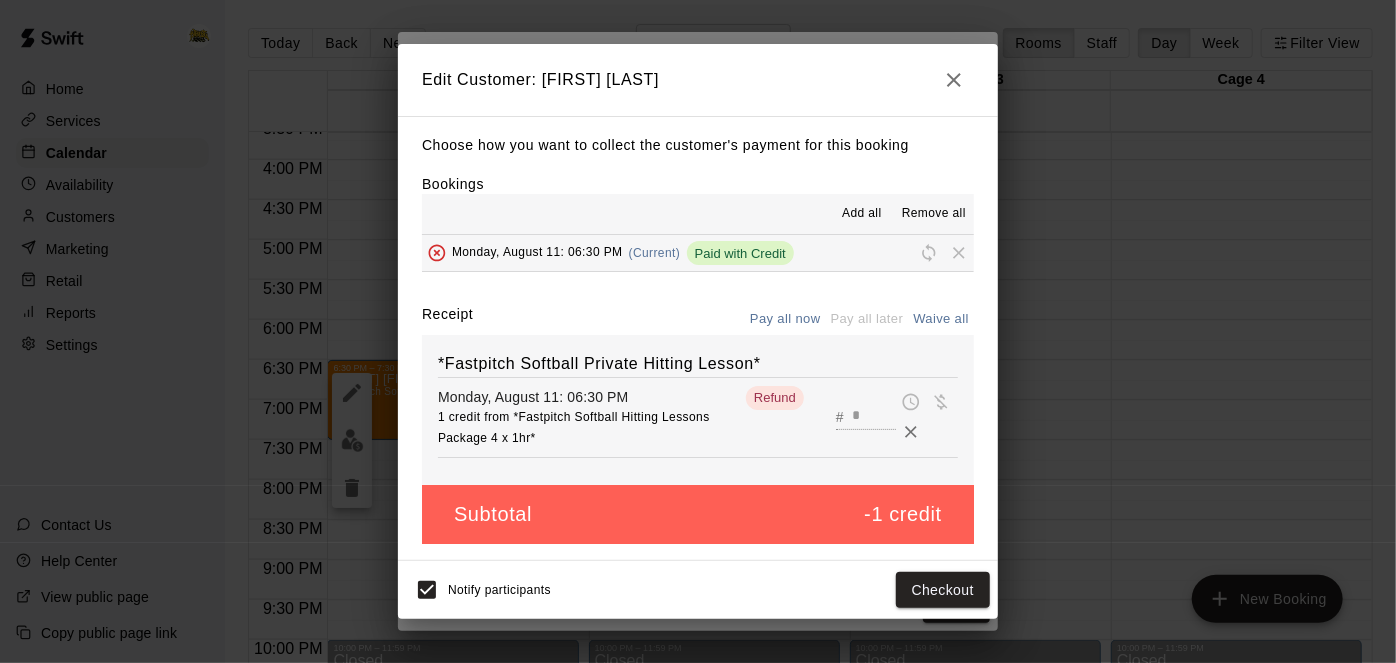 click 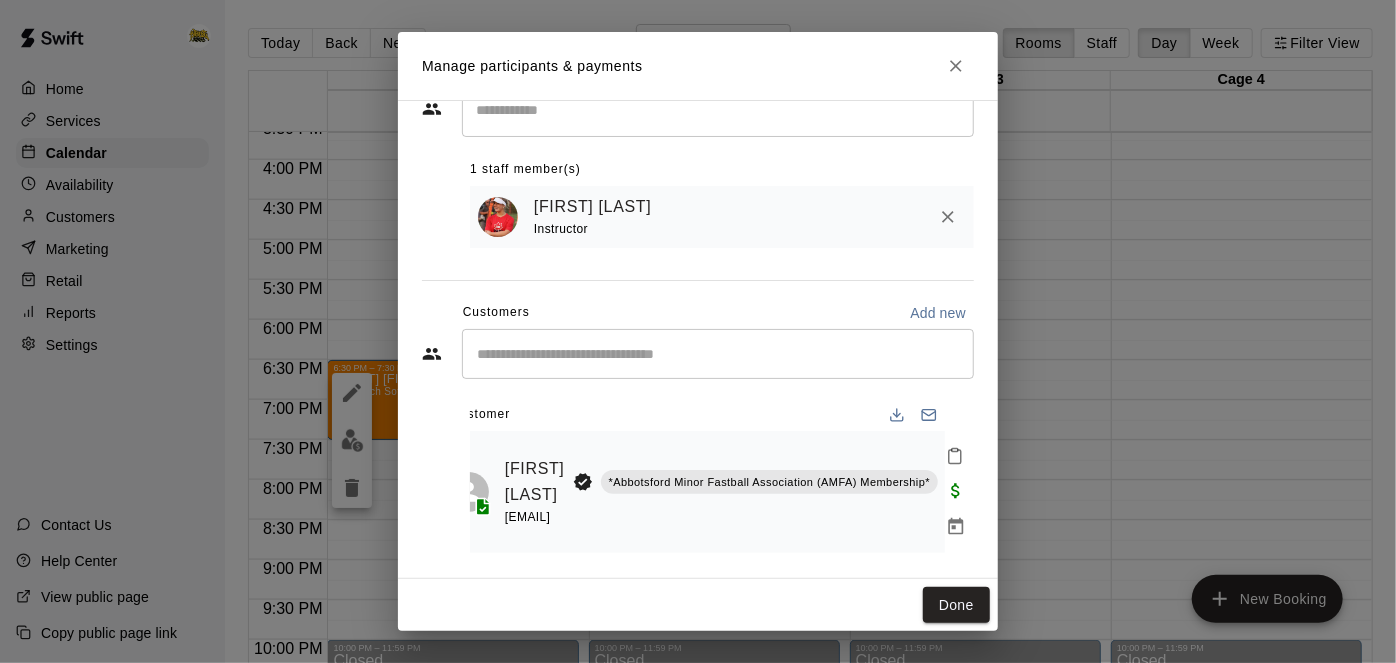 click on "​" at bounding box center [718, 354] 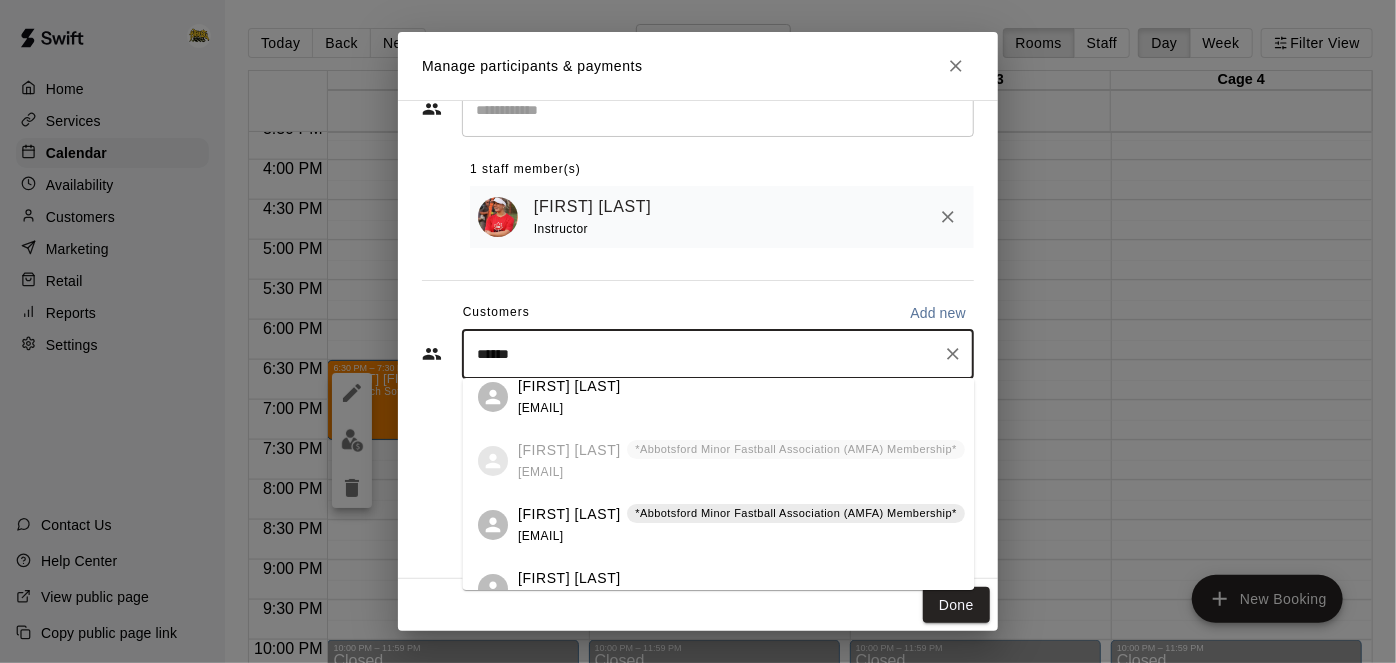 scroll, scrollTop: 79, scrollLeft: 0, axis: vertical 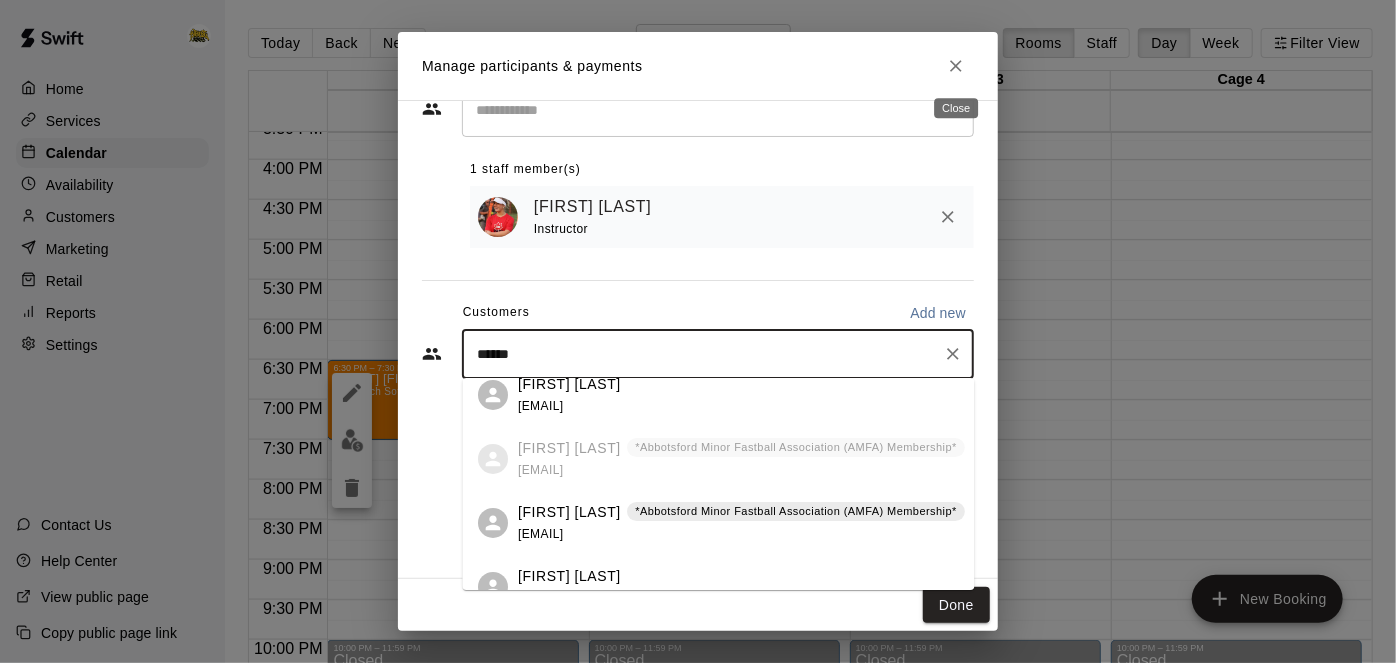 type on "******" 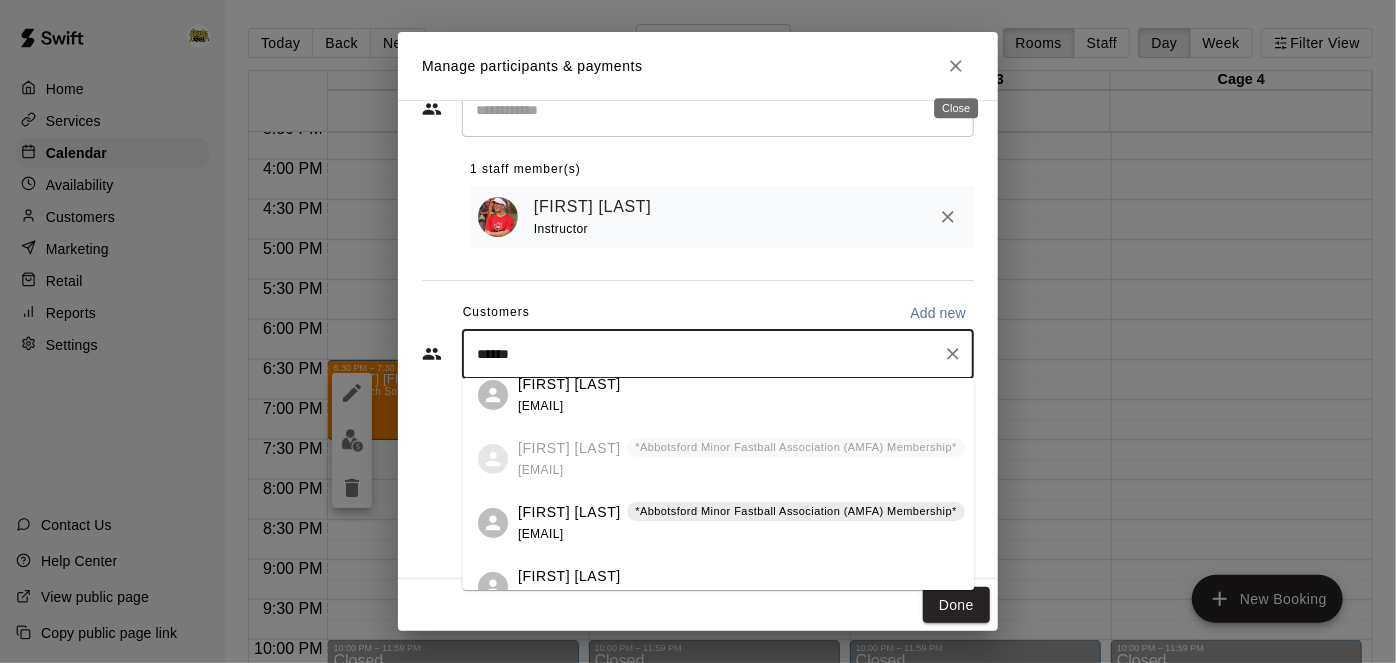 click 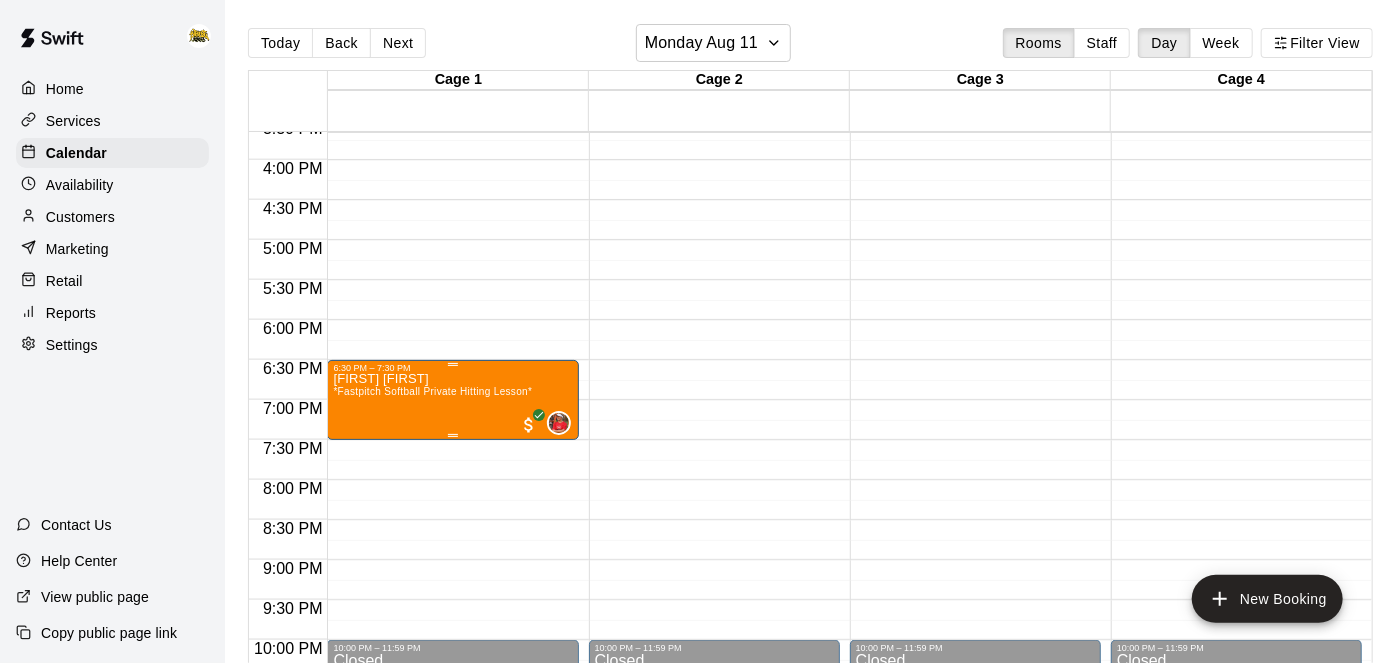 click on "*Fastpitch Softball Private Hitting Lesson*" at bounding box center (432, 391) 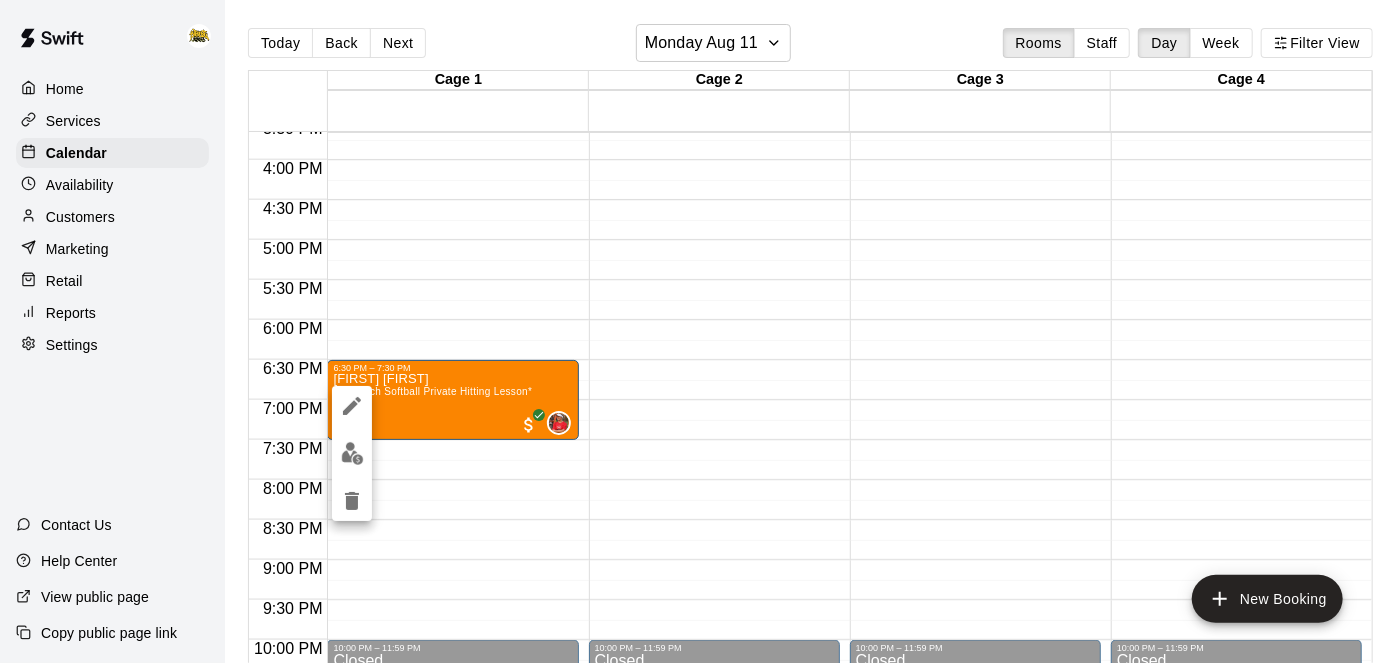 click 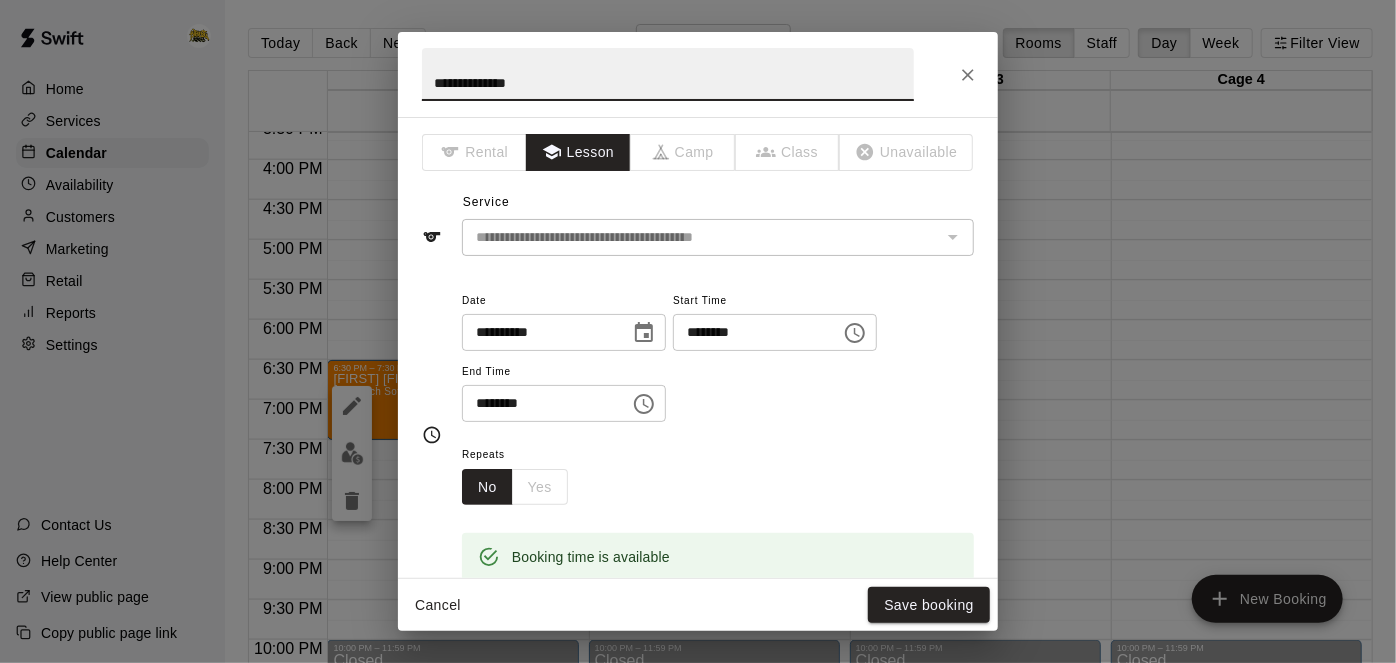 drag, startPoint x: 619, startPoint y: 69, endPoint x: 324, endPoint y: 49, distance: 295.6772 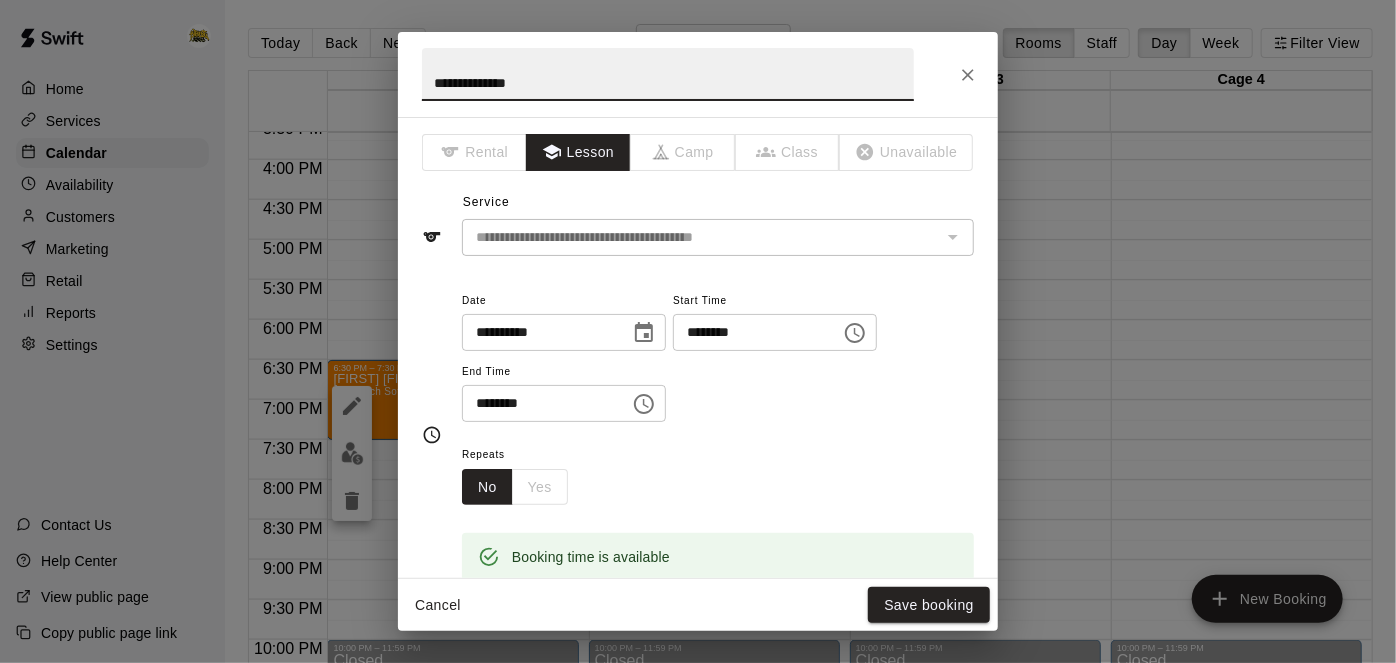 click on "**********" at bounding box center [698, 331] 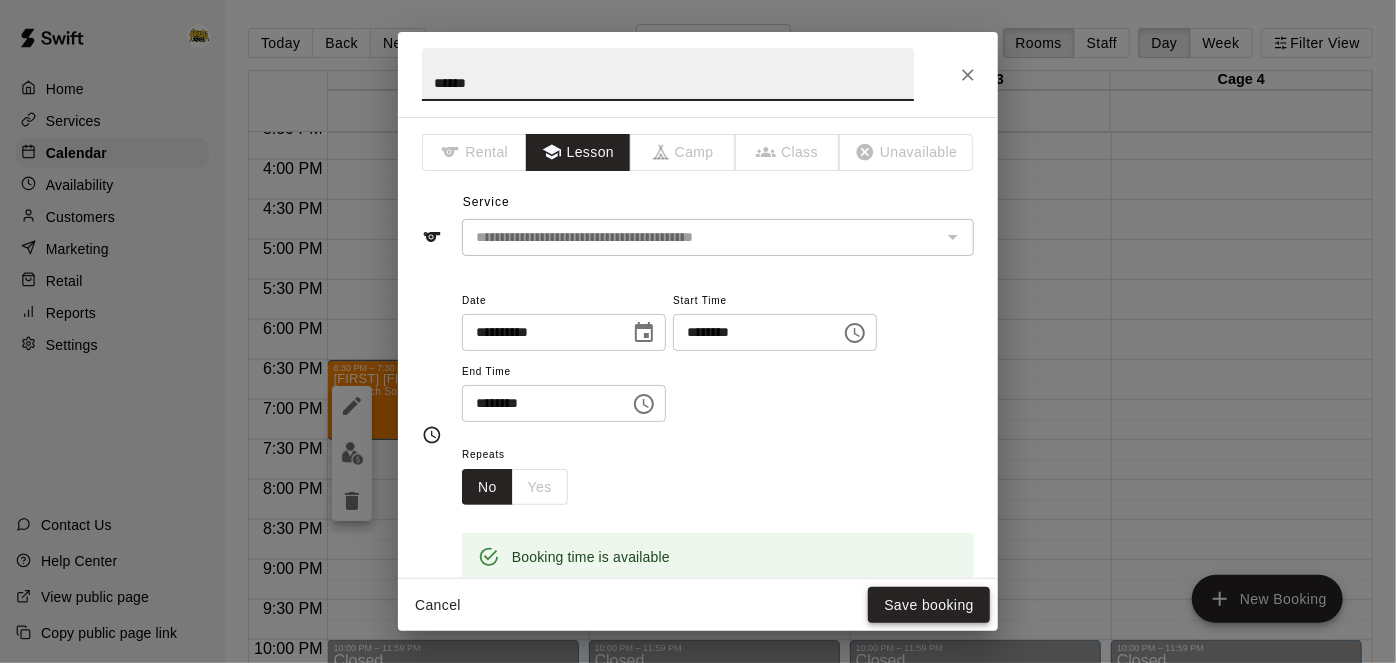 type on "******" 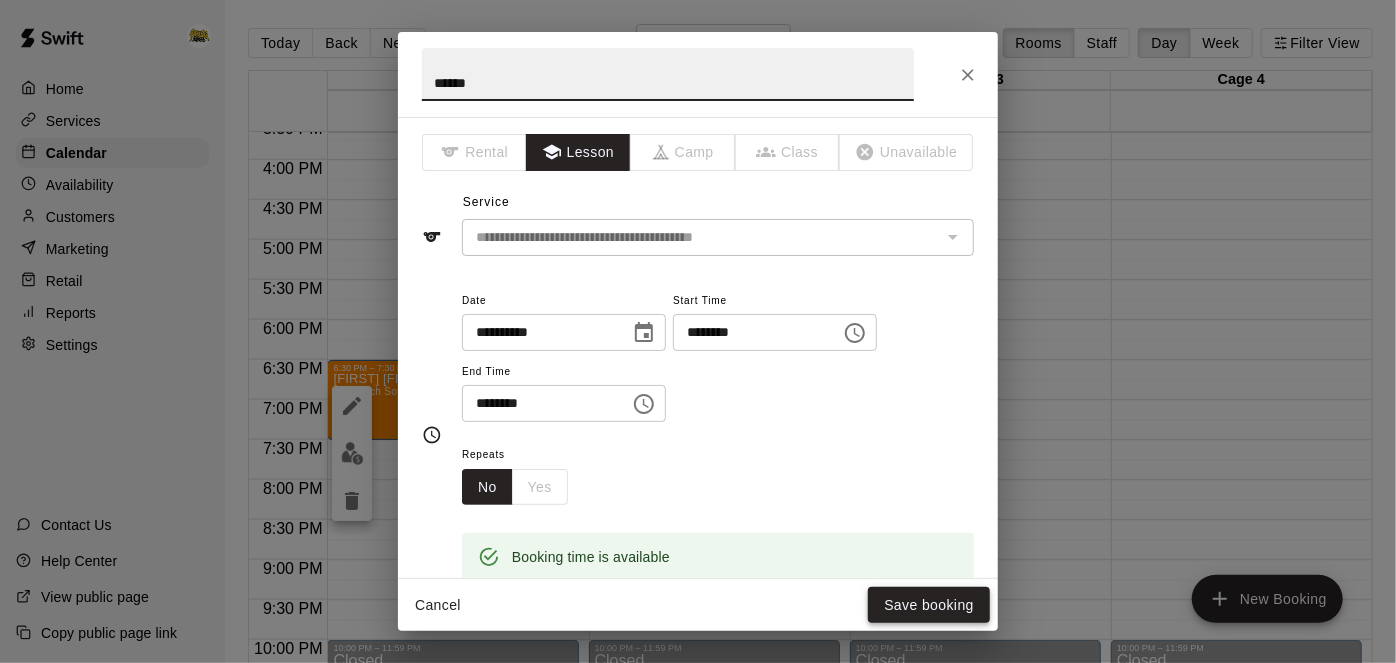 click on "Save booking" at bounding box center (929, 605) 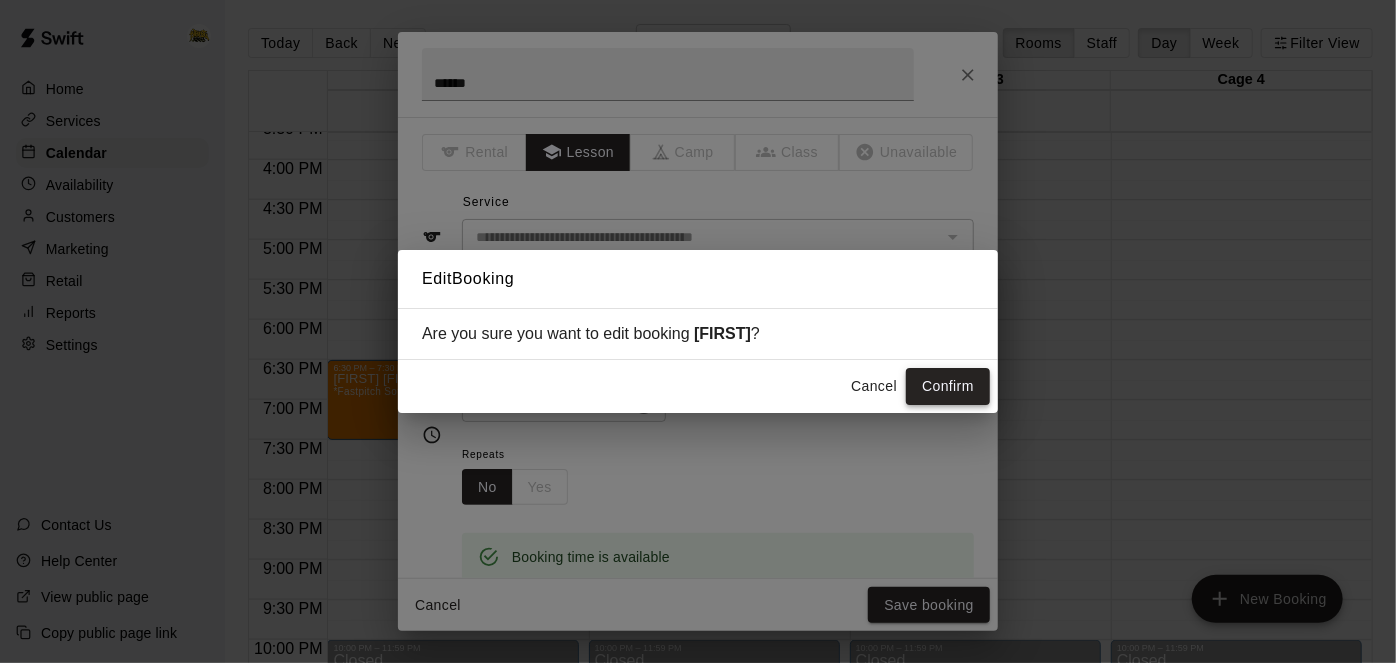 click on "Confirm" at bounding box center [948, 386] 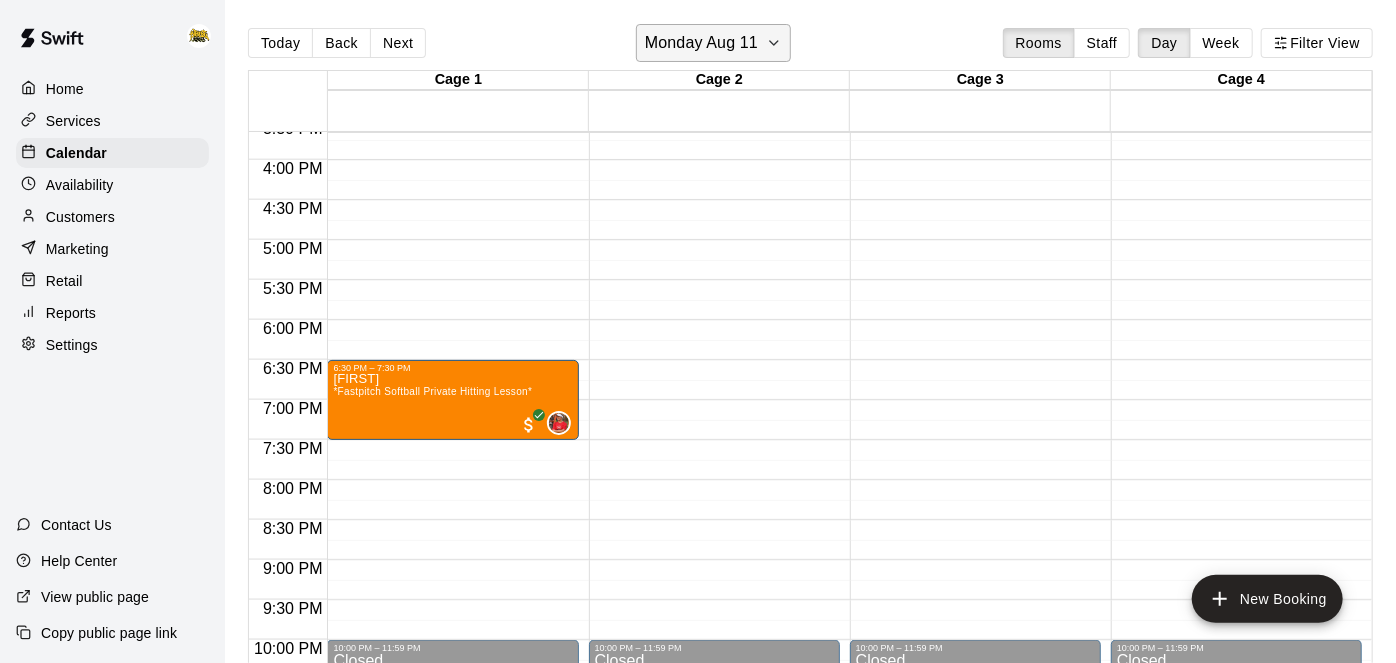 click on "Monday Aug 11" at bounding box center (701, 43) 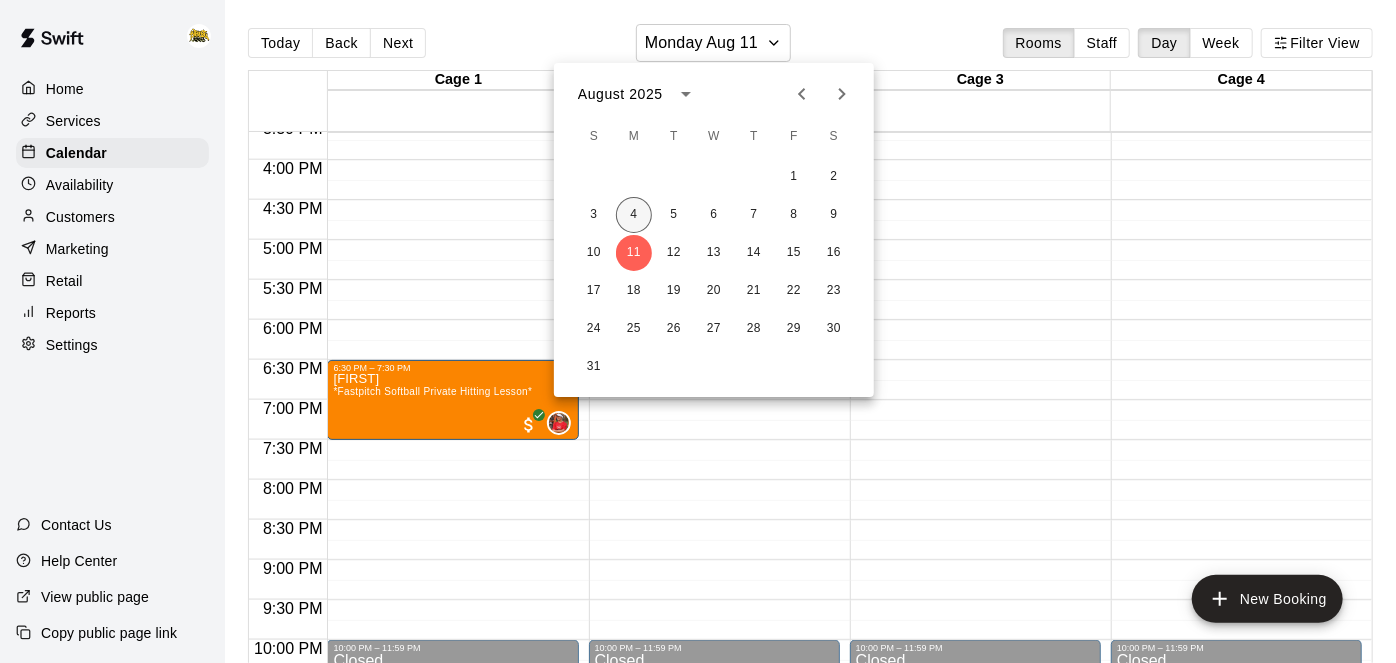 click on "4" at bounding box center [634, 215] 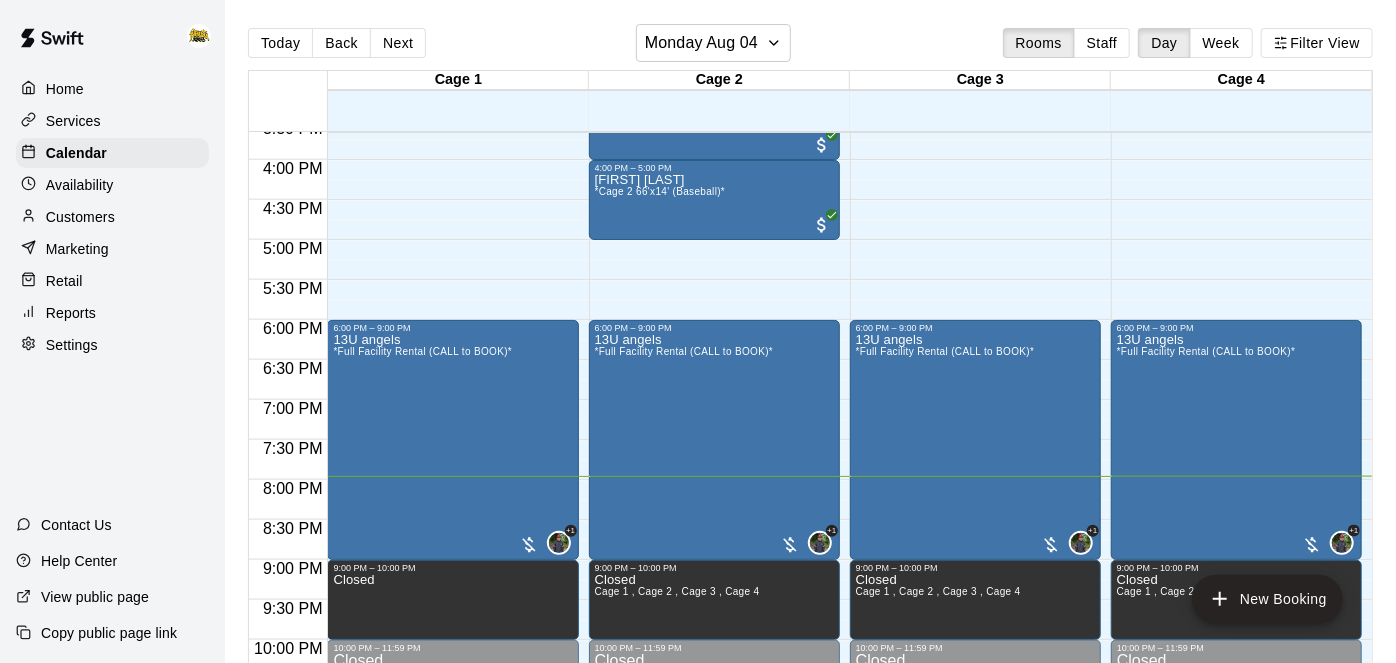 click on "Home" at bounding box center [112, 89] 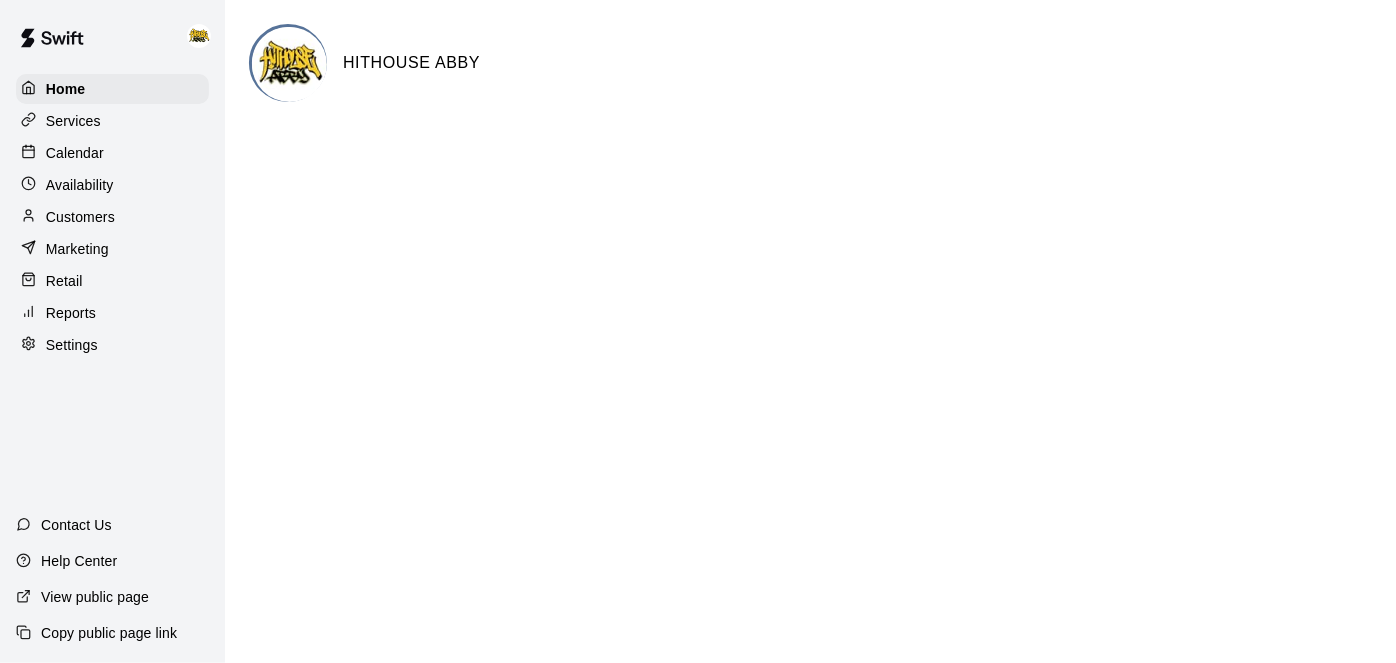 click on "Calendar" at bounding box center (112, 153) 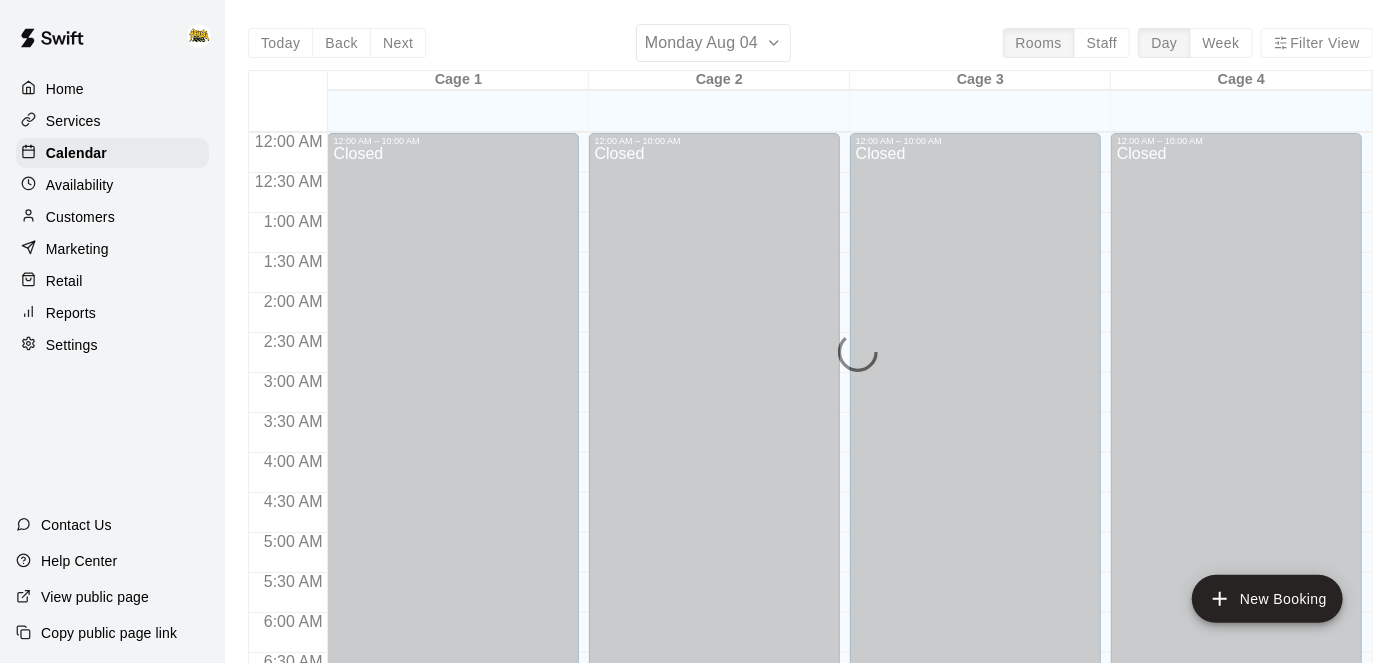 scroll, scrollTop: 1306, scrollLeft: 0, axis: vertical 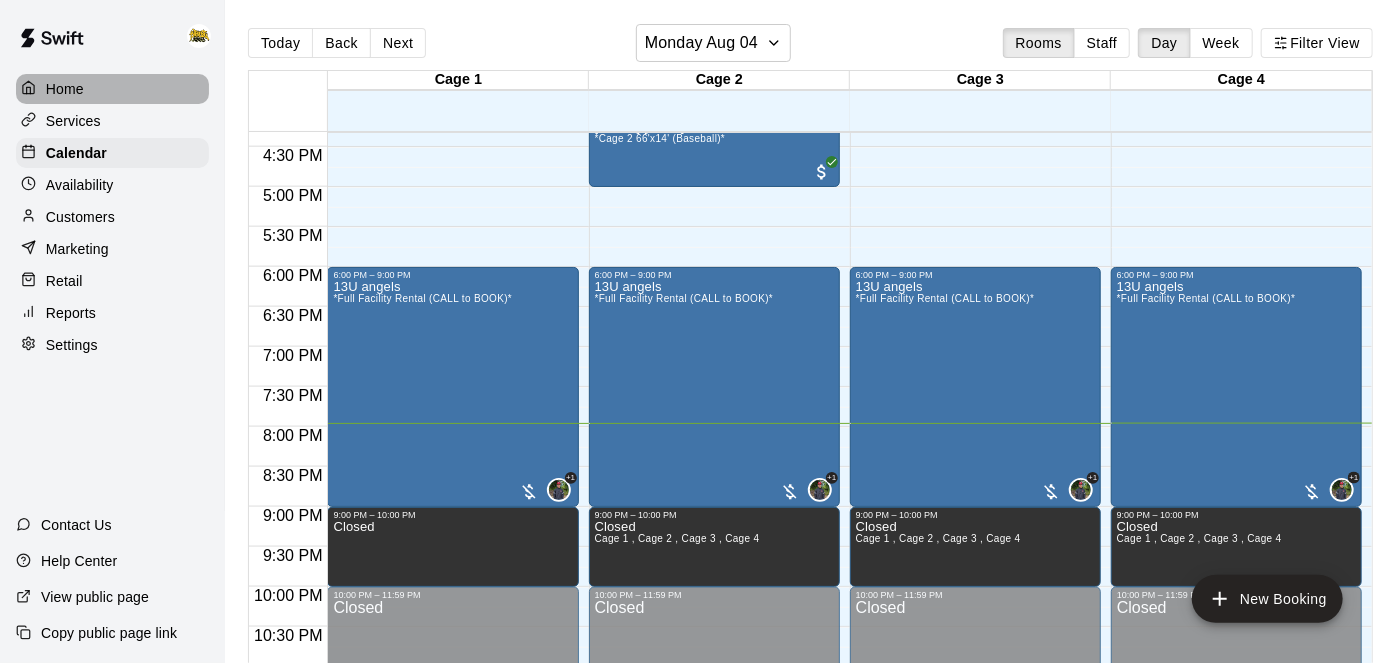 click on "Home" at bounding box center [65, 89] 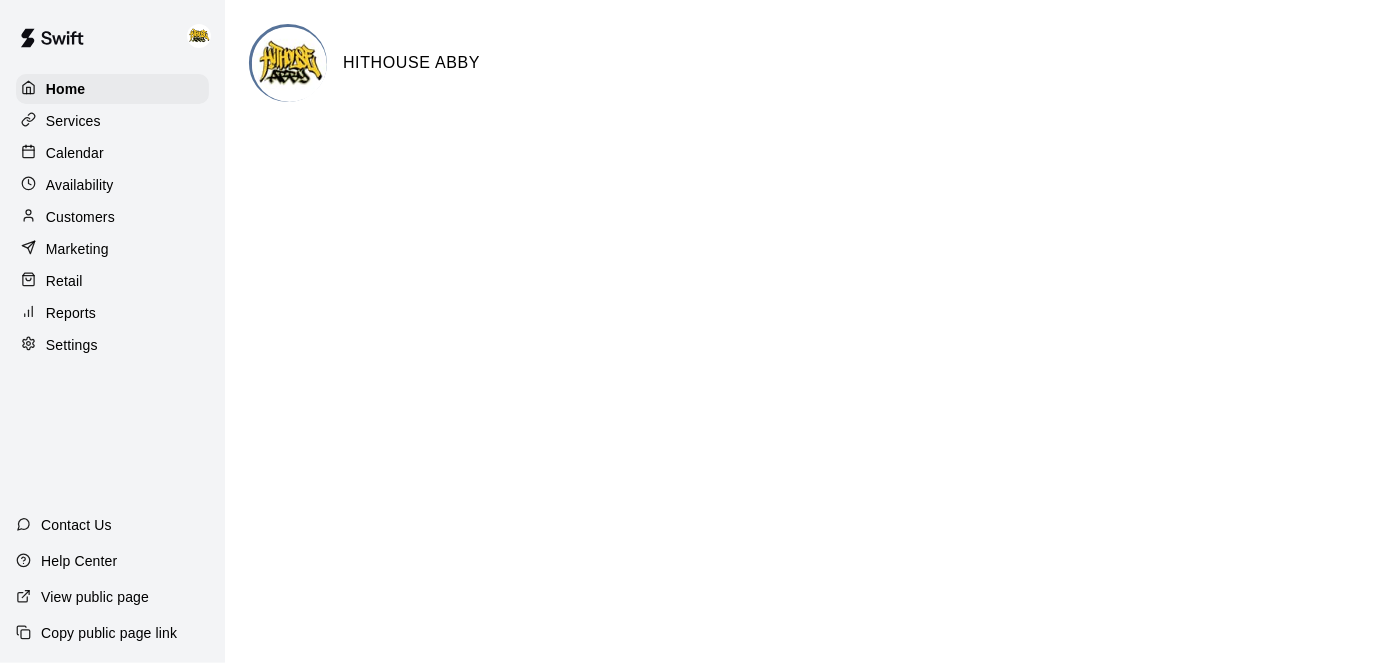 click on "Calendar" at bounding box center (75, 153) 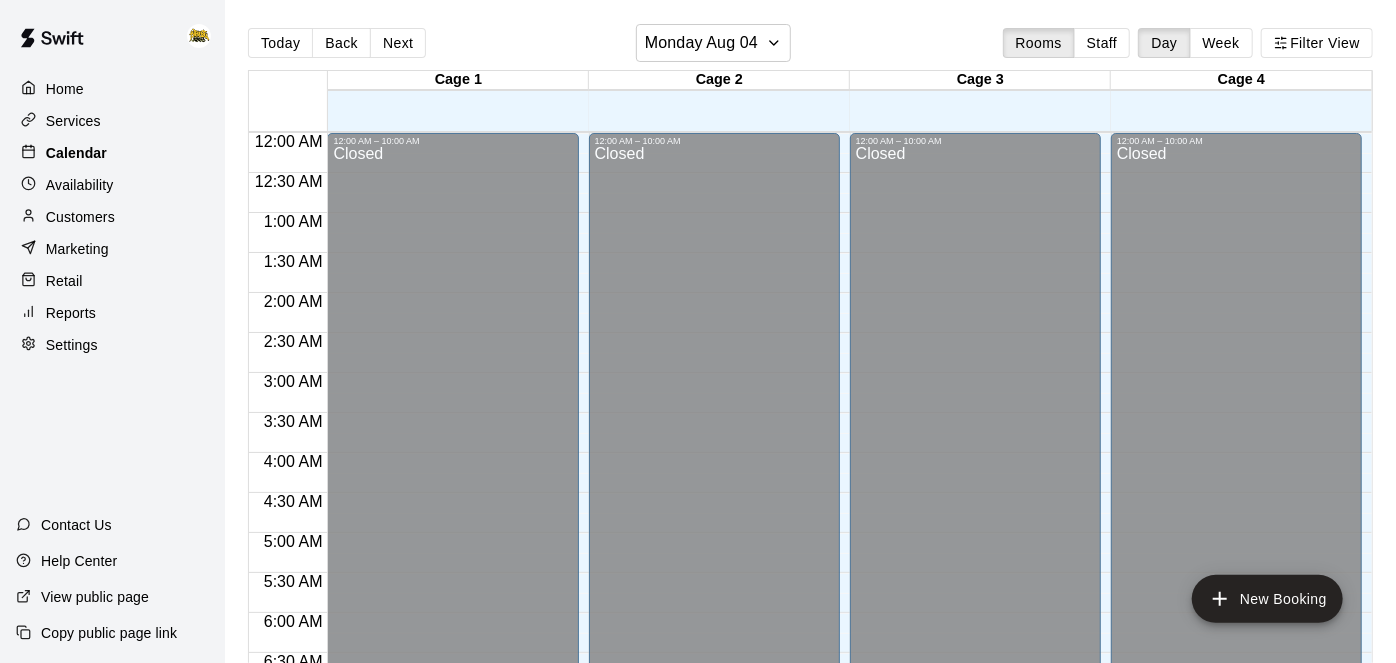 scroll, scrollTop: 1306, scrollLeft: 0, axis: vertical 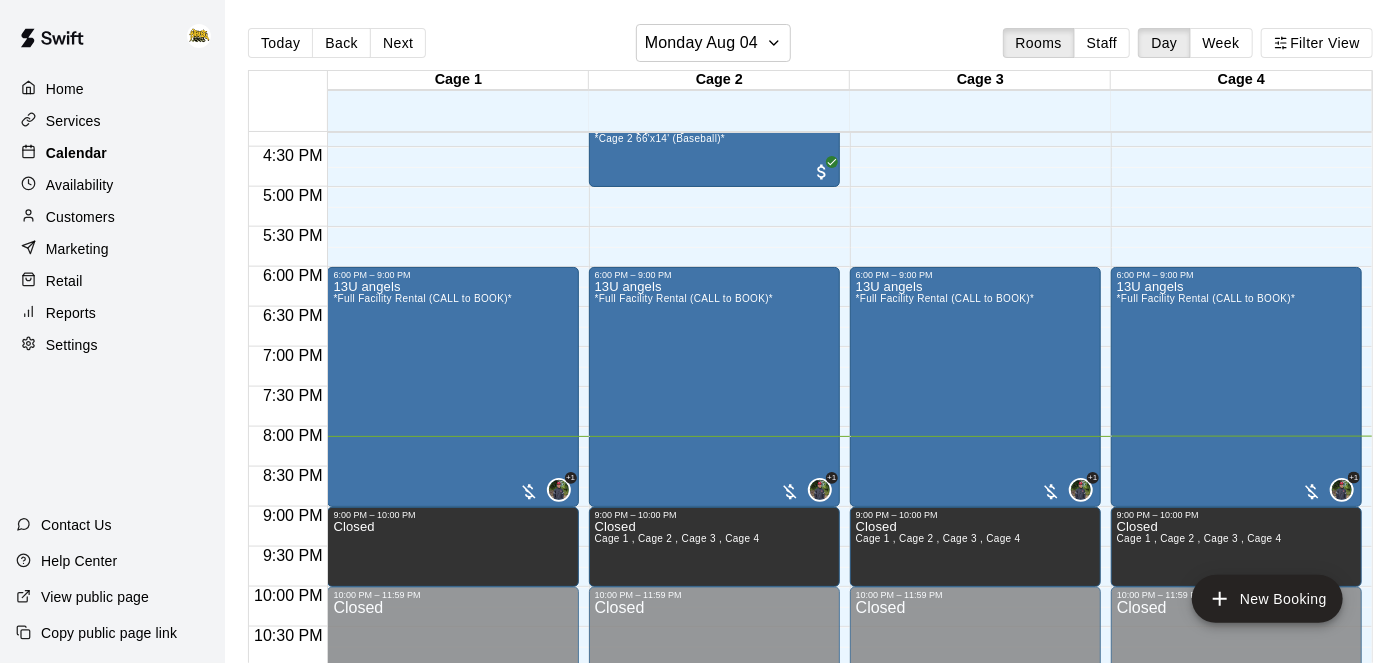 click on "Calendar" at bounding box center (76, 153) 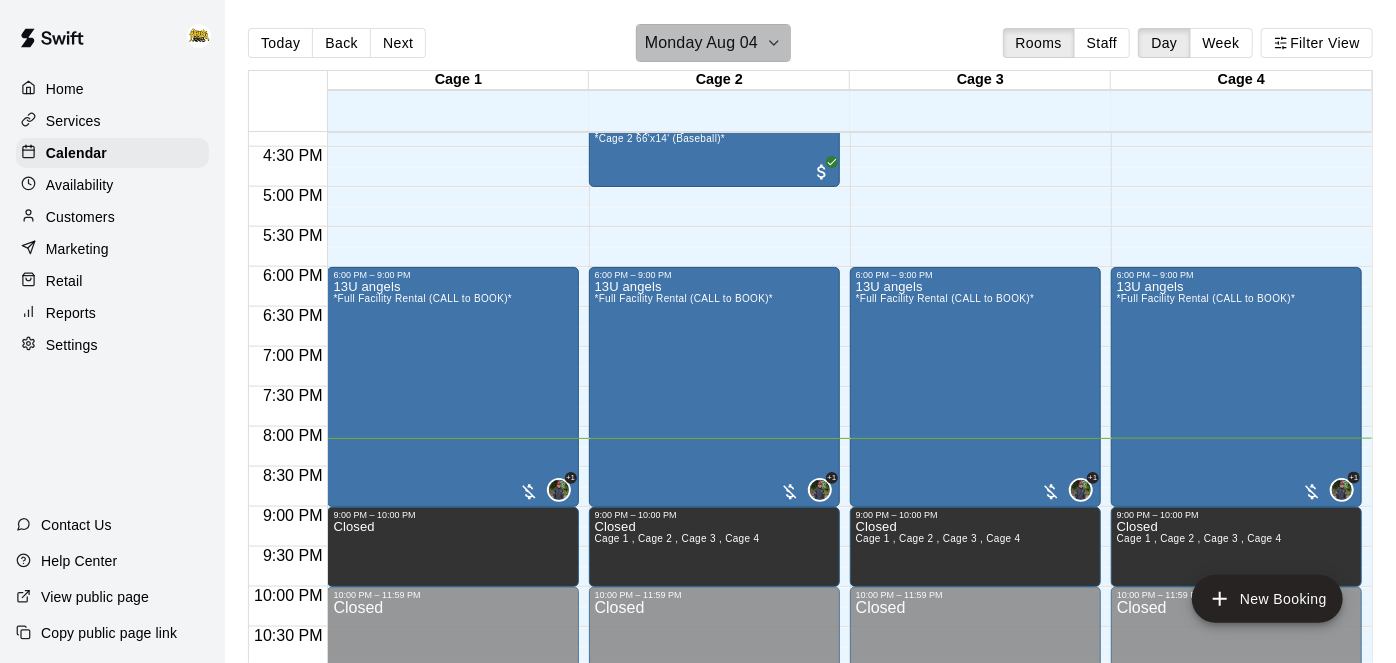 click on "Monday Aug 04" at bounding box center [713, 43] 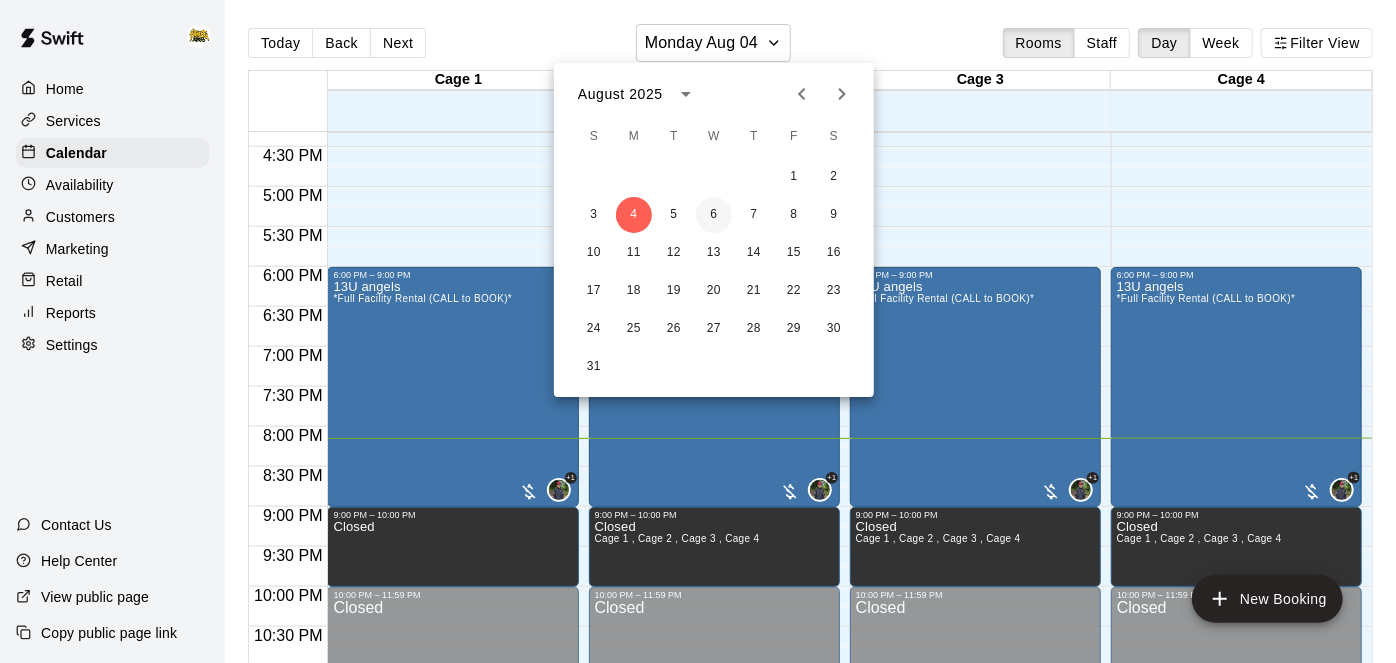 click on "6" at bounding box center [714, 215] 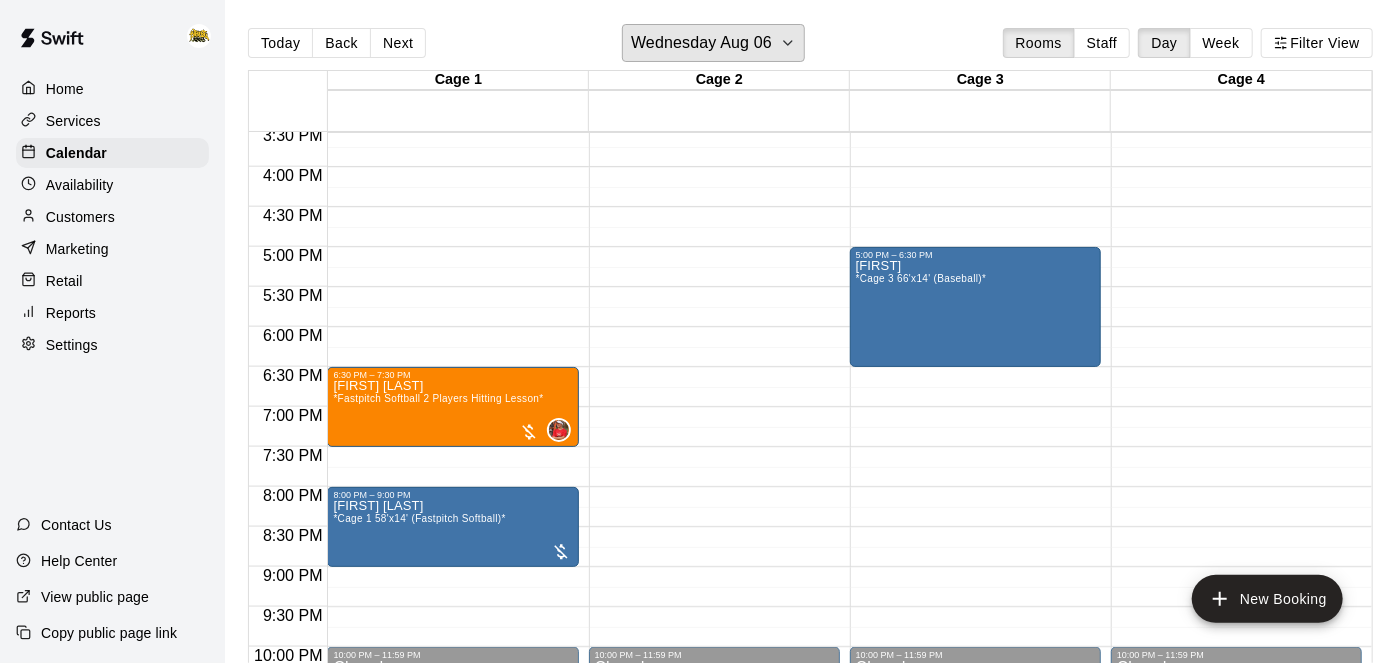 scroll, scrollTop: 1245, scrollLeft: 0, axis: vertical 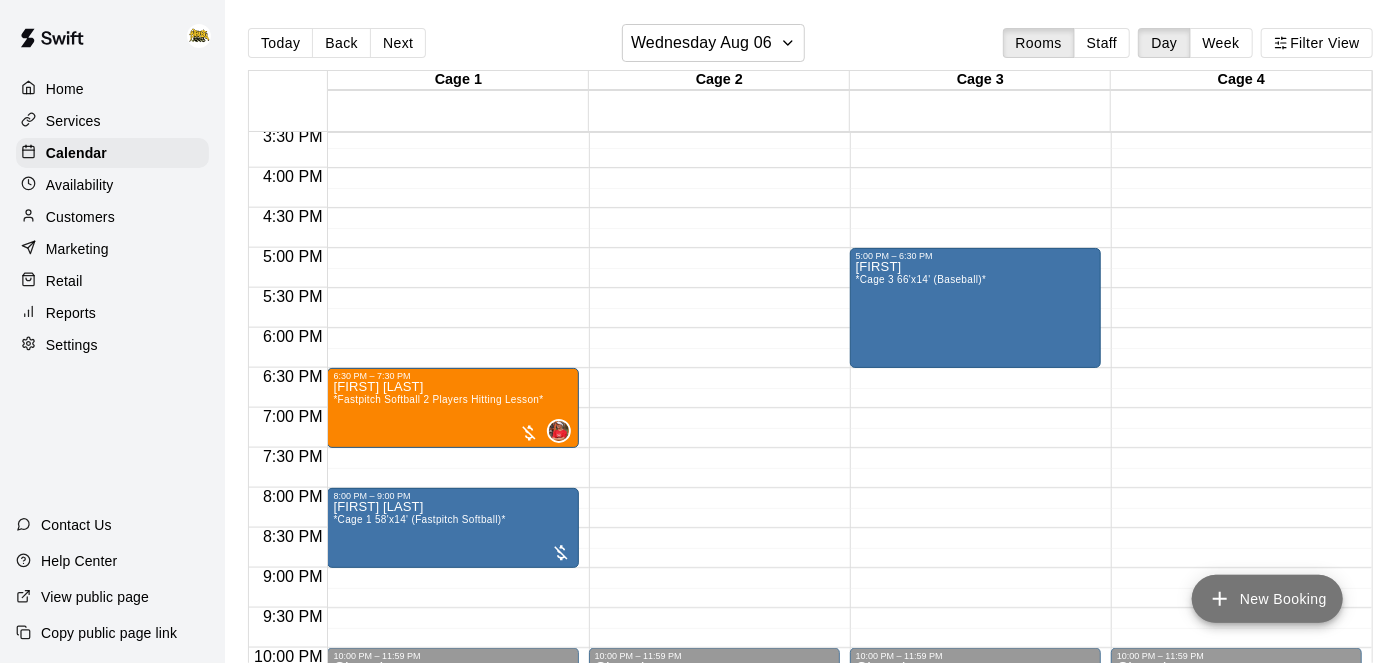click 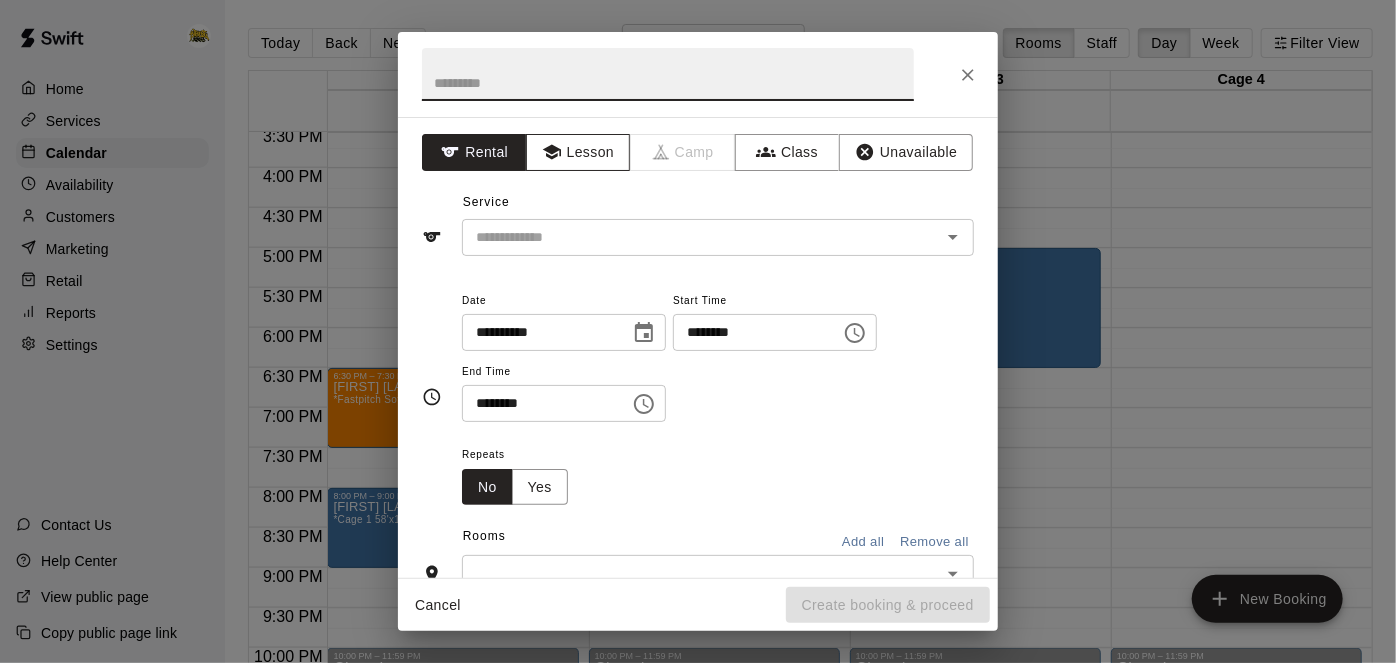 click on "Lesson" at bounding box center (578, 152) 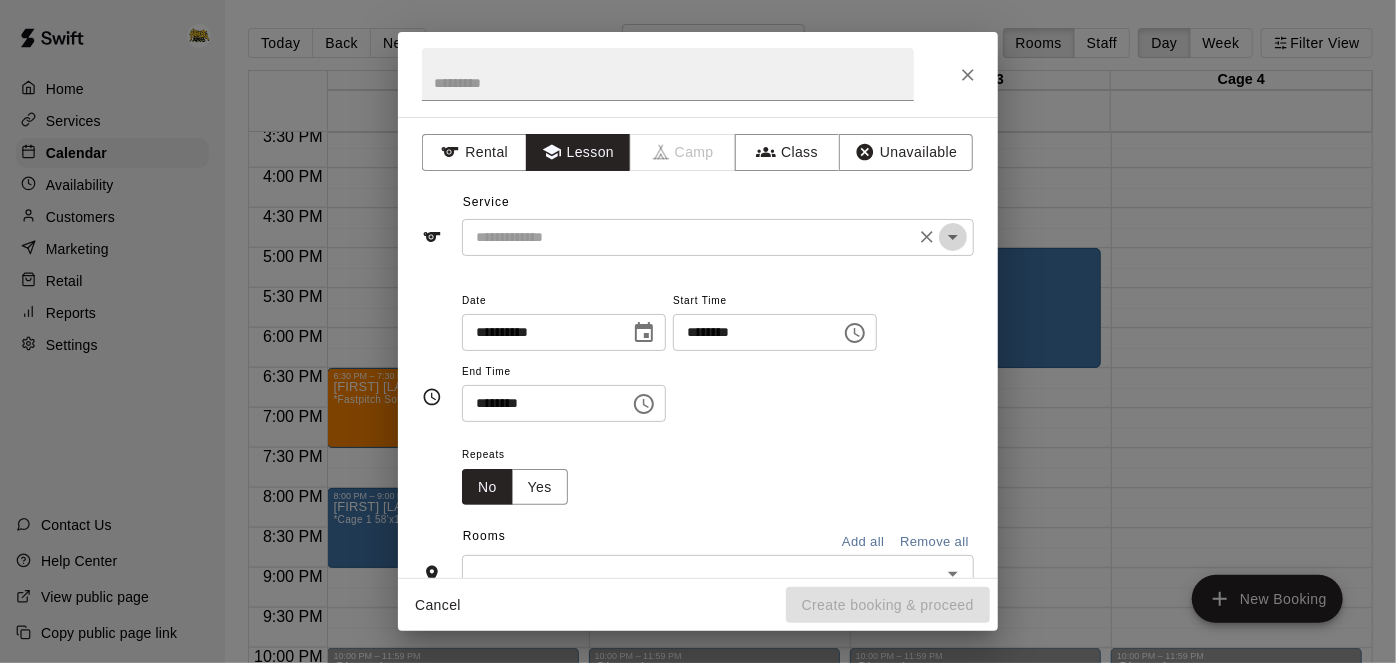 click 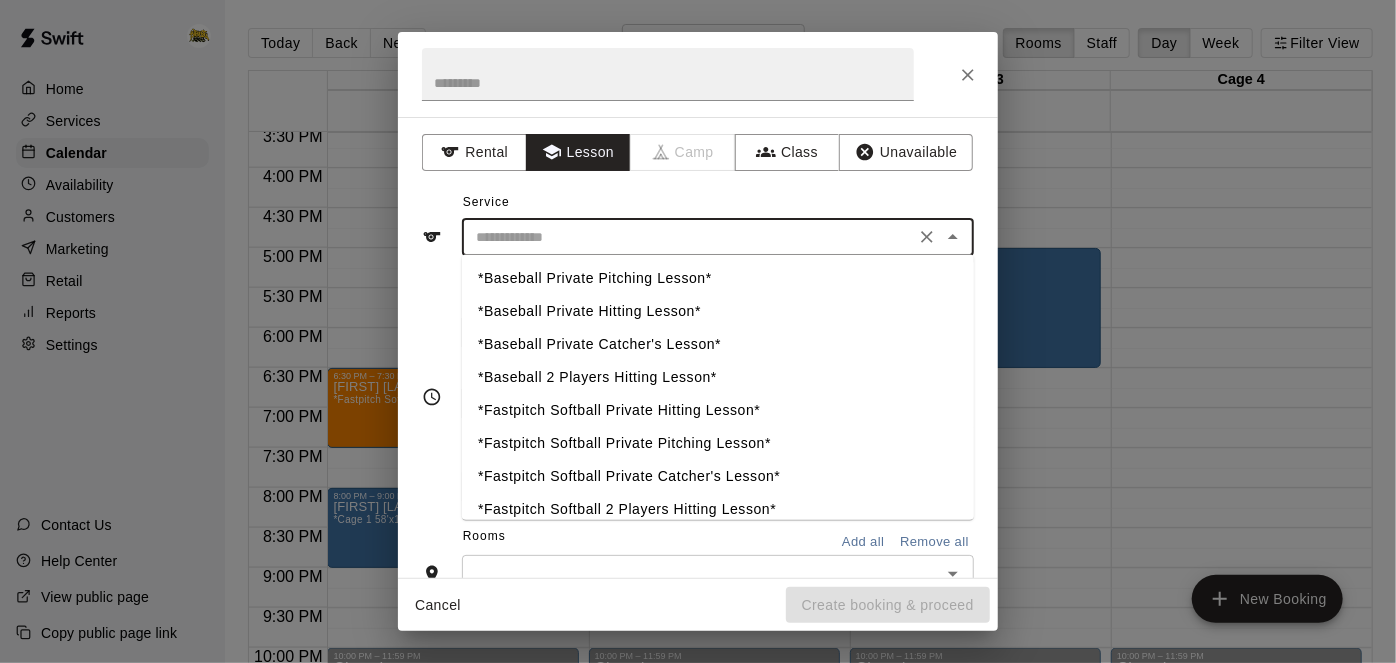 scroll, scrollTop: 43, scrollLeft: 0, axis: vertical 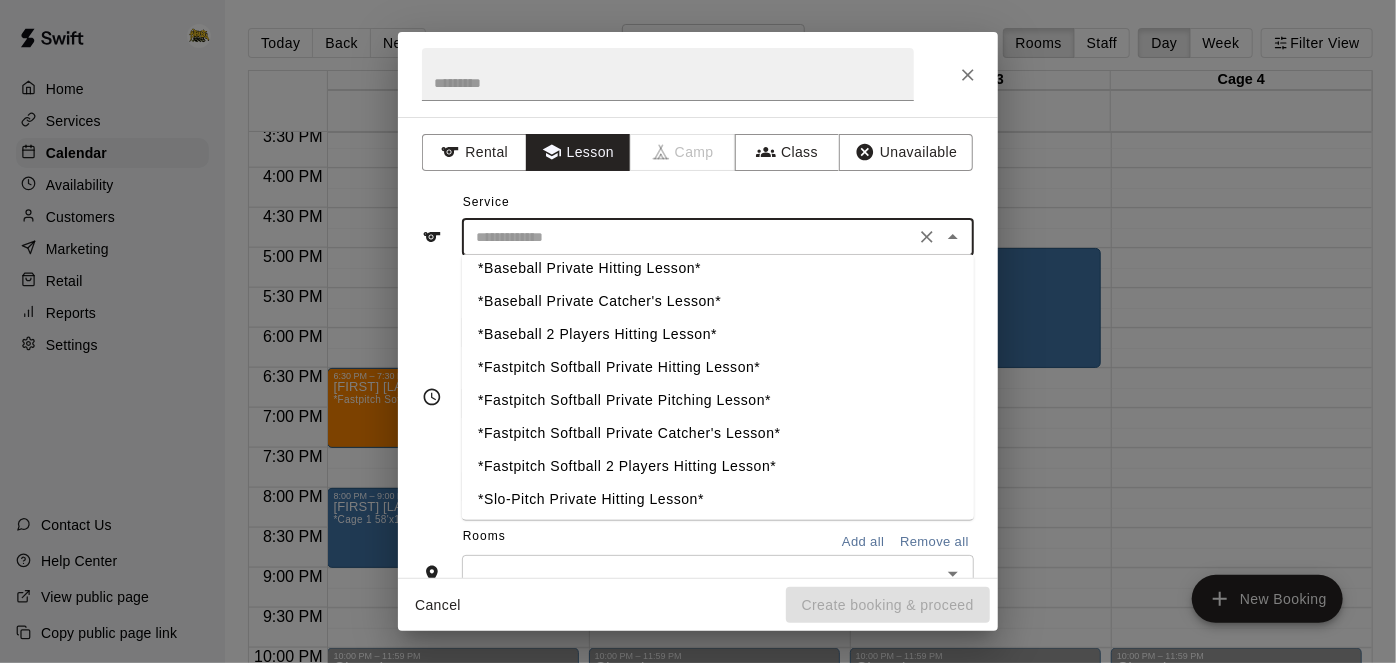 click on "*Fastpitch Softball Private Hitting Lesson*" at bounding box center (718, 368) 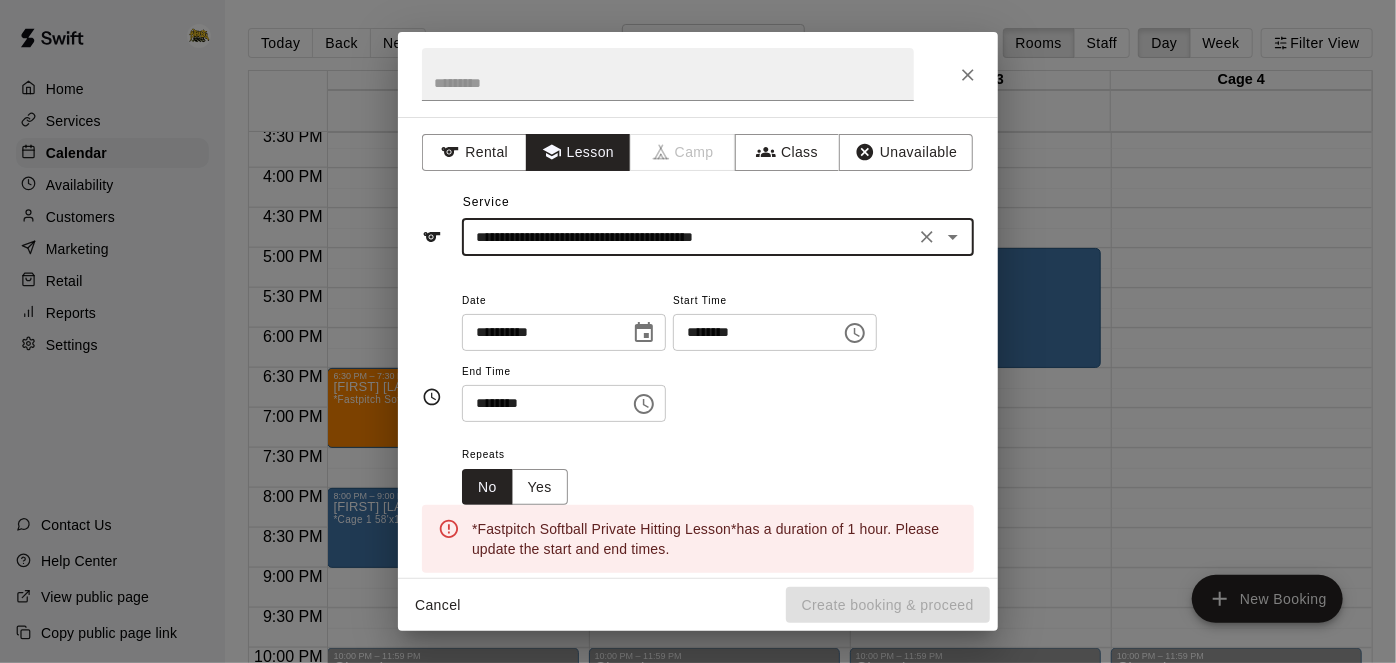 click on "********" at bounding box center (750, 332) 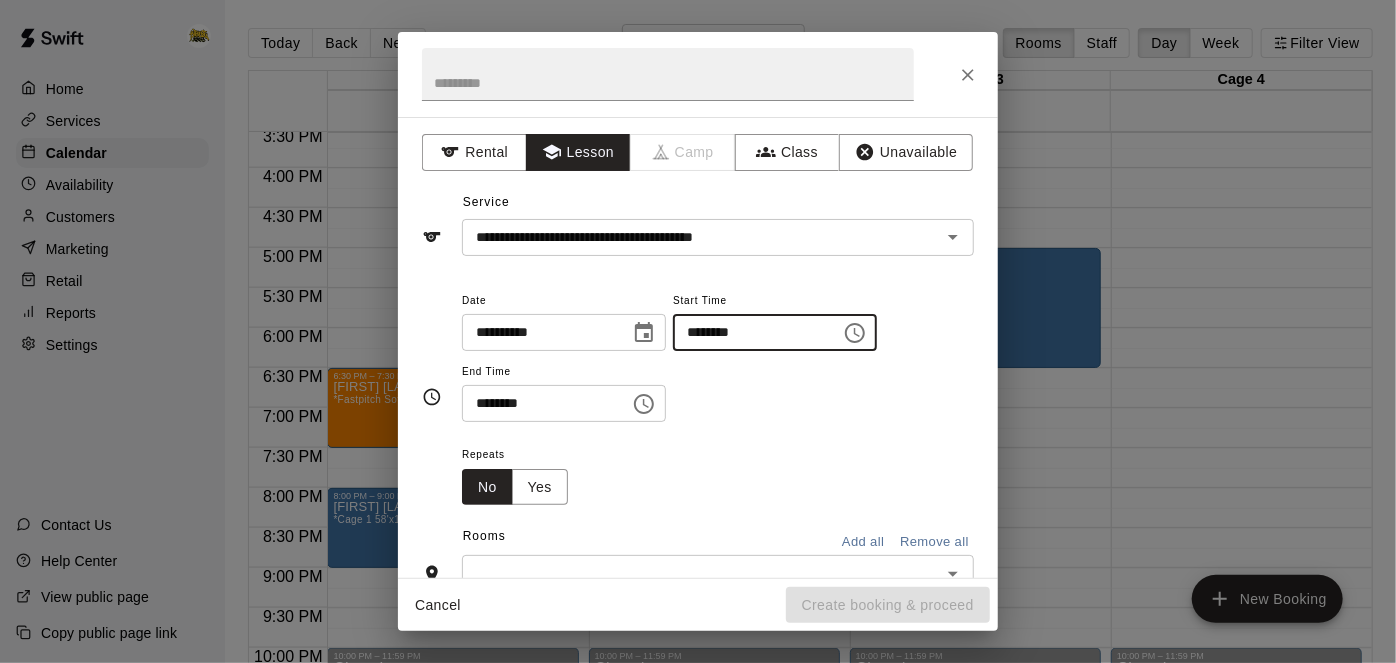 type on "********" 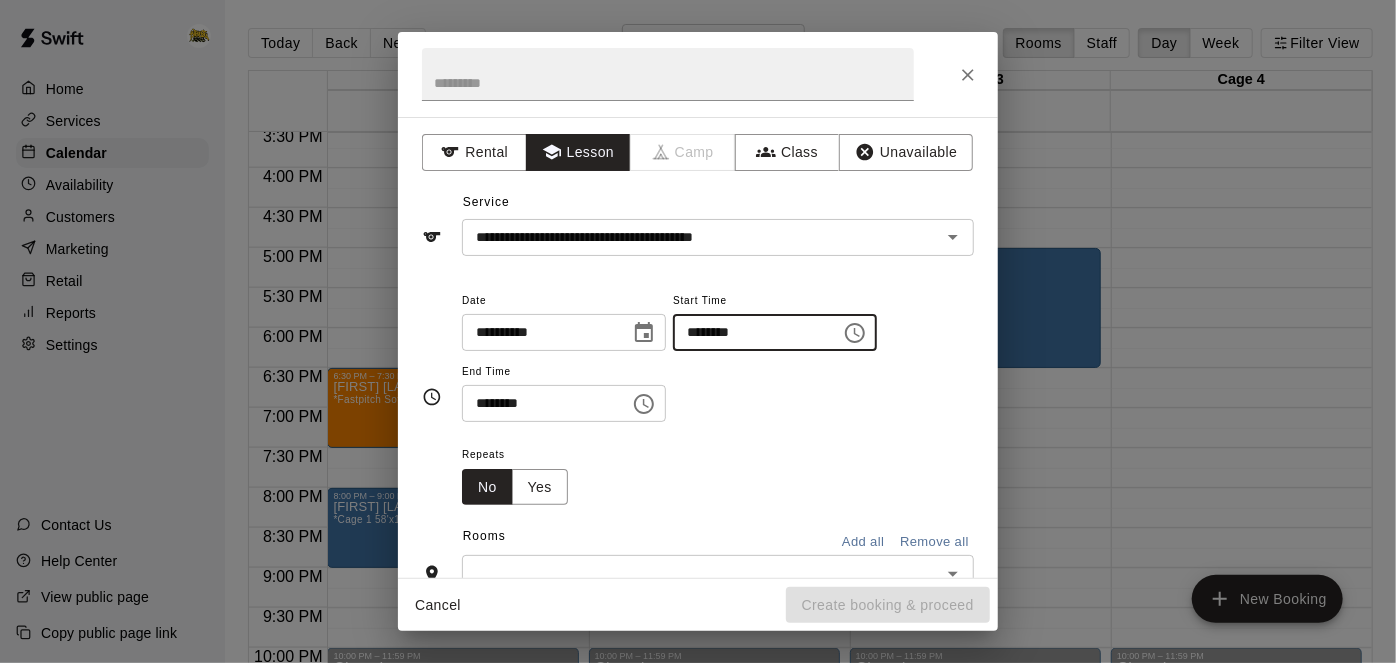 type 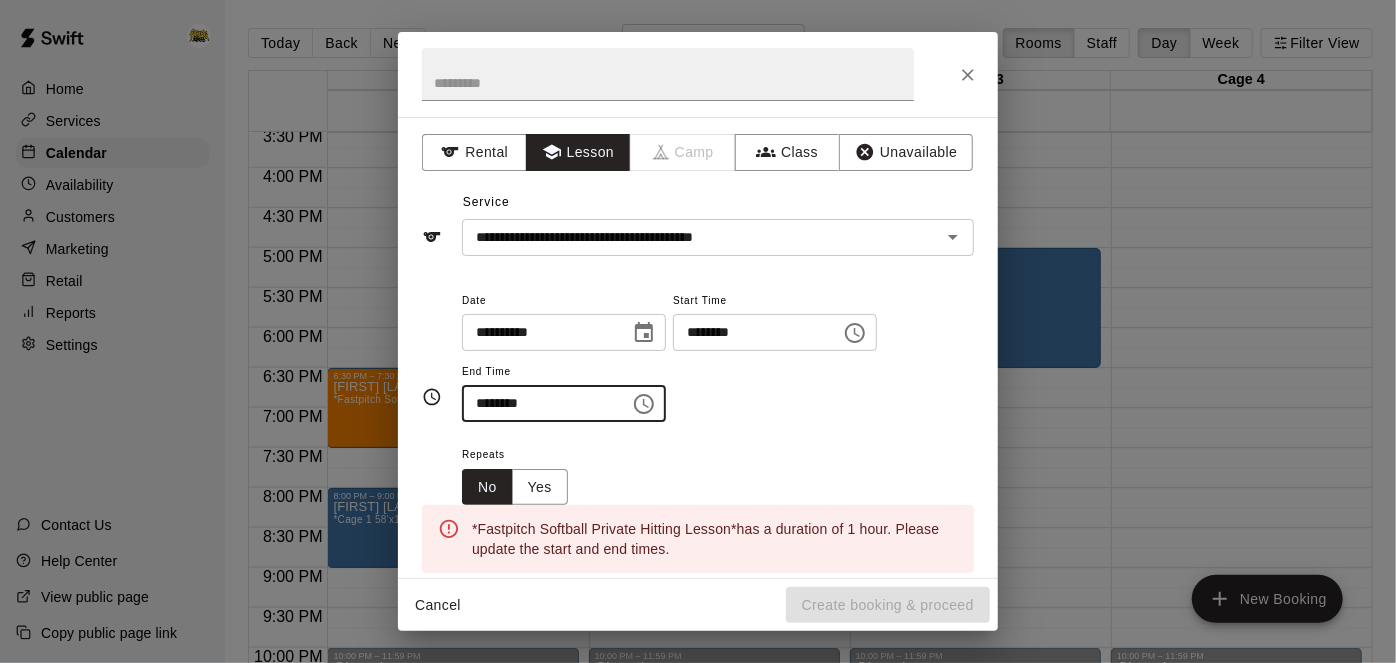 type on "********" 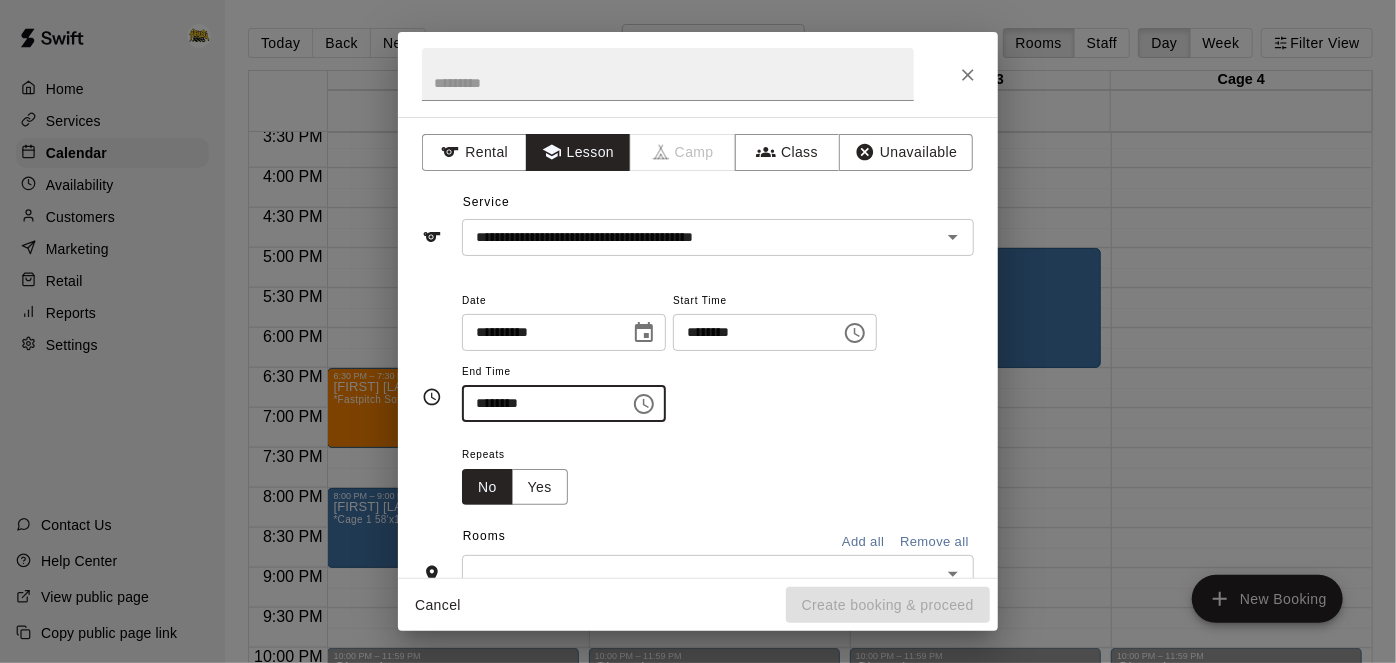 type 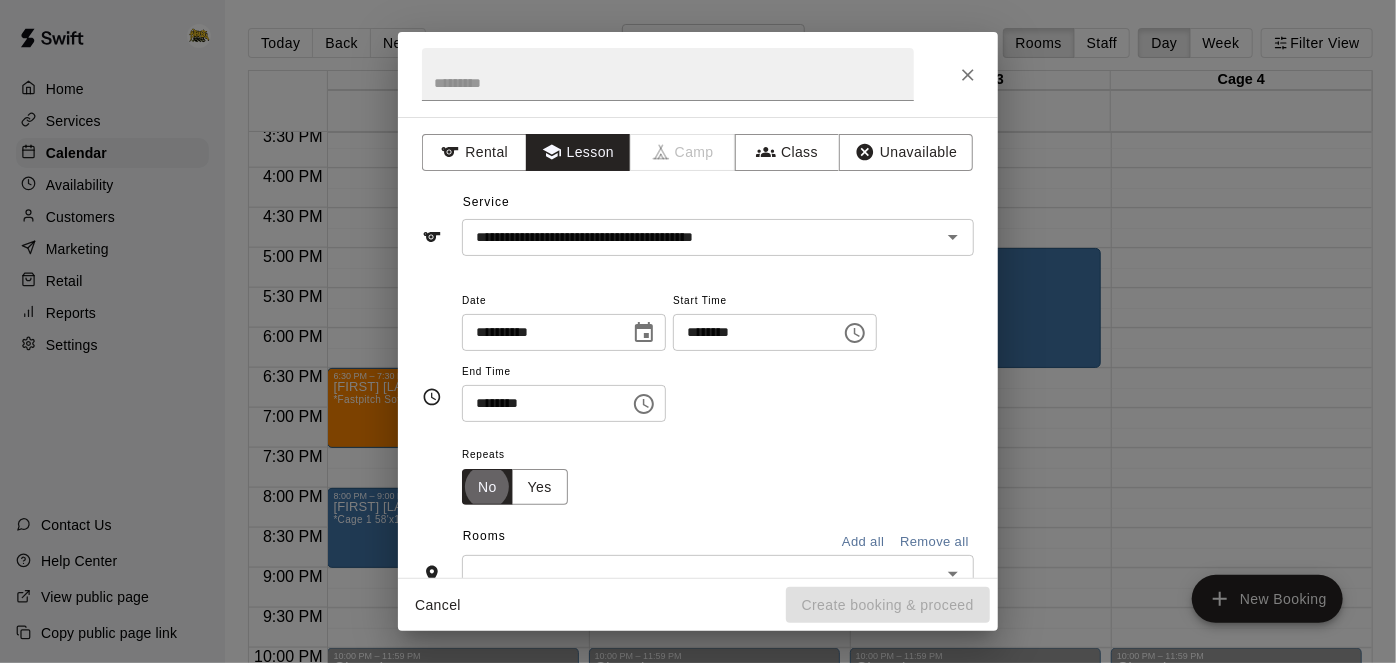 type 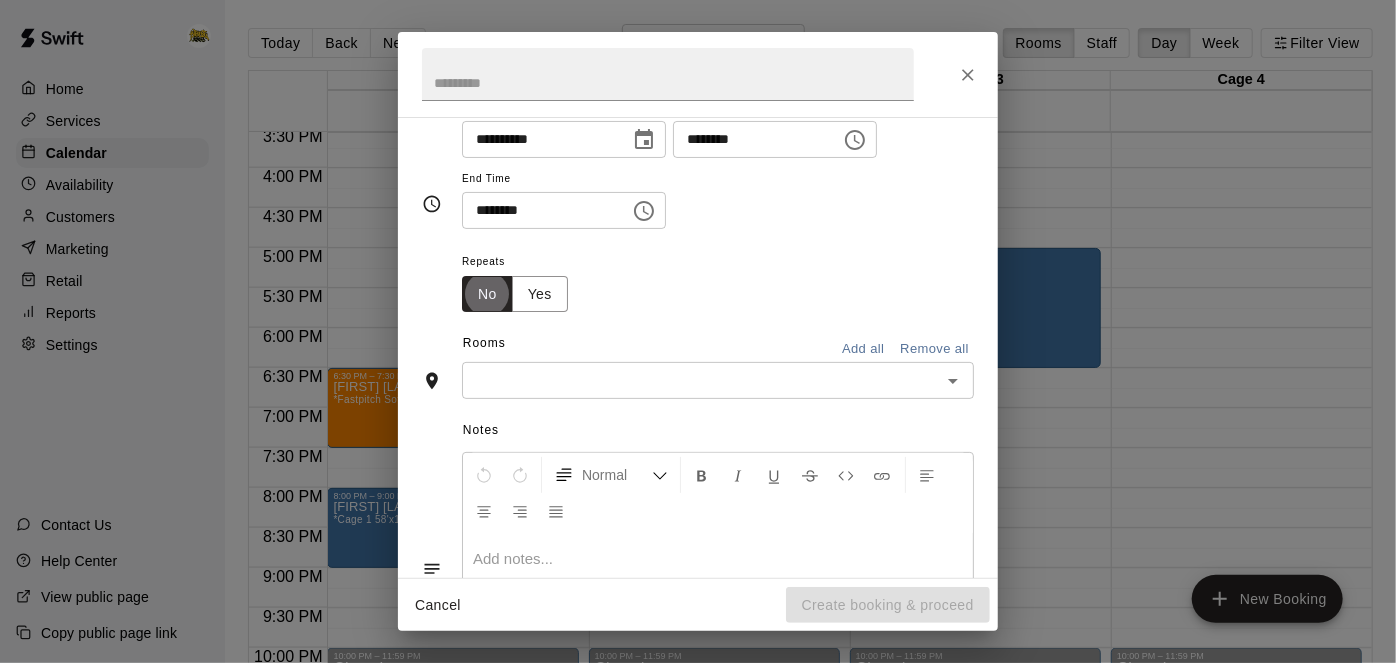 scroll, scrollTop: 208, scrollLeft: 0, axis: vertical 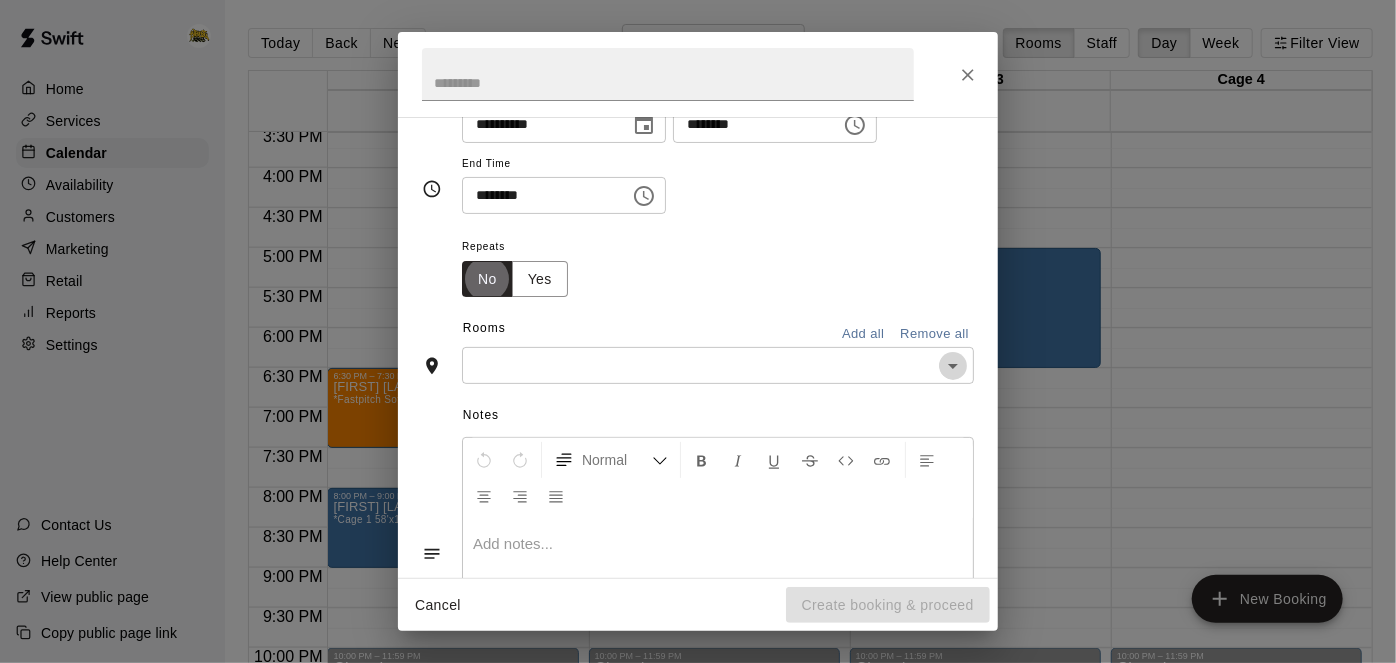 click 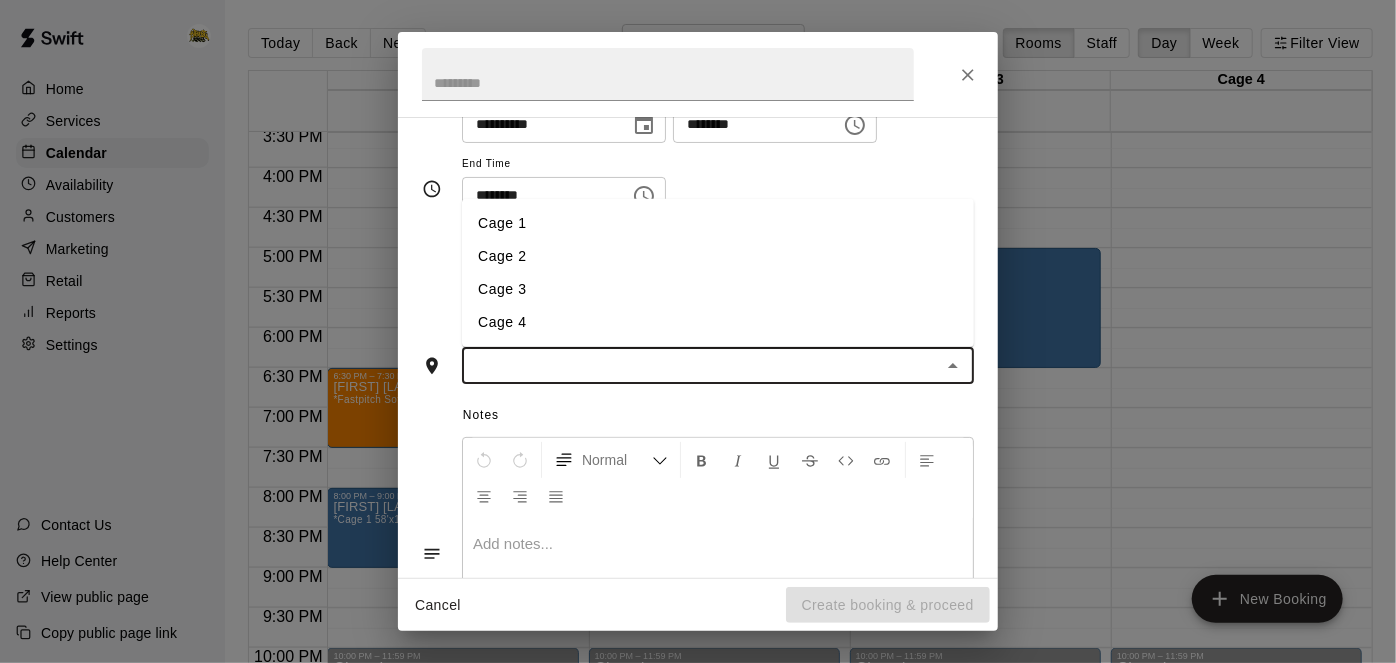 click on "Cage 3" at bounding box center (718, 289) 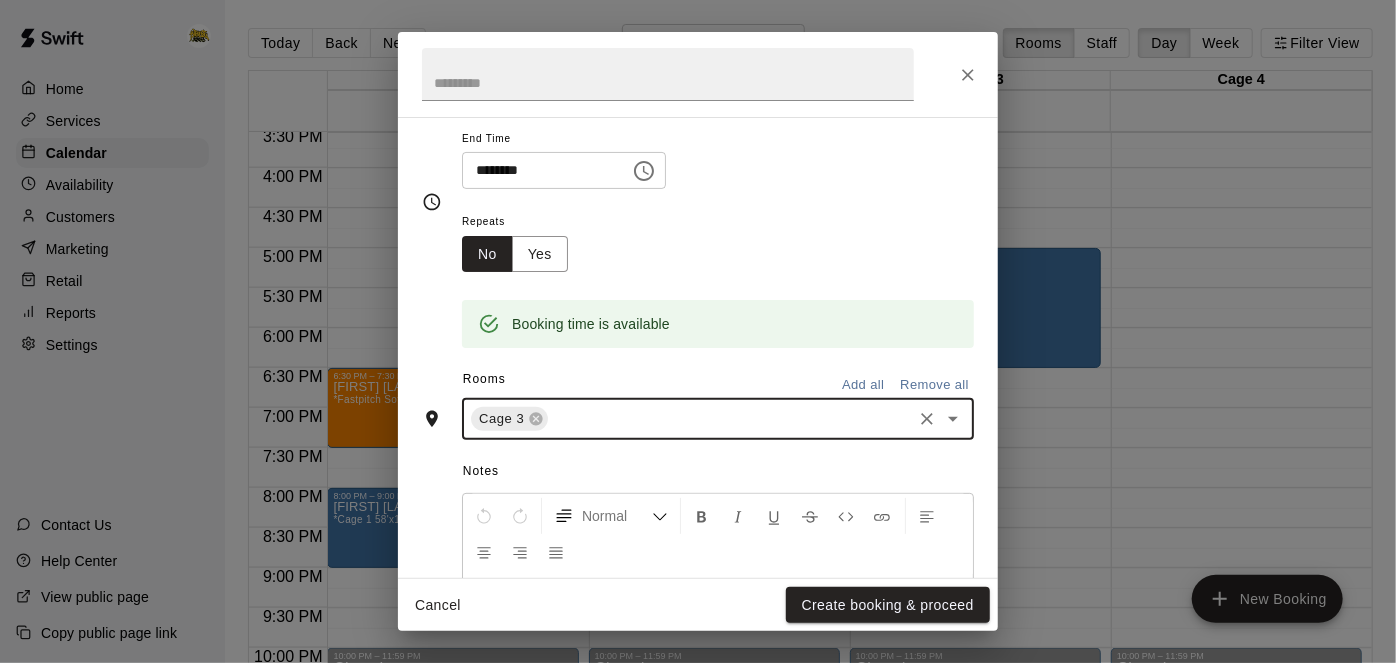 scroll, scrollTop: 245, scrollLeft: 0, axis: vertical 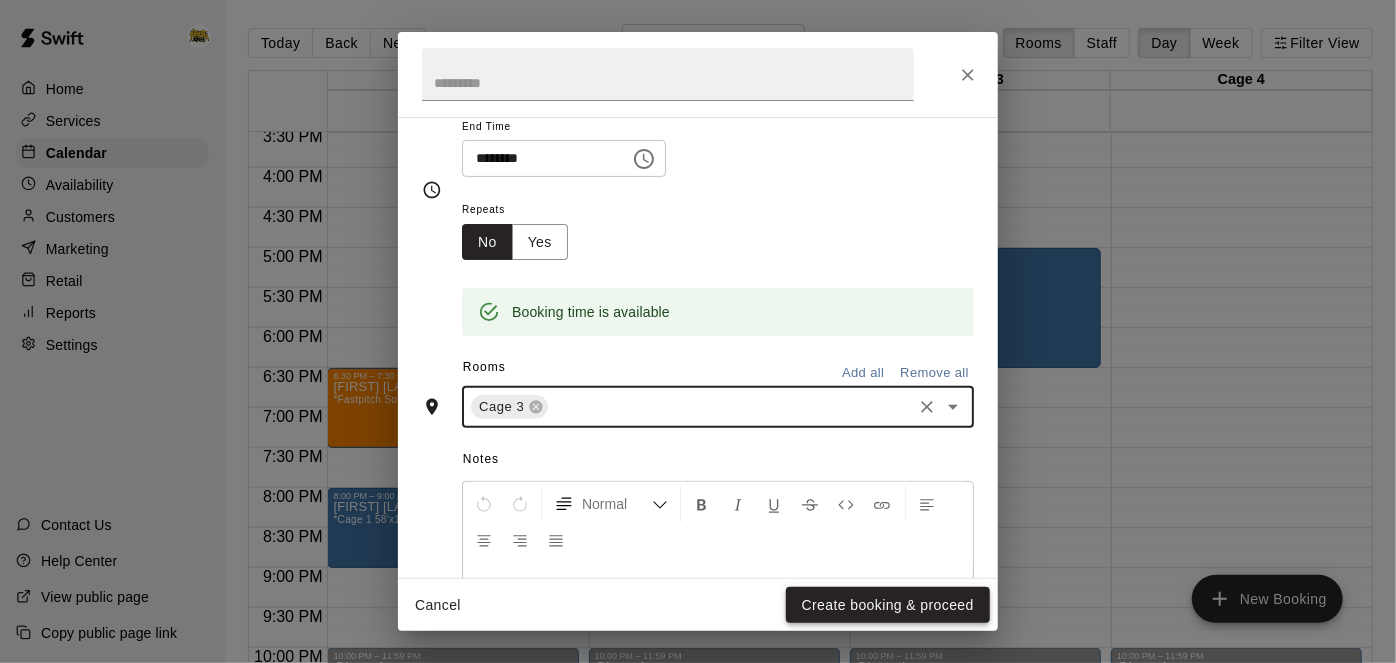 click on "Create booking & proceed" at bounding box center [888, 605] 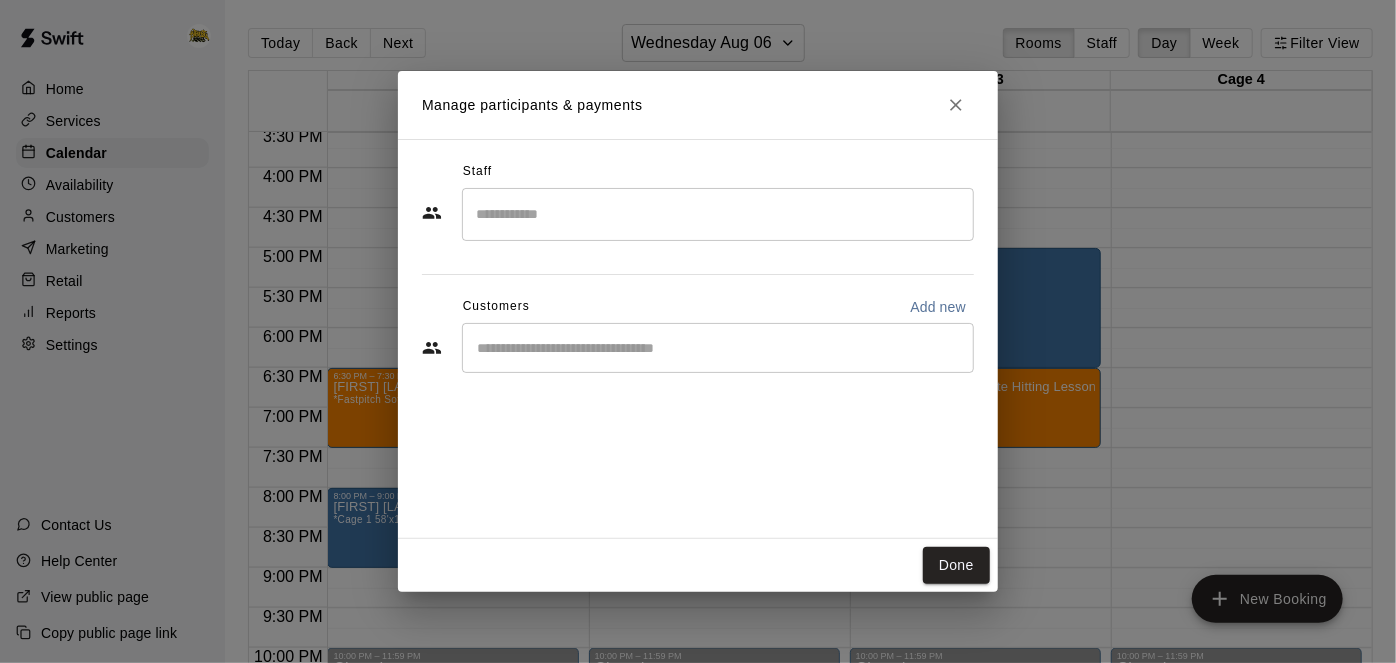 click at bounding box center (718, 214) 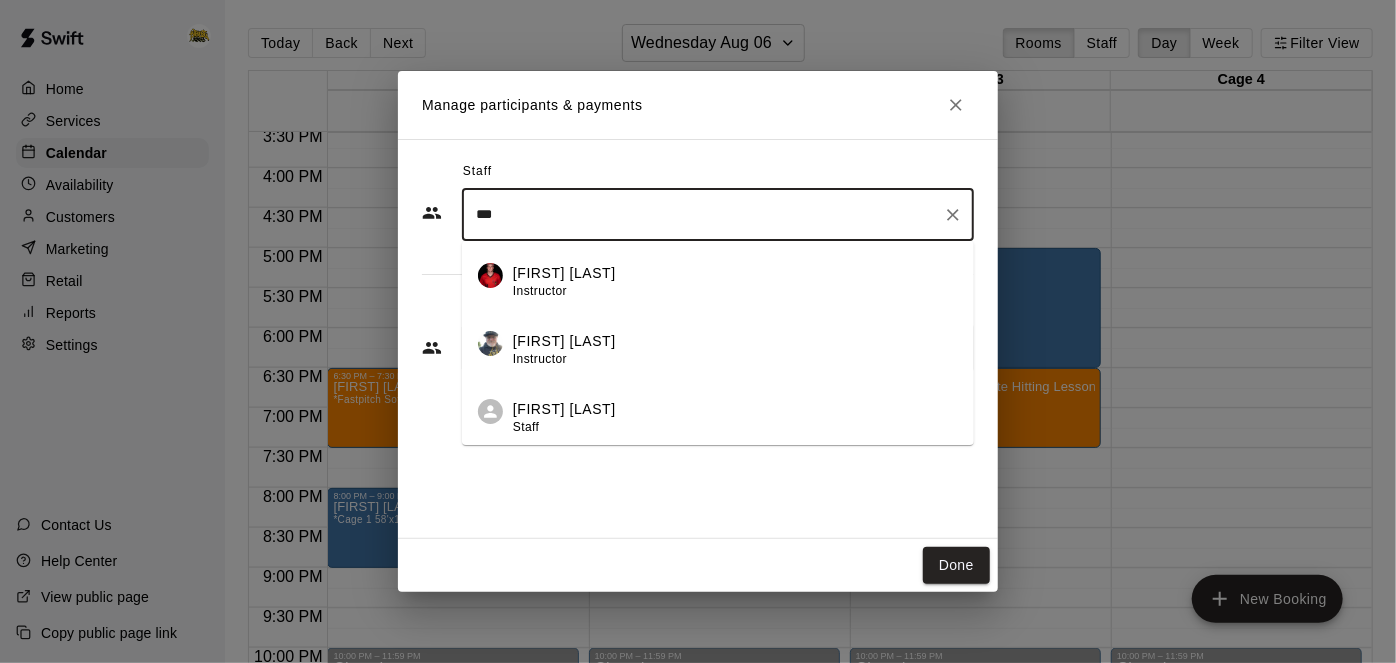 click on "[FIRST] [LAST]" at bounding box center [564, 341] 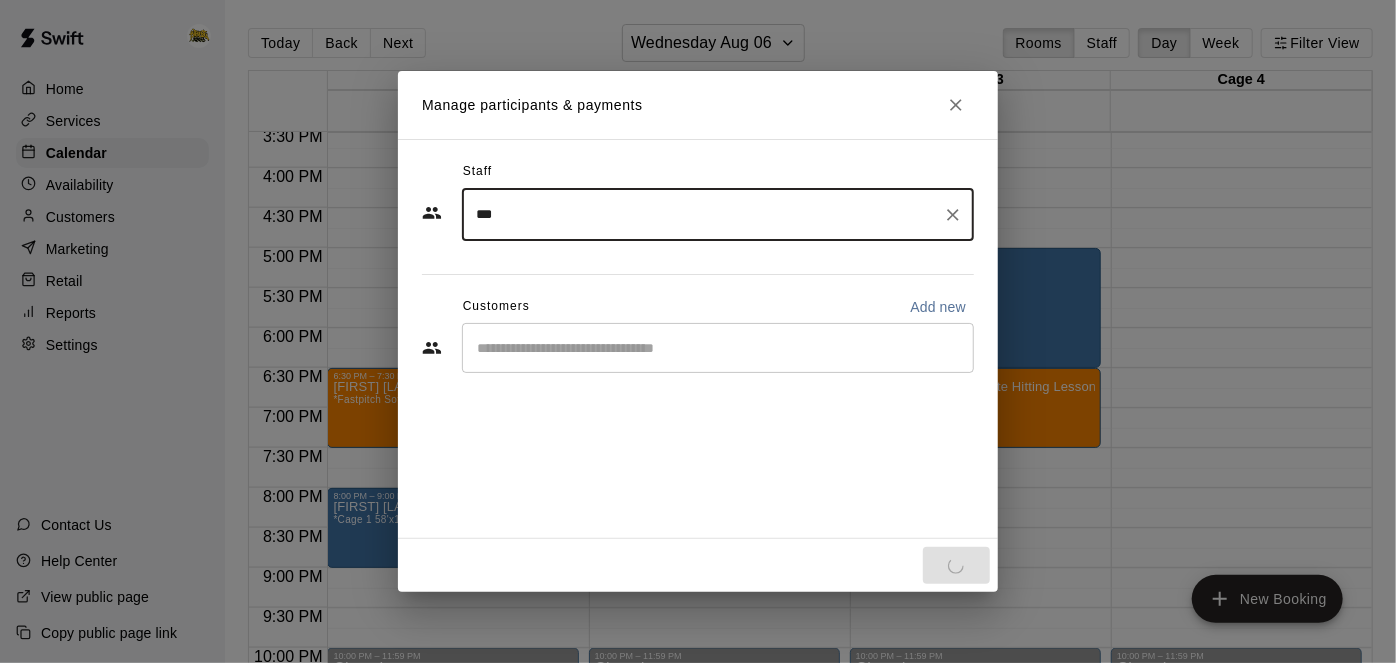 type on "***" 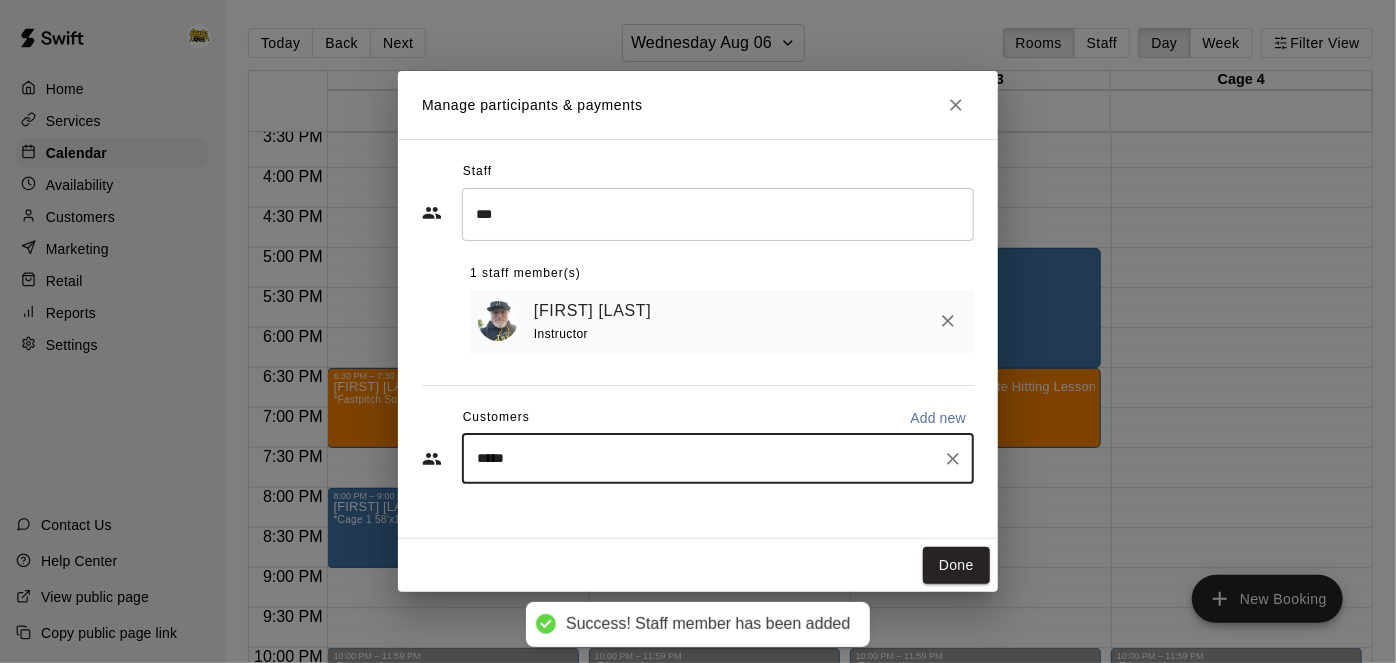 type on "******" 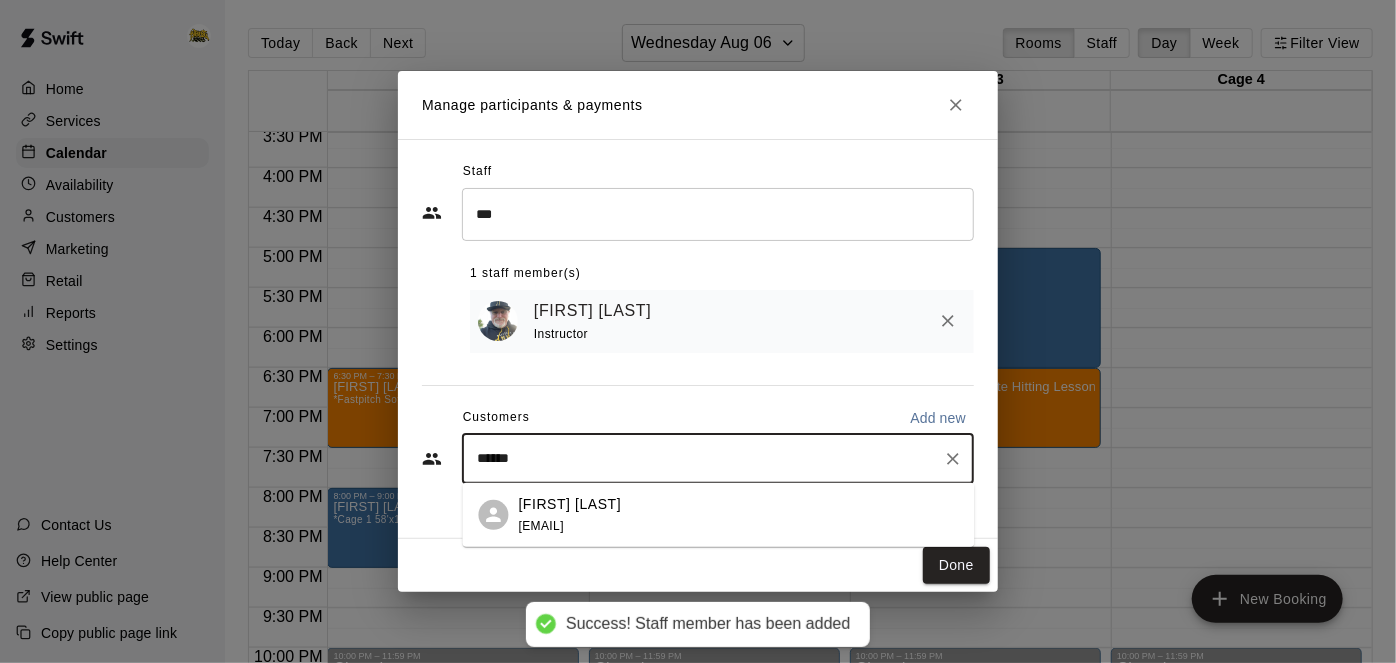 click on "[EMAIL]" at bounding box center (541, 525) 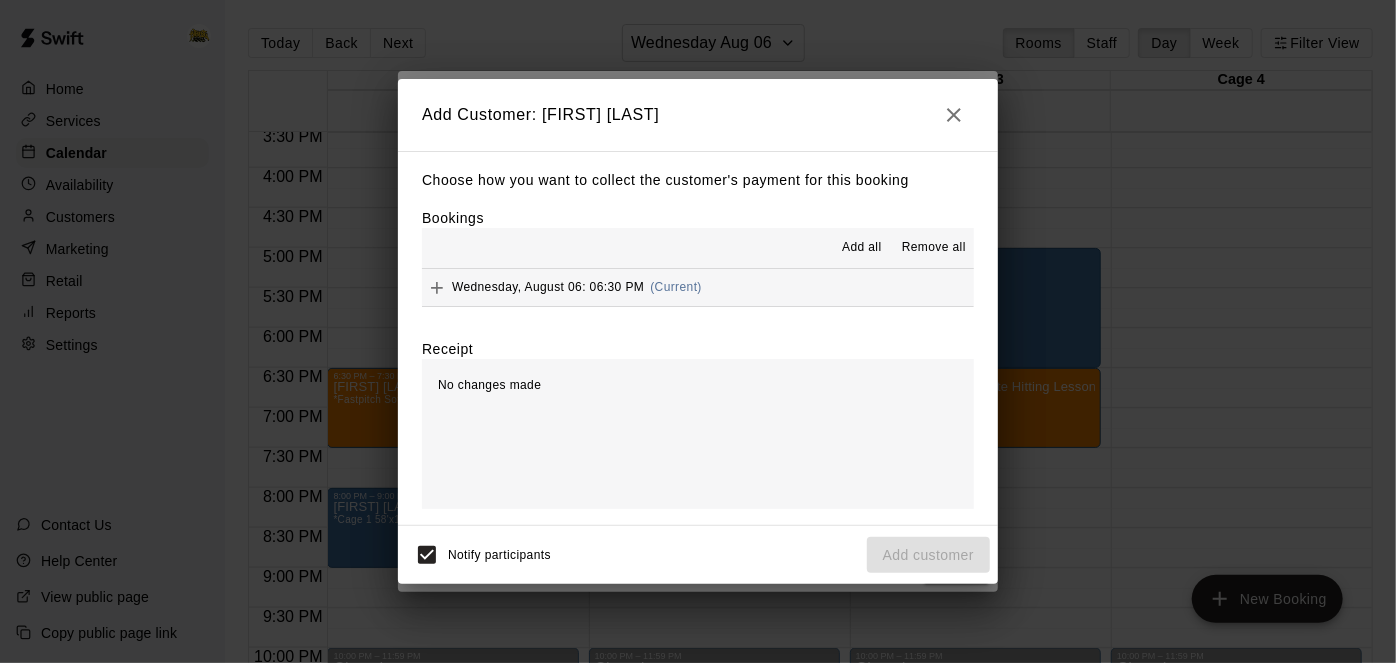 click on "Wednesday, August 06: 06:30 PM (Current)" at bounding box center (698, 287) 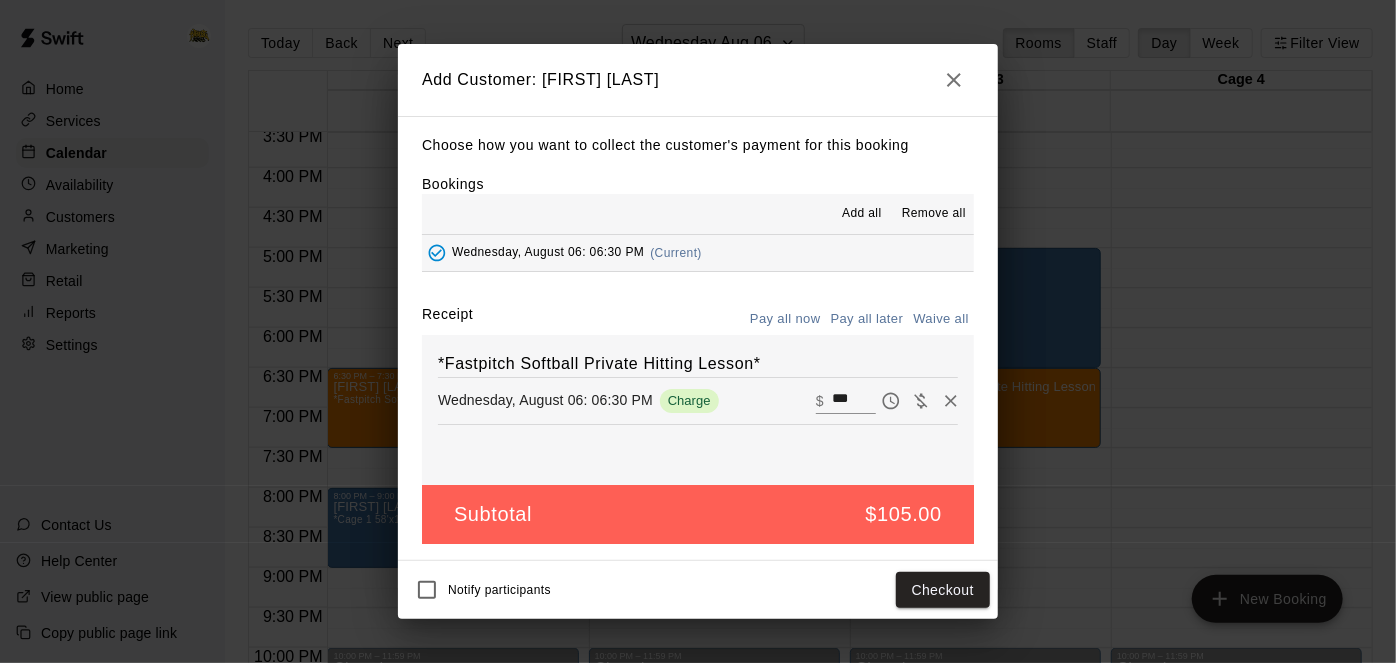 click on "Pay all later" at bounding box center (867, 319) 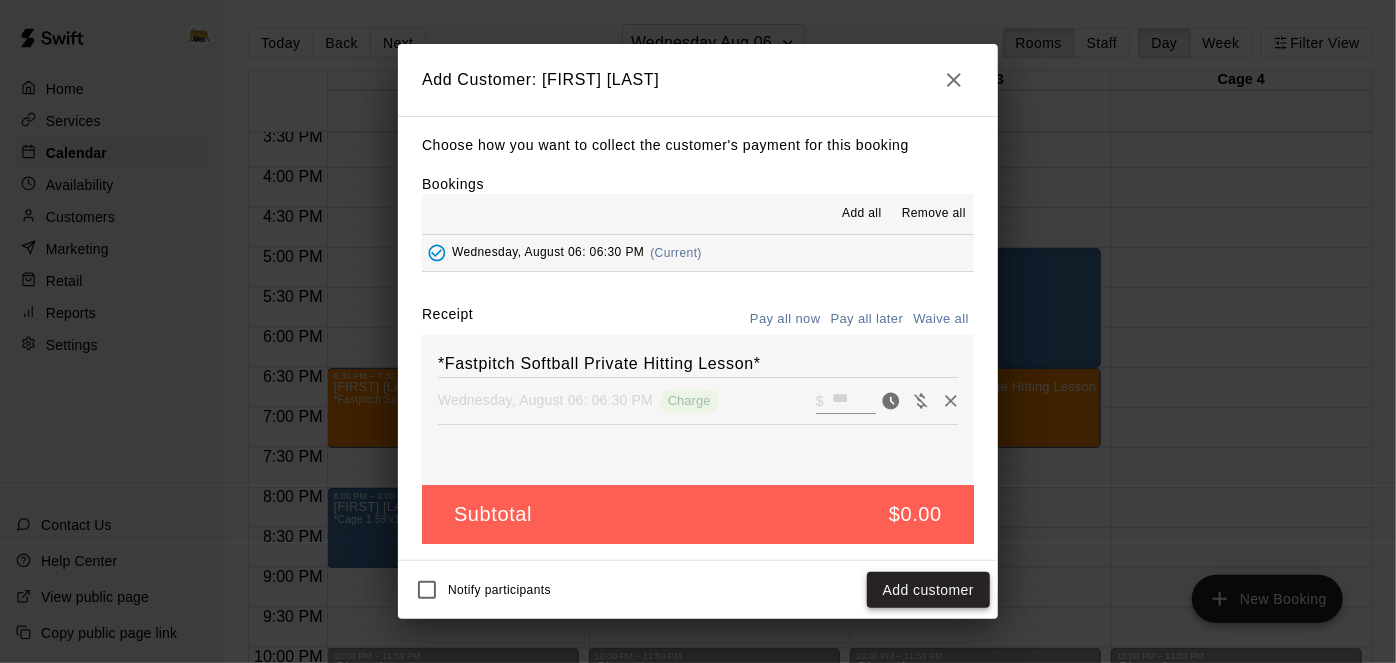 click on "Add customer" at bounding box center (928, 590) 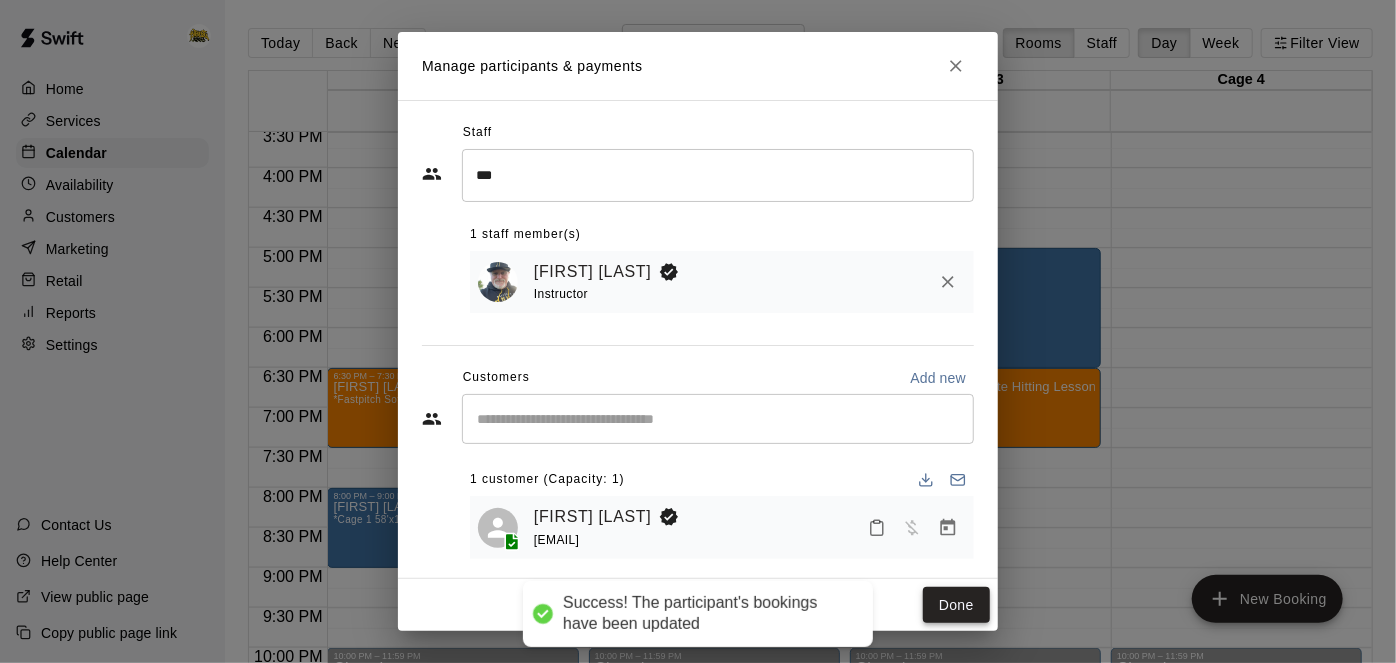 click on "Done" at bounding box center [956, 605] 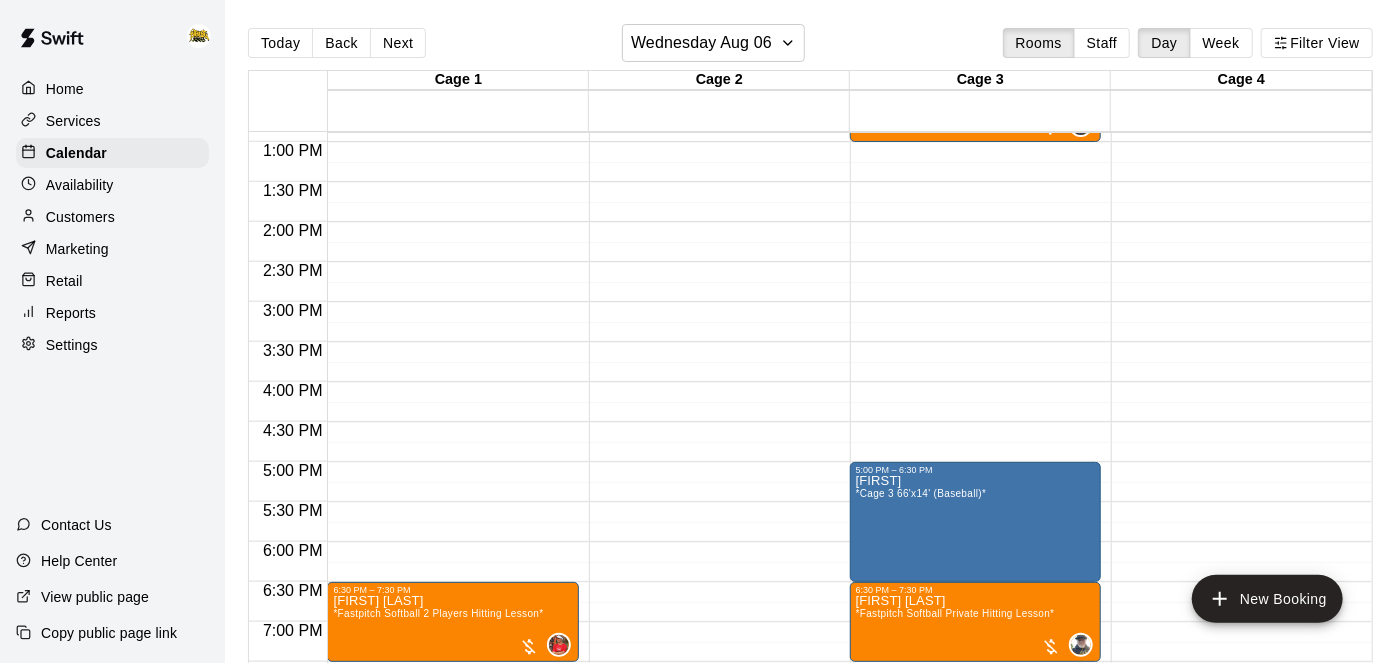 scroll, scrollTop: 1110, scrollLeft: 0, axis: vertical 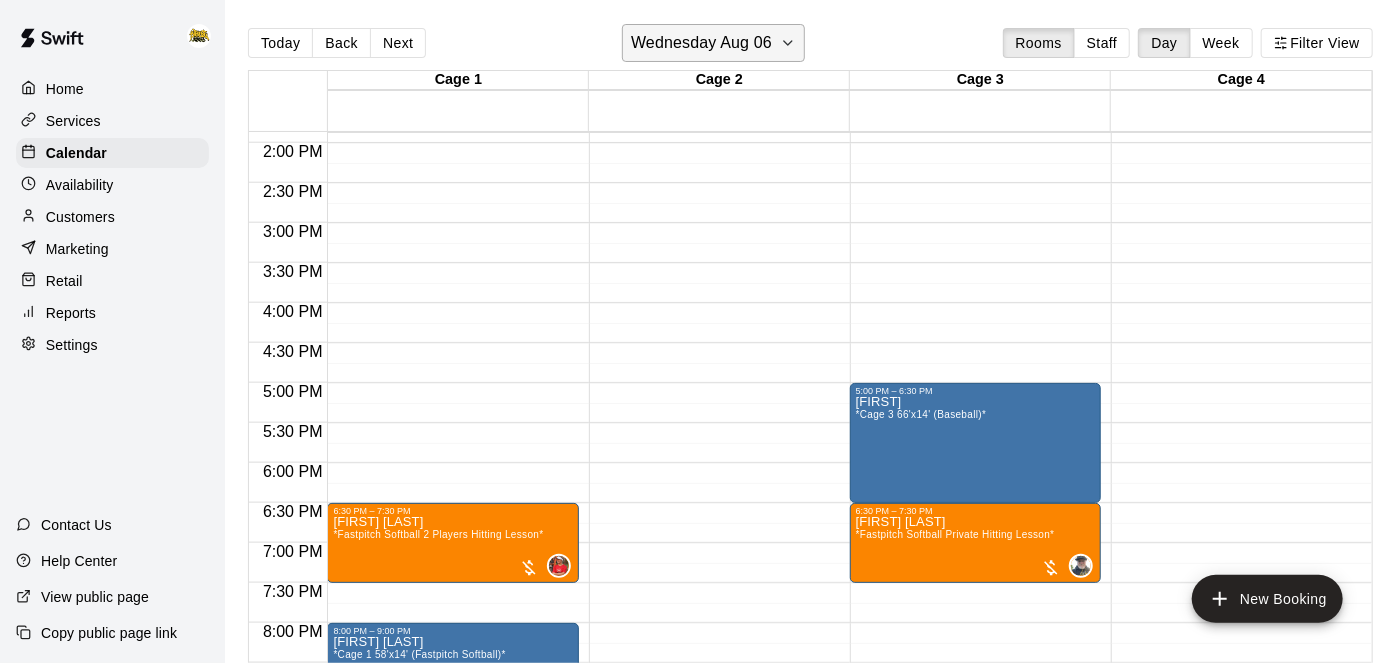 click on "Wednesday Aug 06" at bounding box center (701, 43) 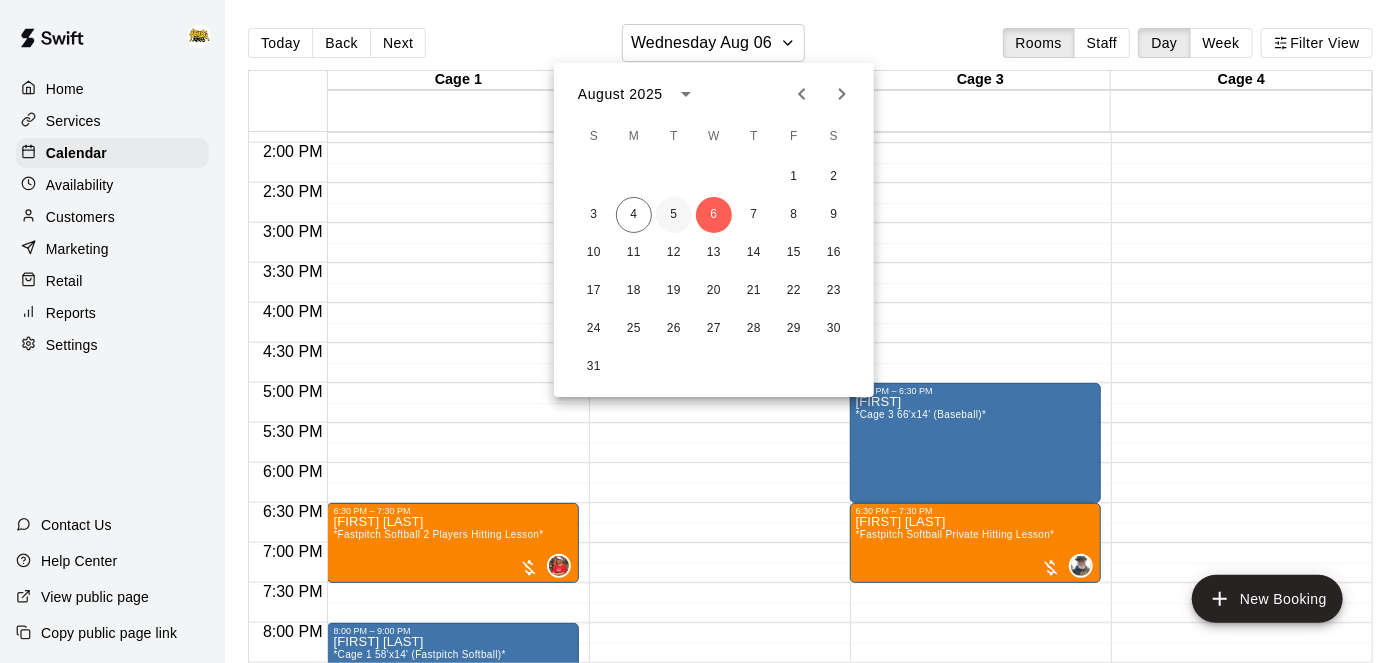 click on "5" at bounding box center [674, 215] 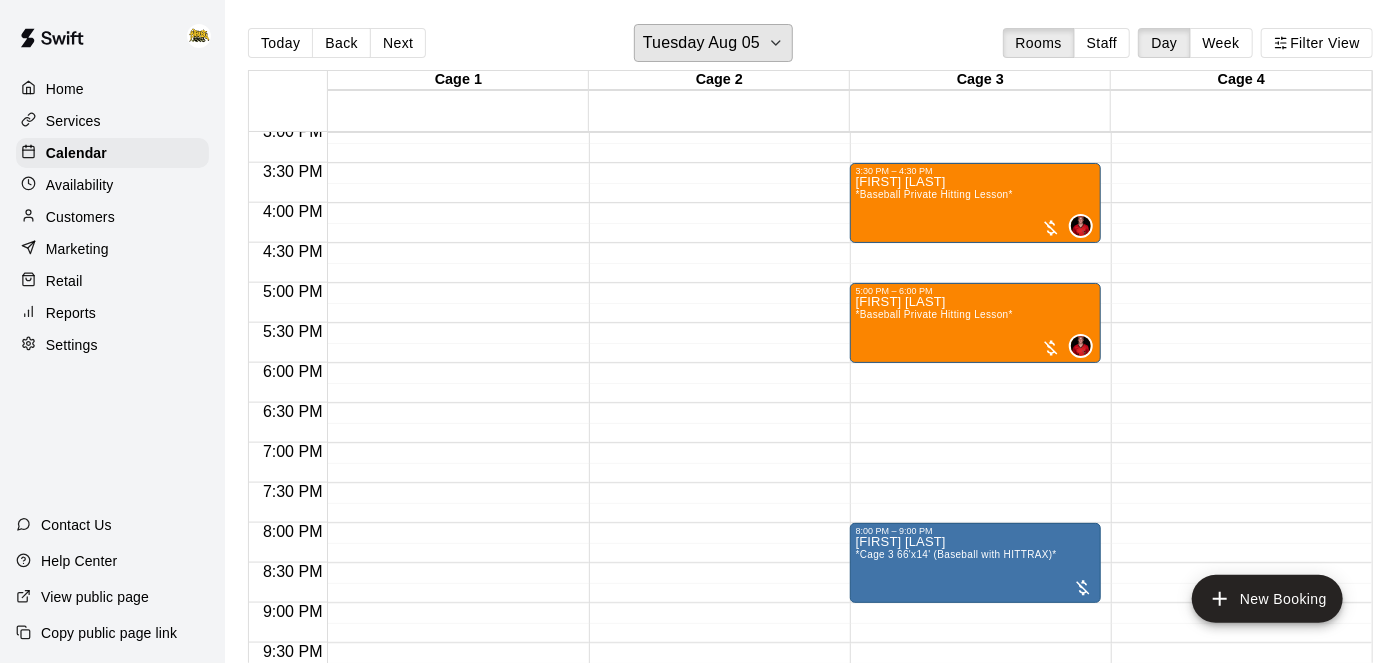 scroll, scrollTop: 1211, scrollLeft: 0, axis: vertical 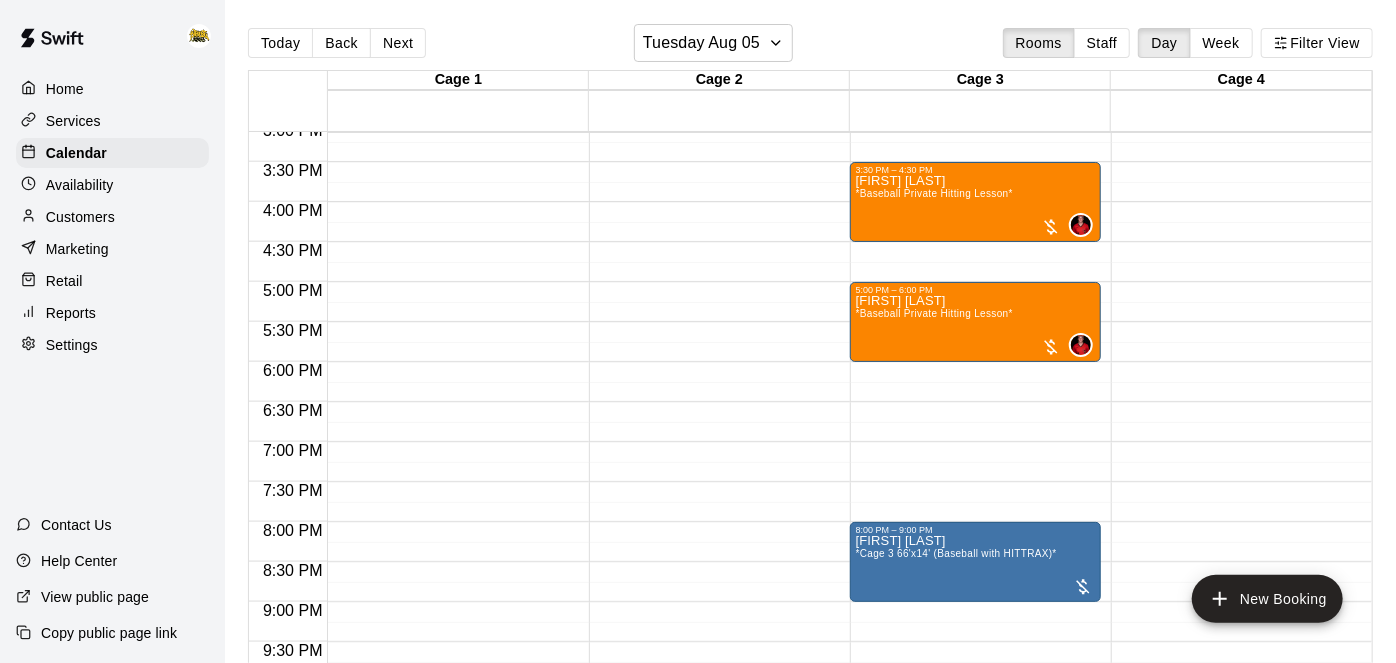 click on "Home" at bounding box center (65, 89) 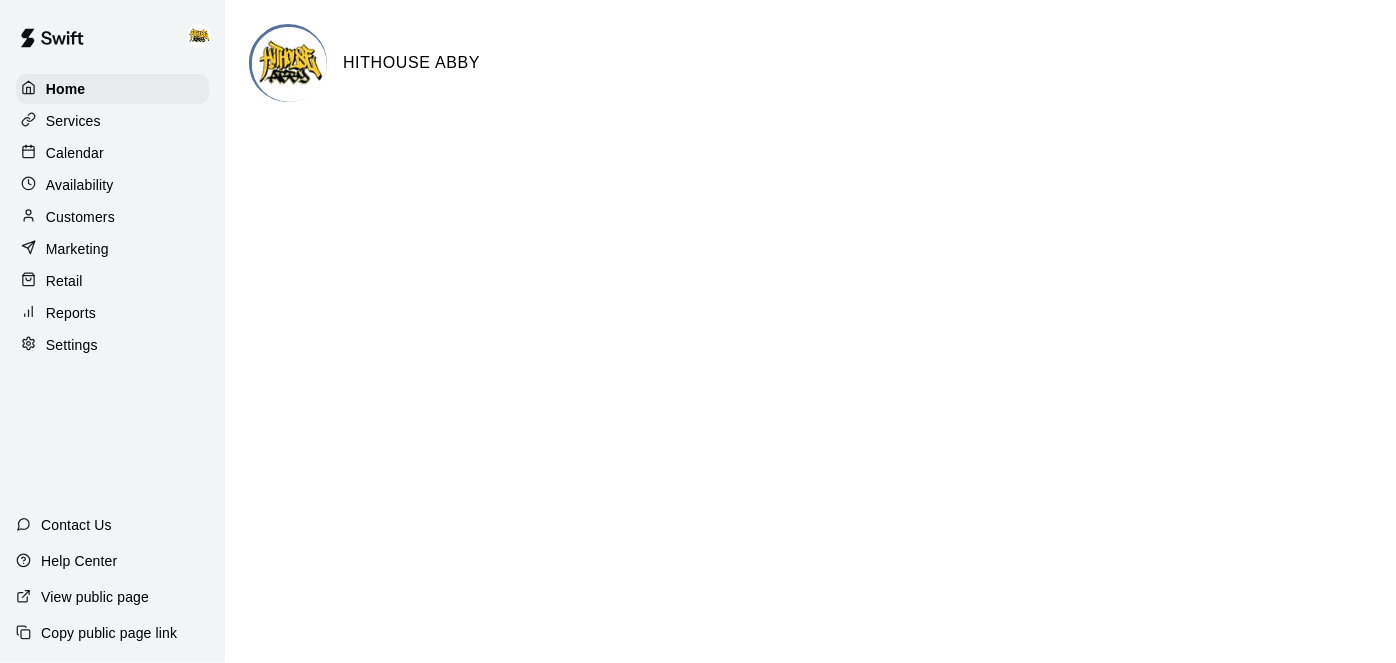 click on "Calendar" at bounding box center (112, 153) 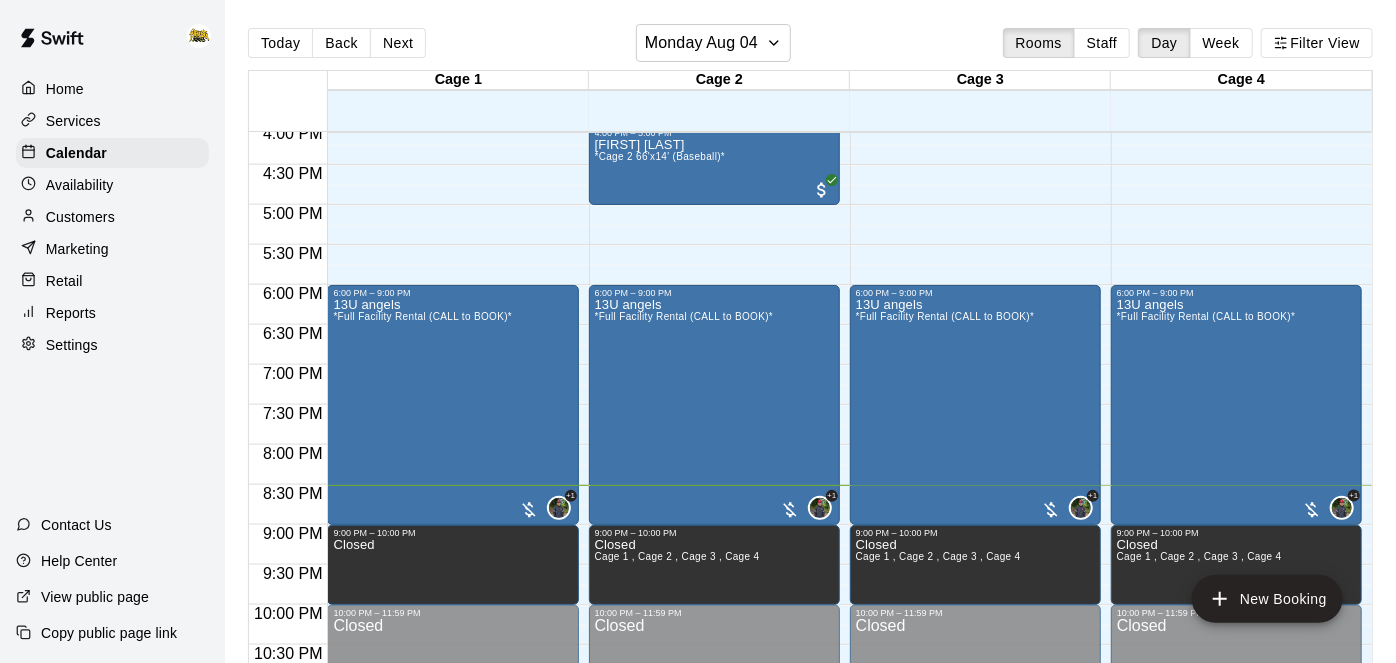 scroll, scrollTop: 1287, scrollLeft: 0, axis: vertical 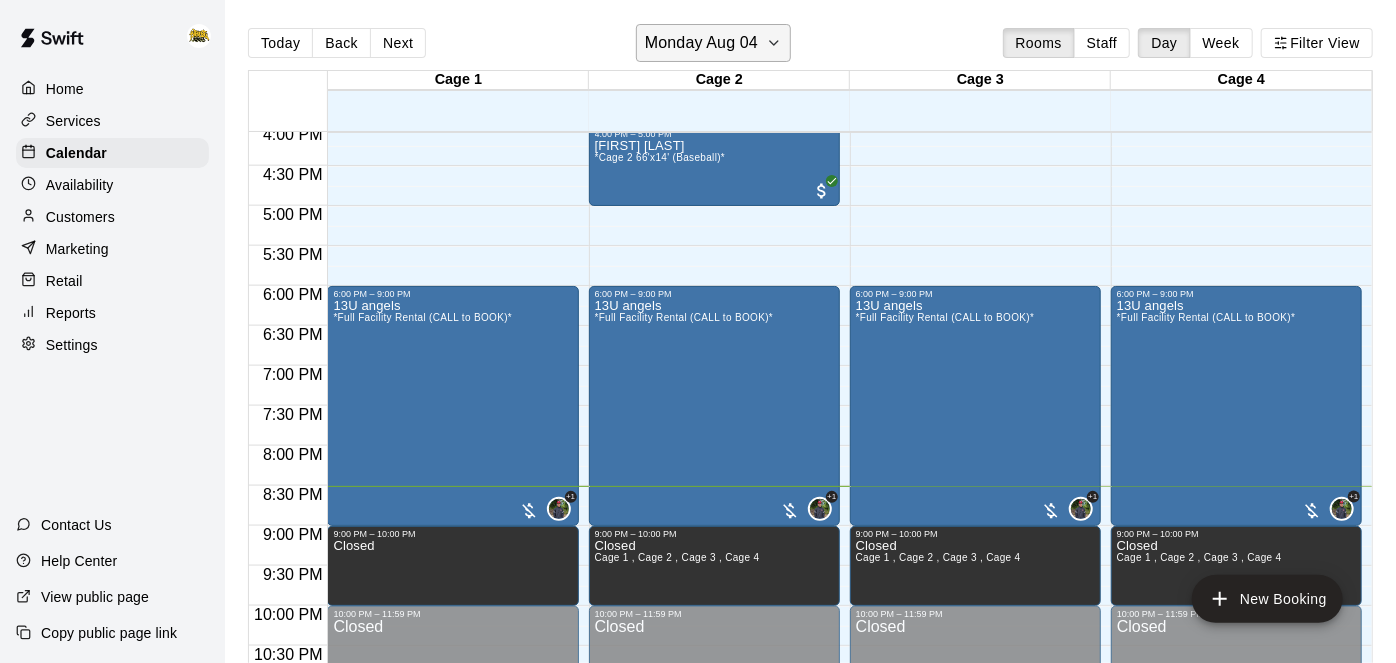 click on "Monday Aug 04" at bounding box center [701, 43] 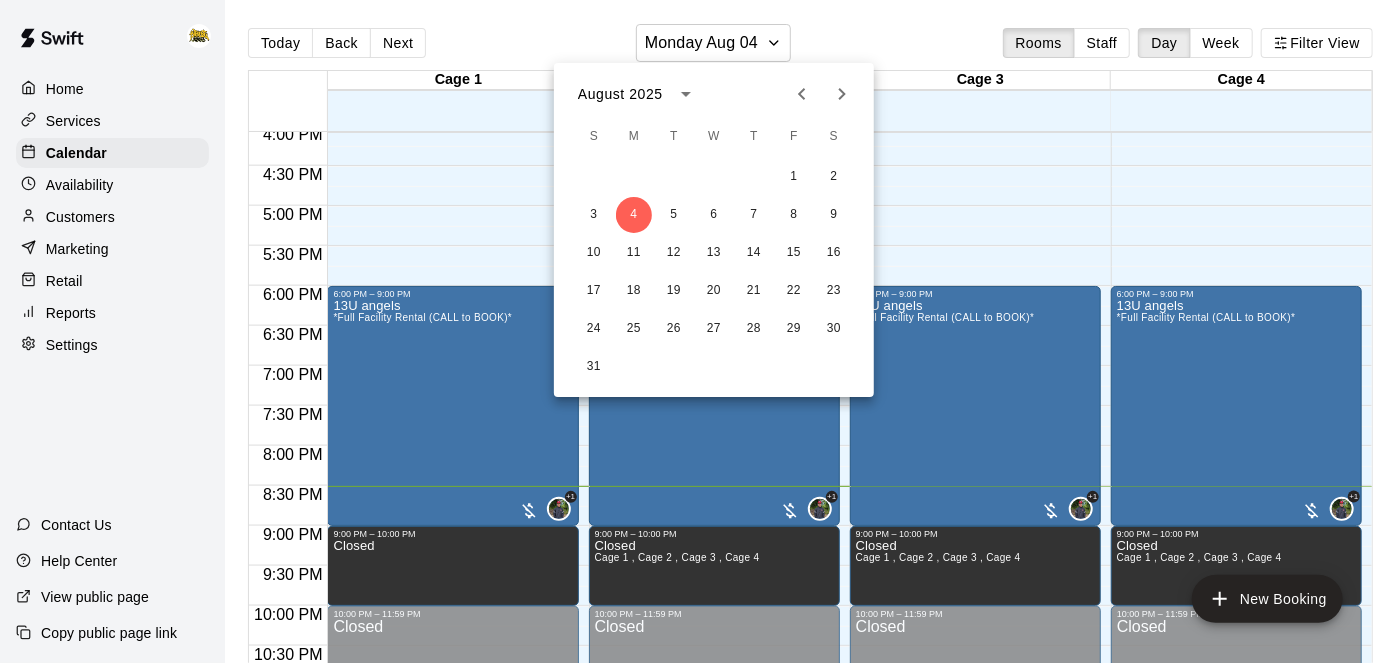 click at bounding box center [698, 331] 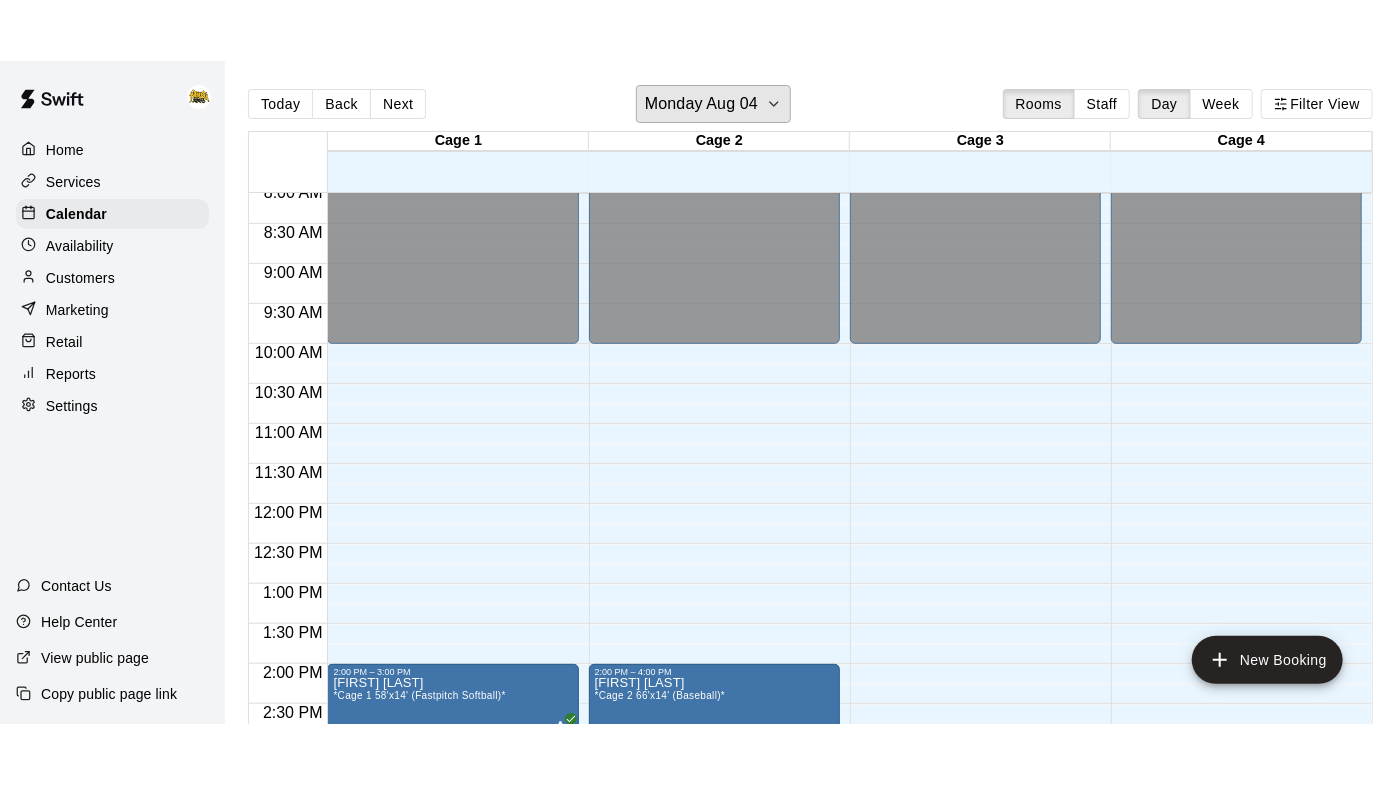 scroll, scrollTop: 733, scrollLeft: 0, axis: vertical 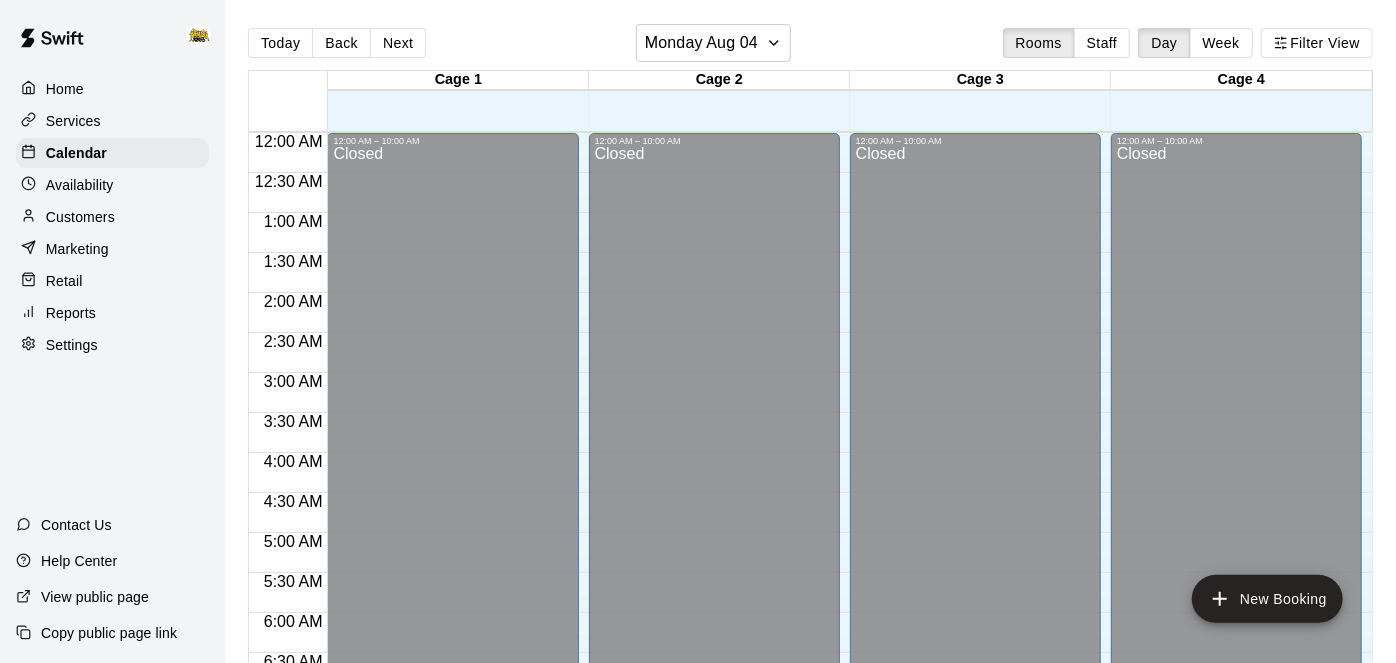 click on "Home" at bounding box center [112, 89] 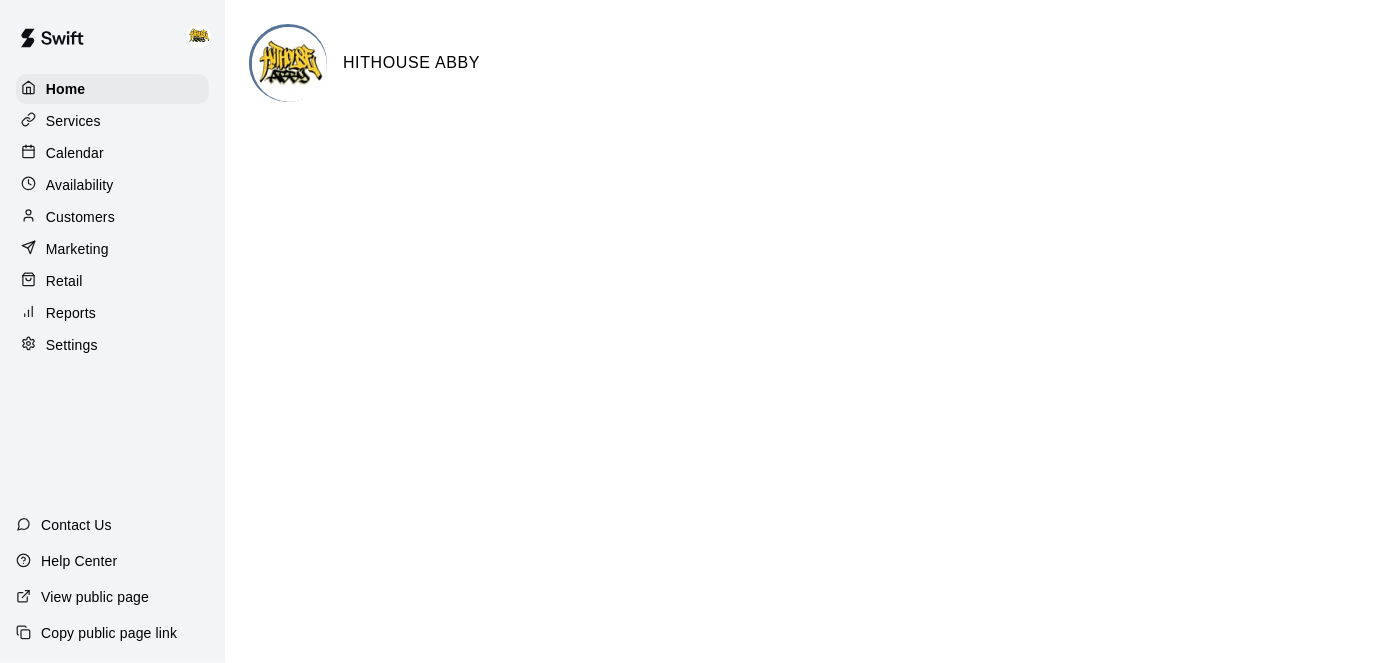 click on "Calendar" at bounding box center (75, 153) 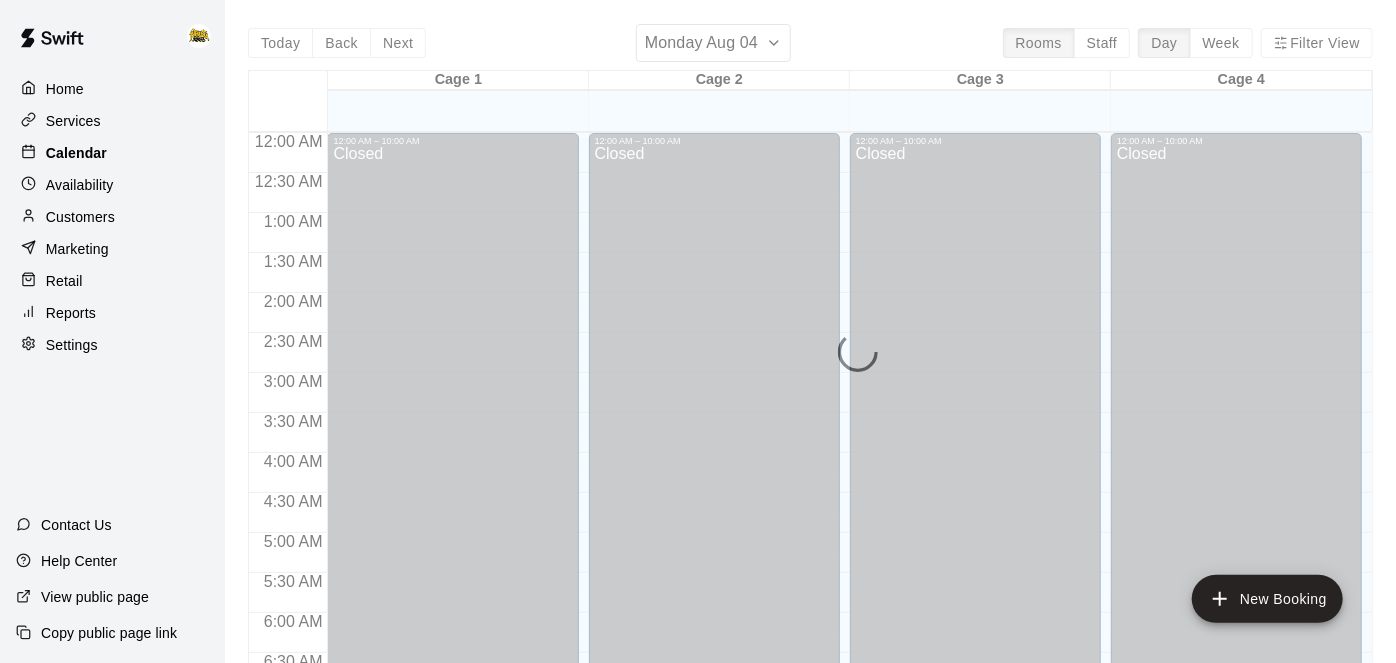 scroll, scrollTop: 1306, scrollLeft: 0, axis: vertical 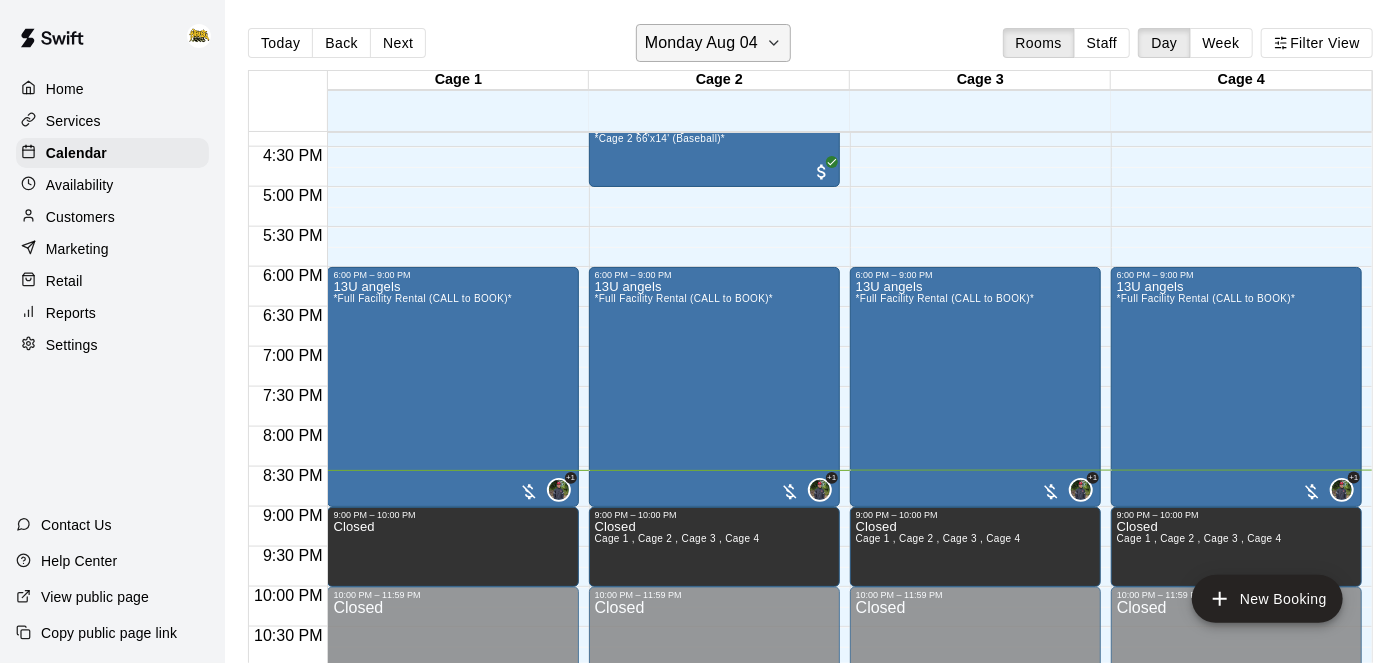 click on "Monday Aug 04" at bounding box center [701, 43] 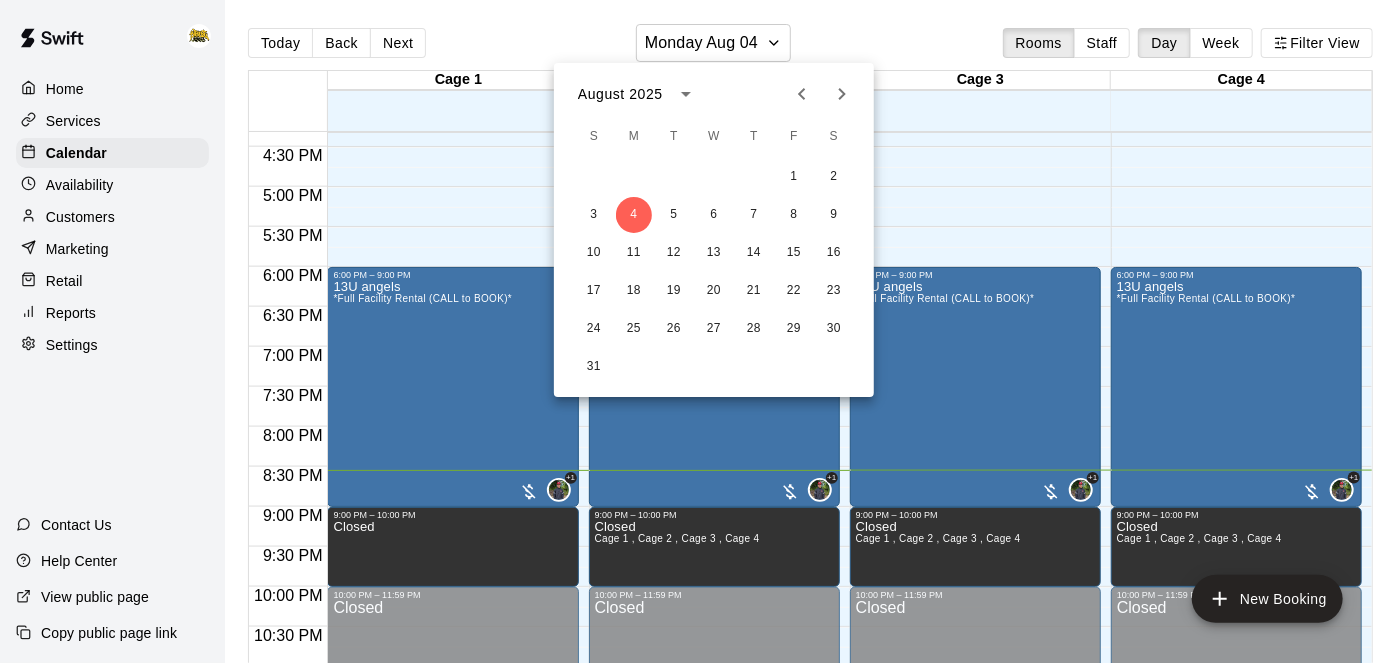 click 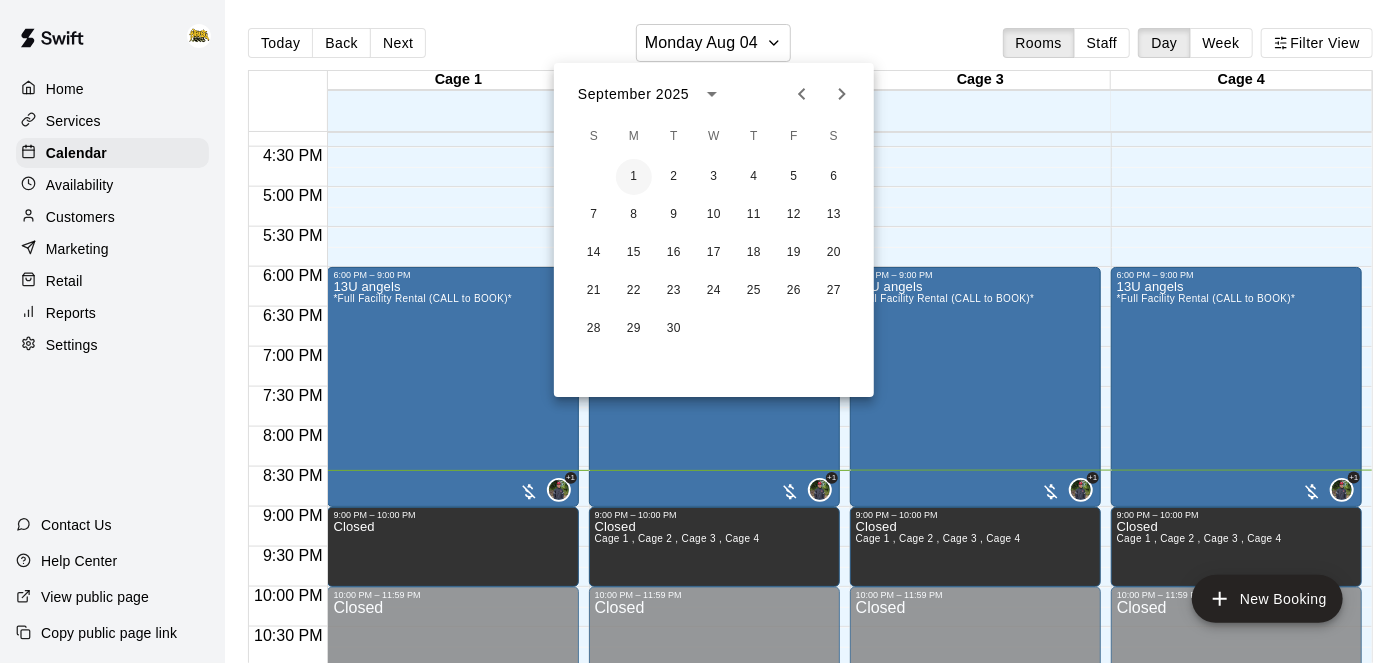 click on "1" at bounding box center (634, 177) 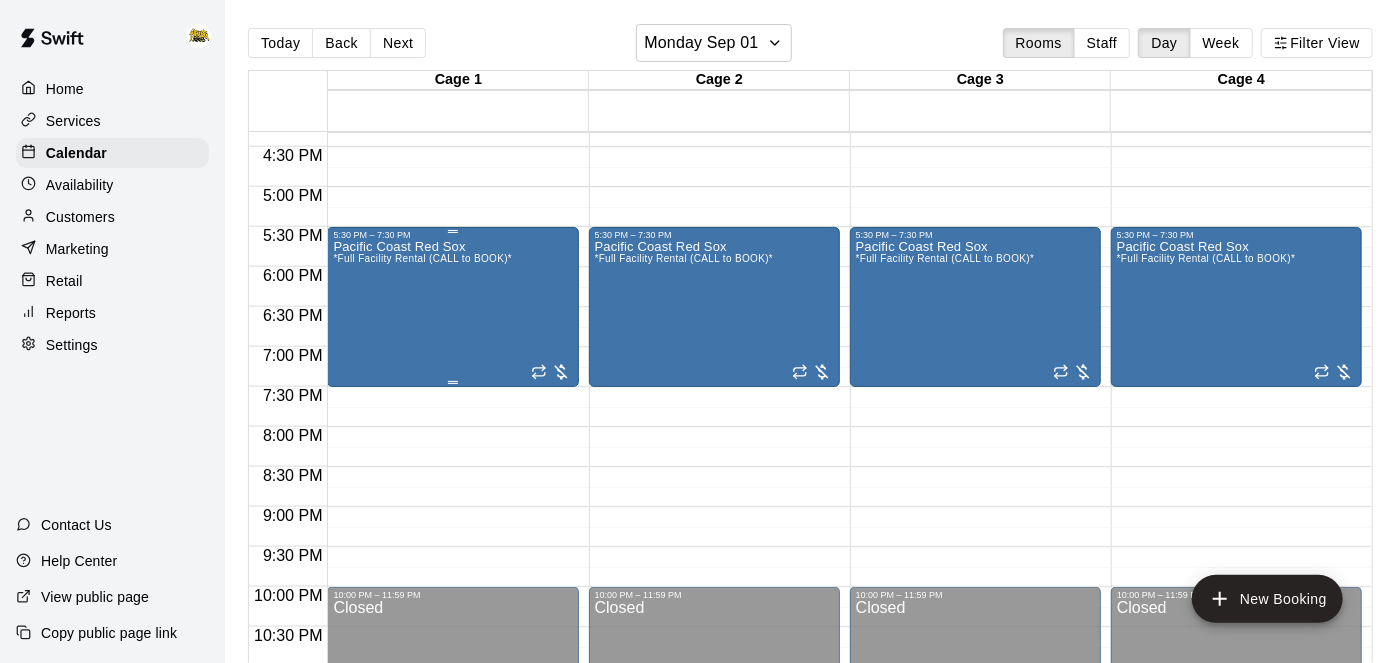 click on "Pacific Coast Red Sox *Full Facility Rental (CALL to BOOK)*" at bounding box center (422, 571) 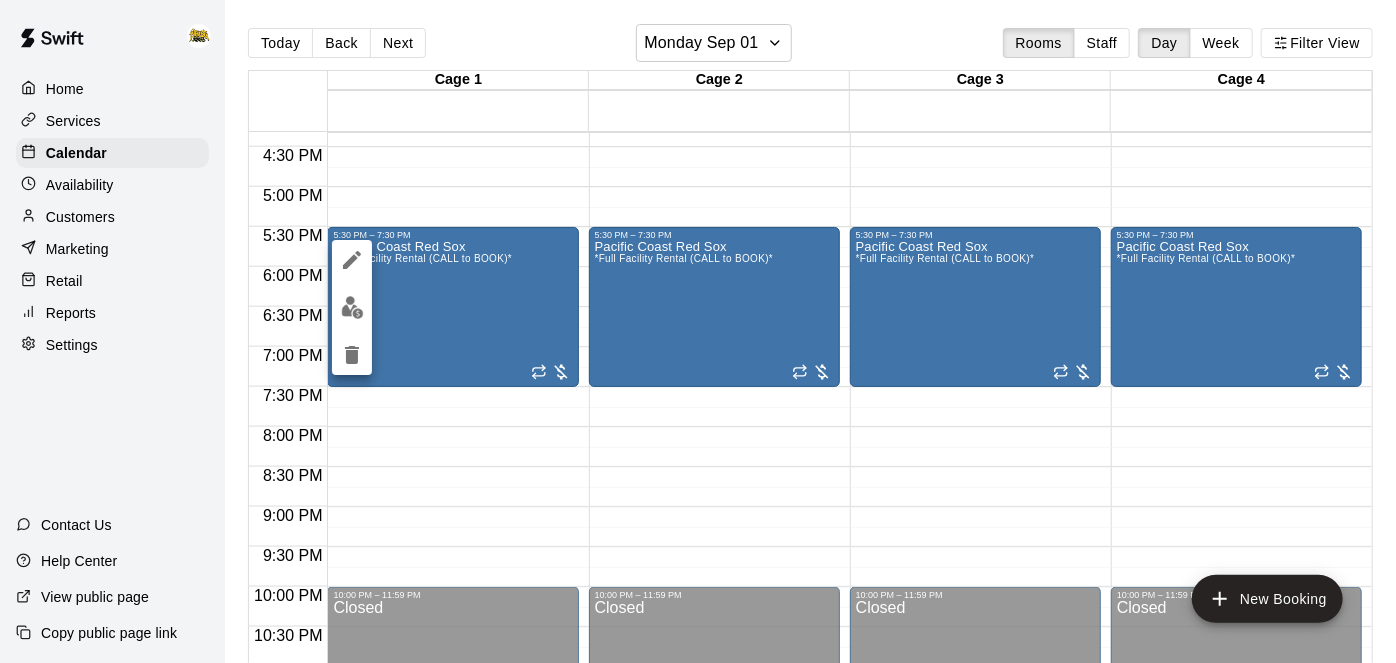 click at bounding box center [698, 331] 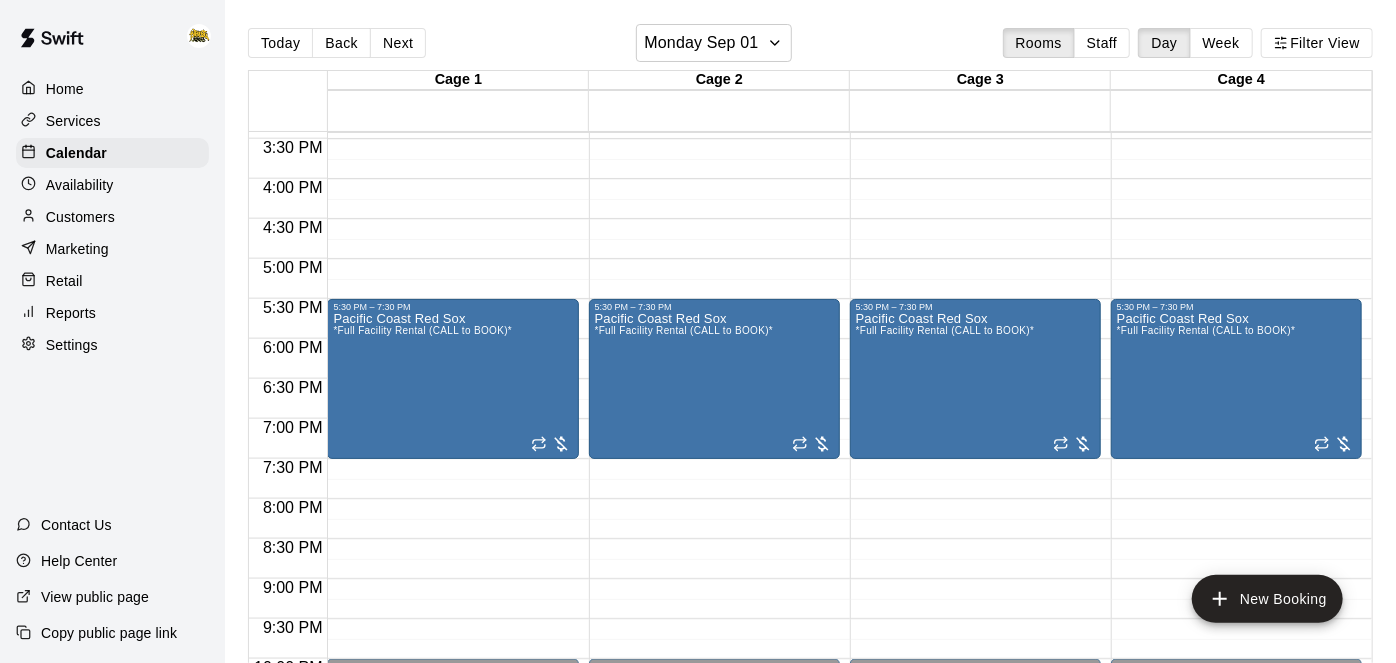 scroll, scrollTop: 1234, scrollLeft: 0, axis: vertical 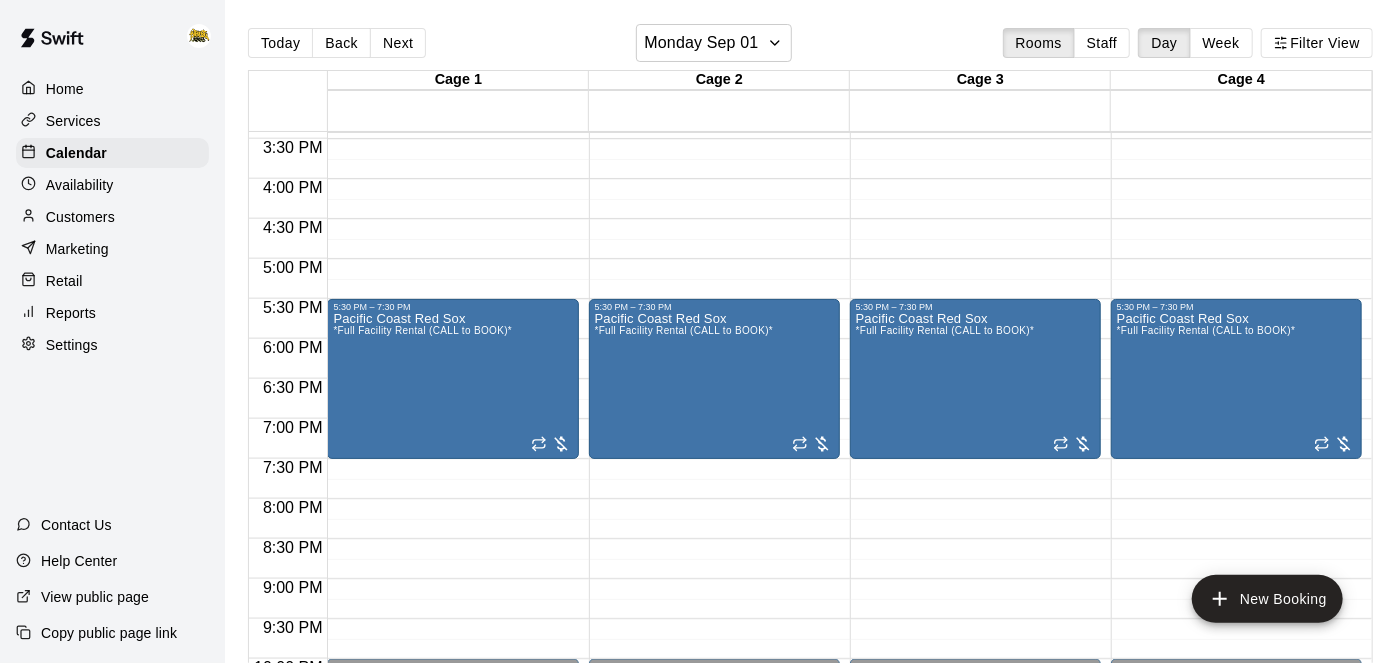 click on "Home" at bounding box center [65, 89] 